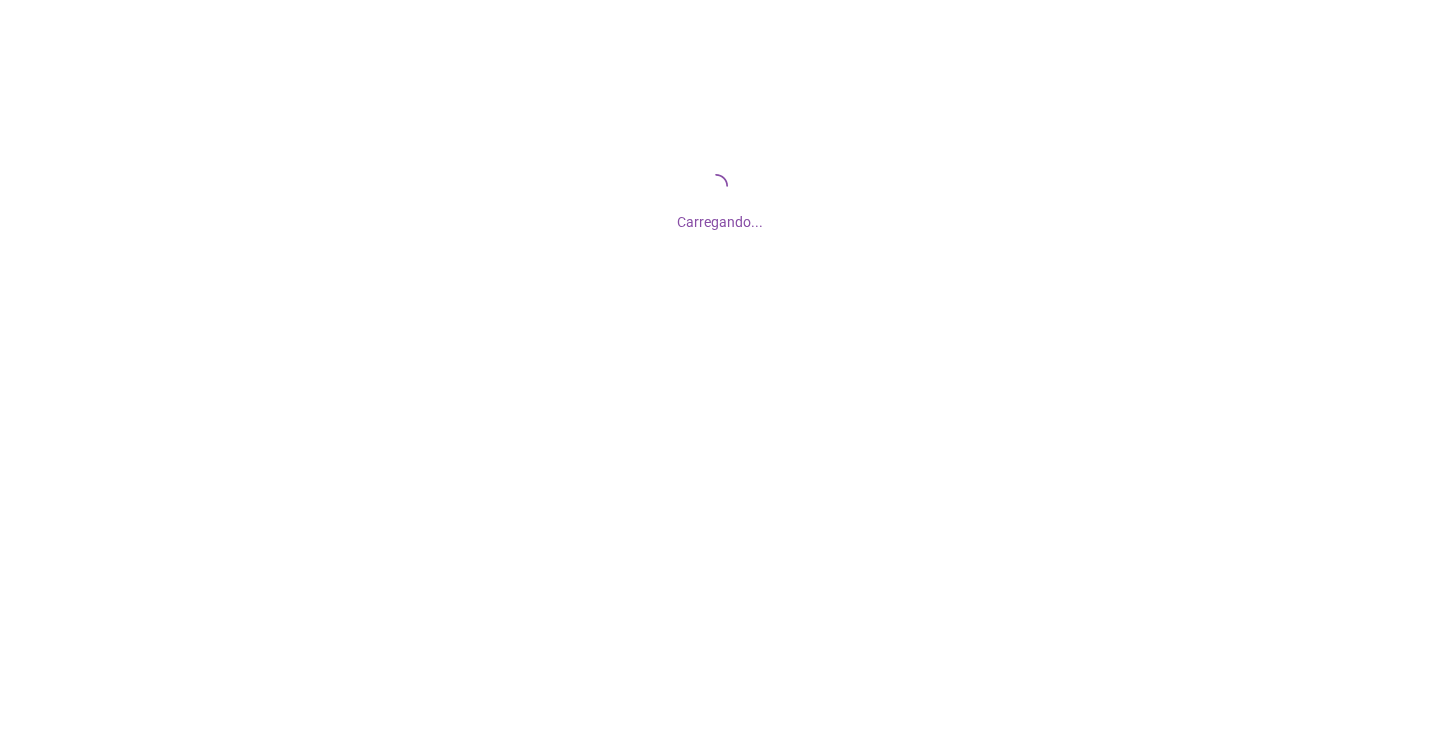 scroll, scrollTop: 0, scrollLeft: 0, axis: both 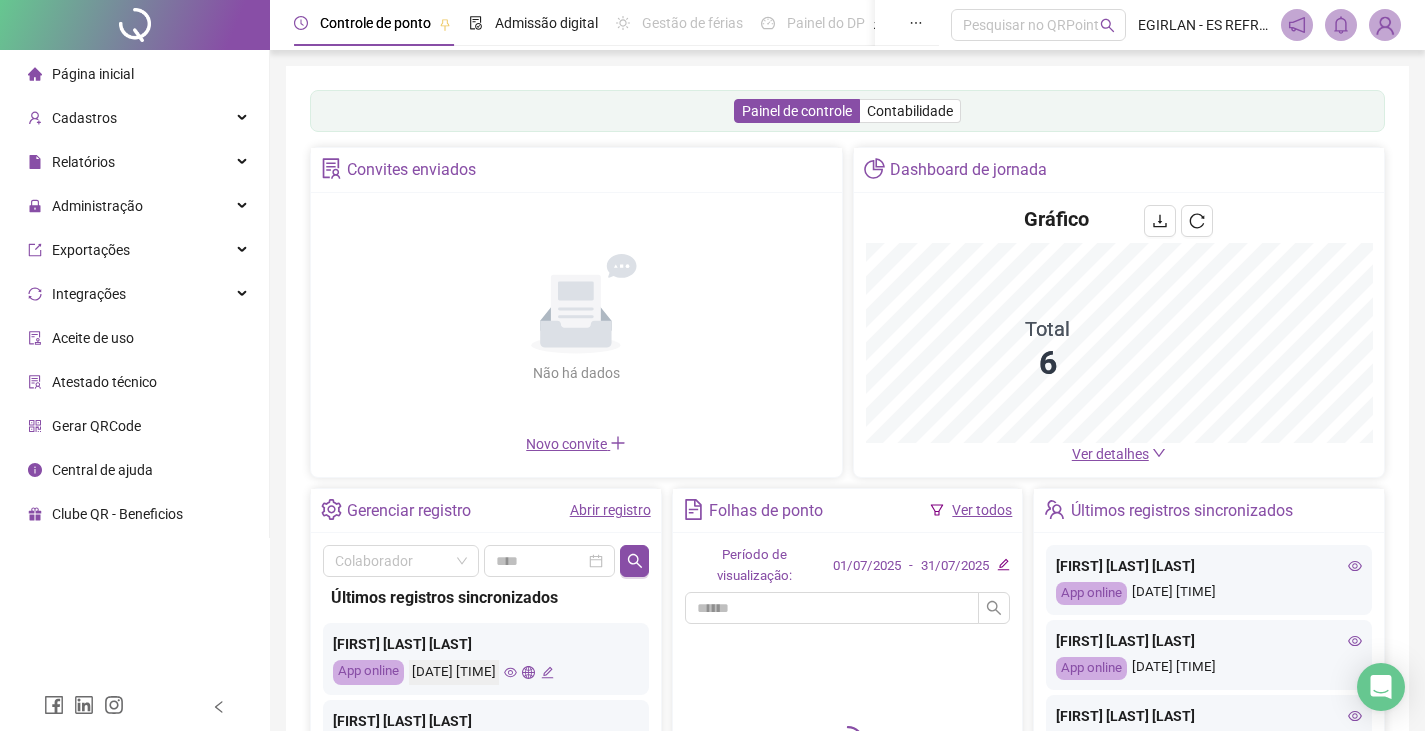 click on "Não há dados Não há dados" at bounding box center (576, 319) 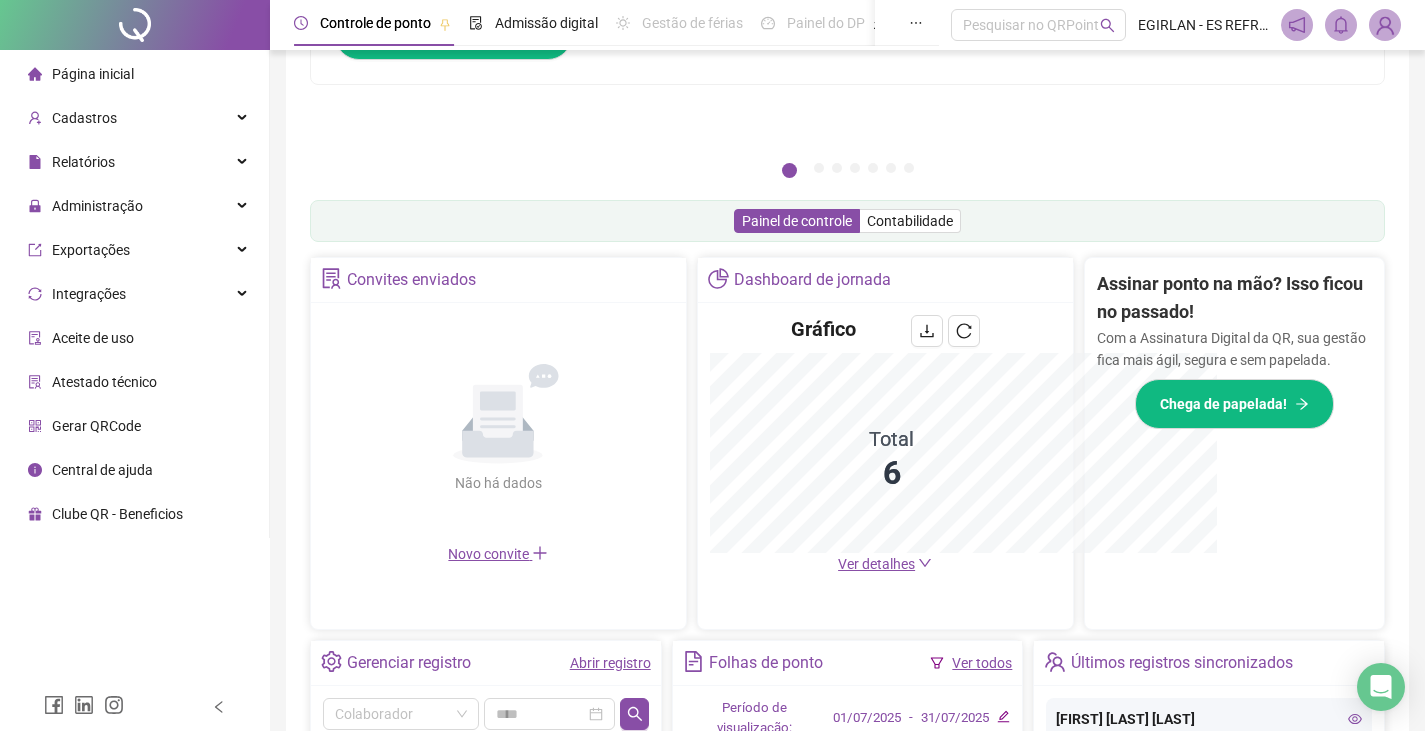 scroll, scrollTop: 549, scrollLeft: 0, axis: vertical 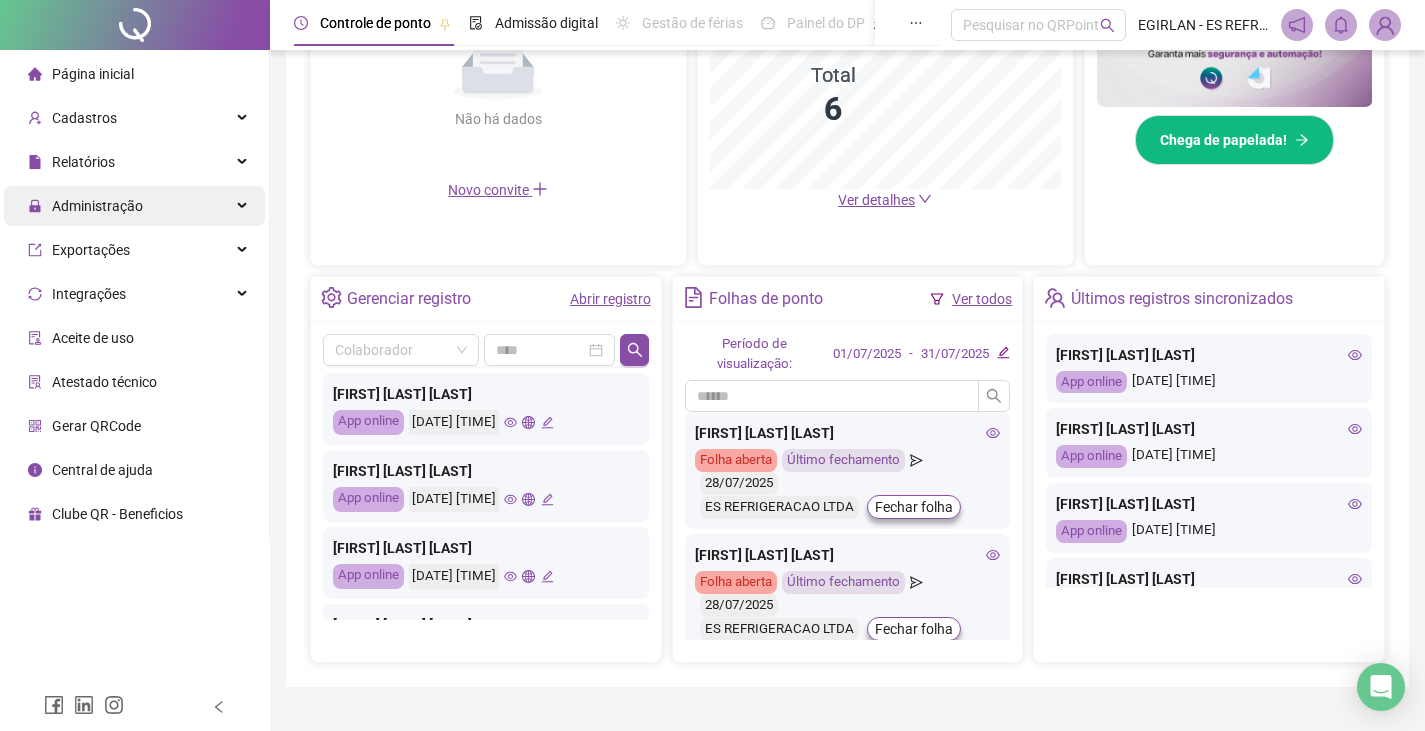 click on "Administração" at bounding box center [134, 206] 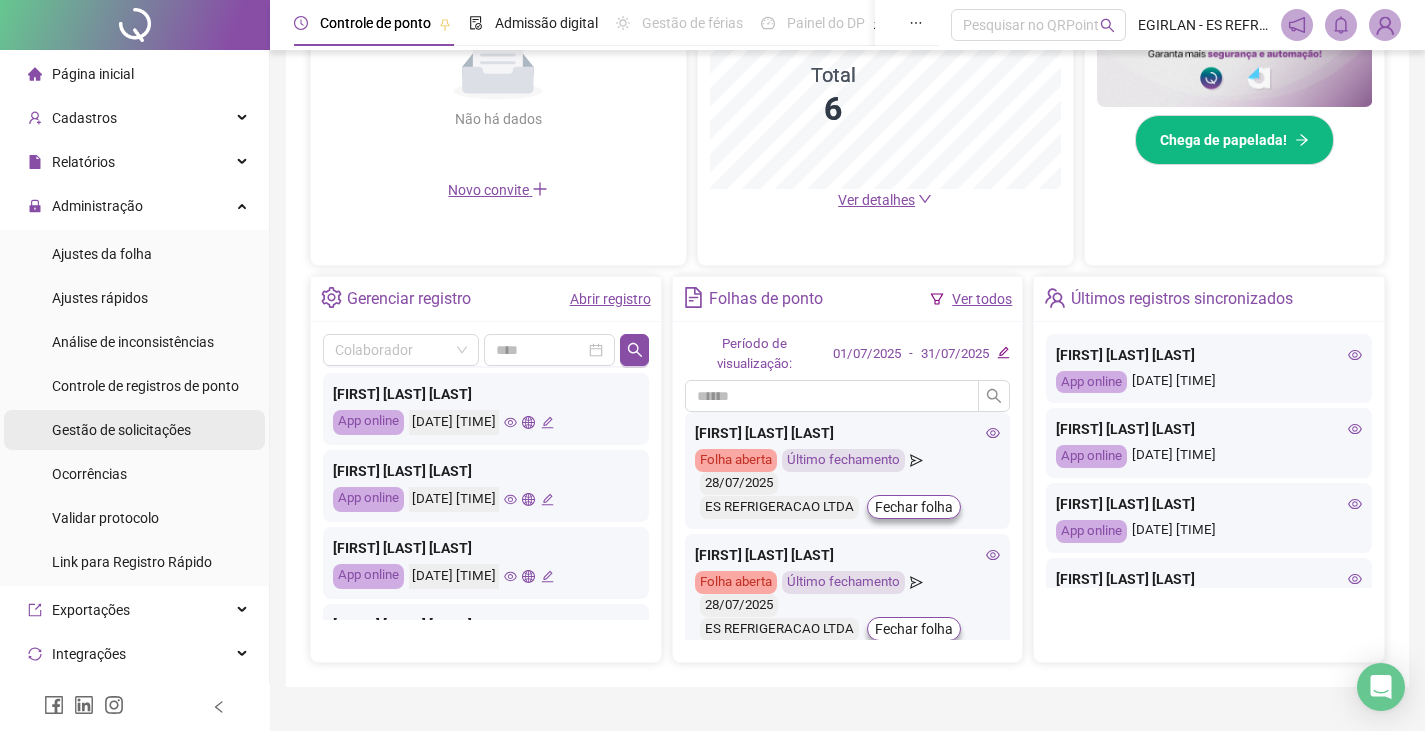 click on "Gestão de solicitações" at bounding box center [121, 430] 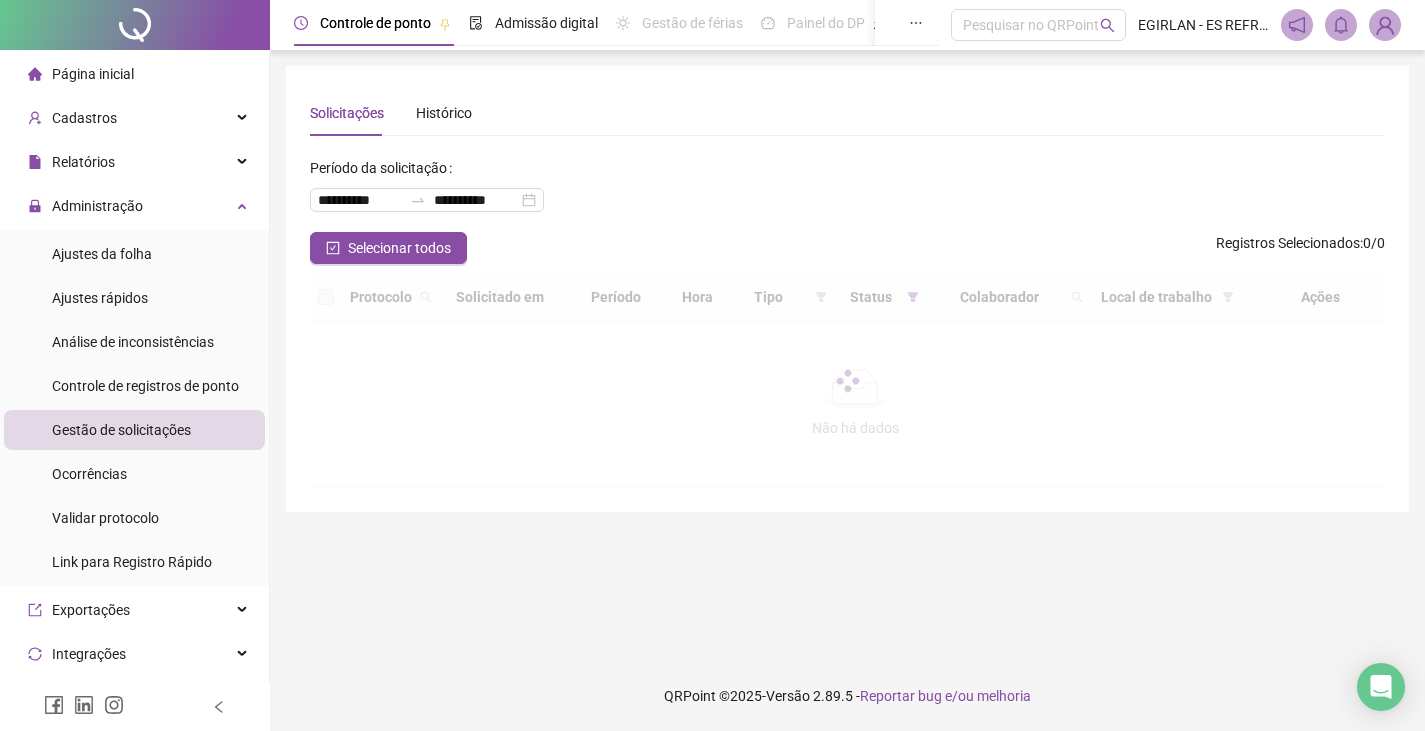 scroll, scrollTop: 0, scrollLeft: 0, axis: both 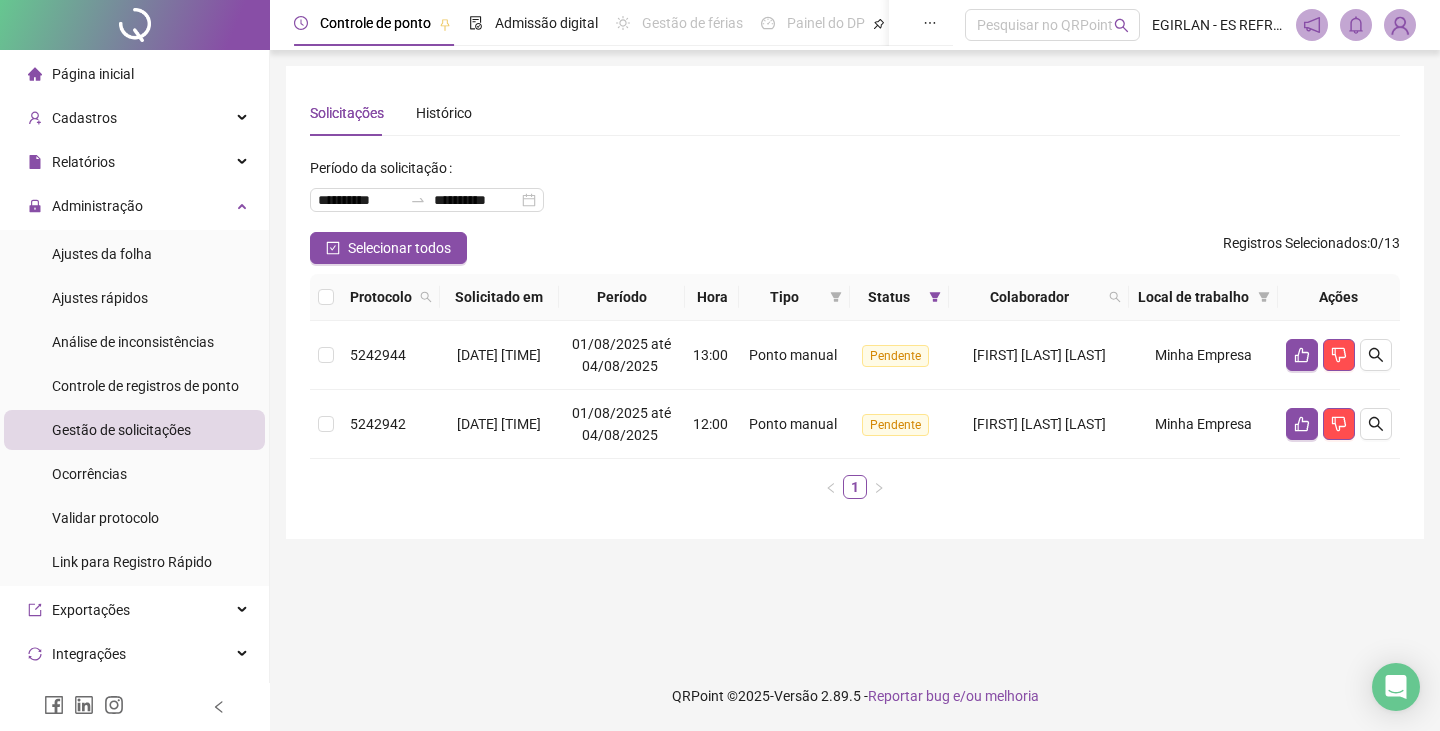 click on "**********" at bounding box center [855, 355] 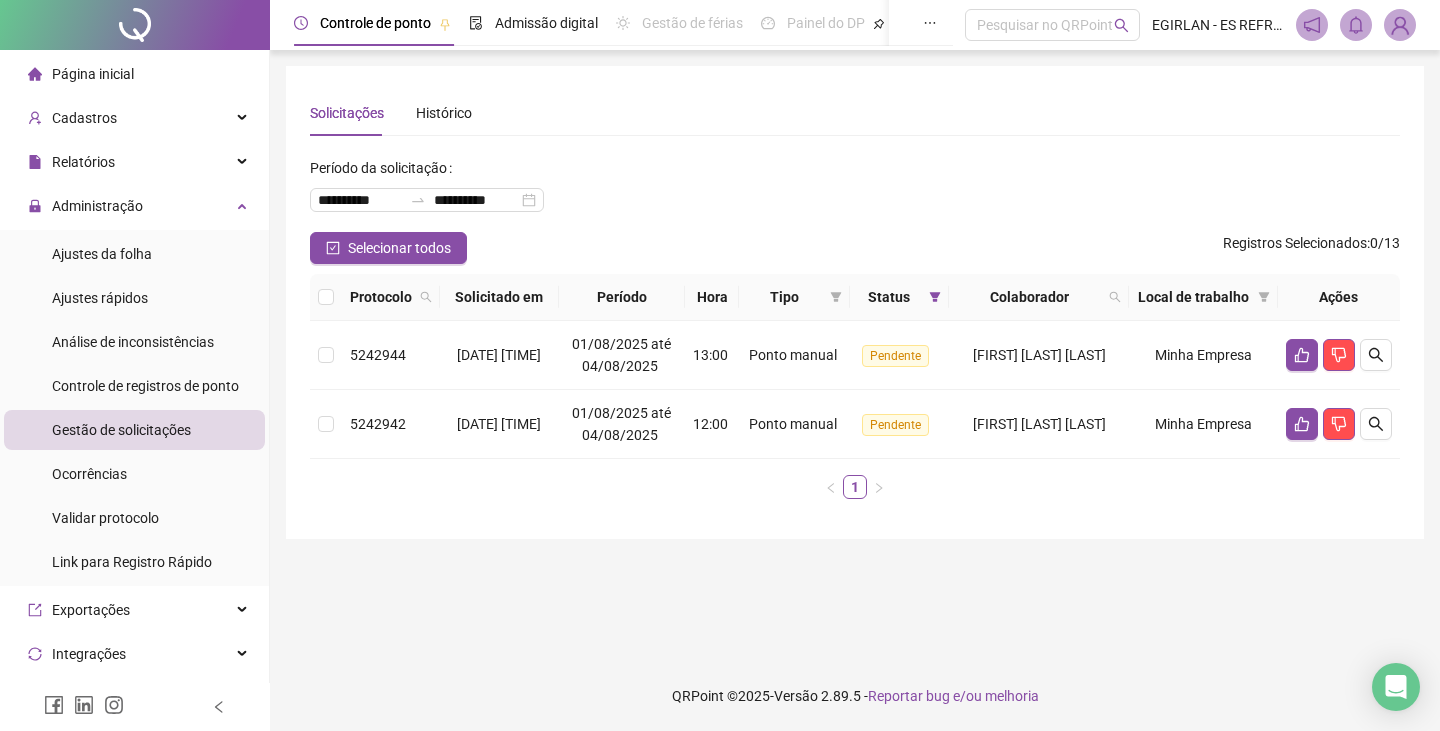 click on "**********" at bounding box center (855, 355) 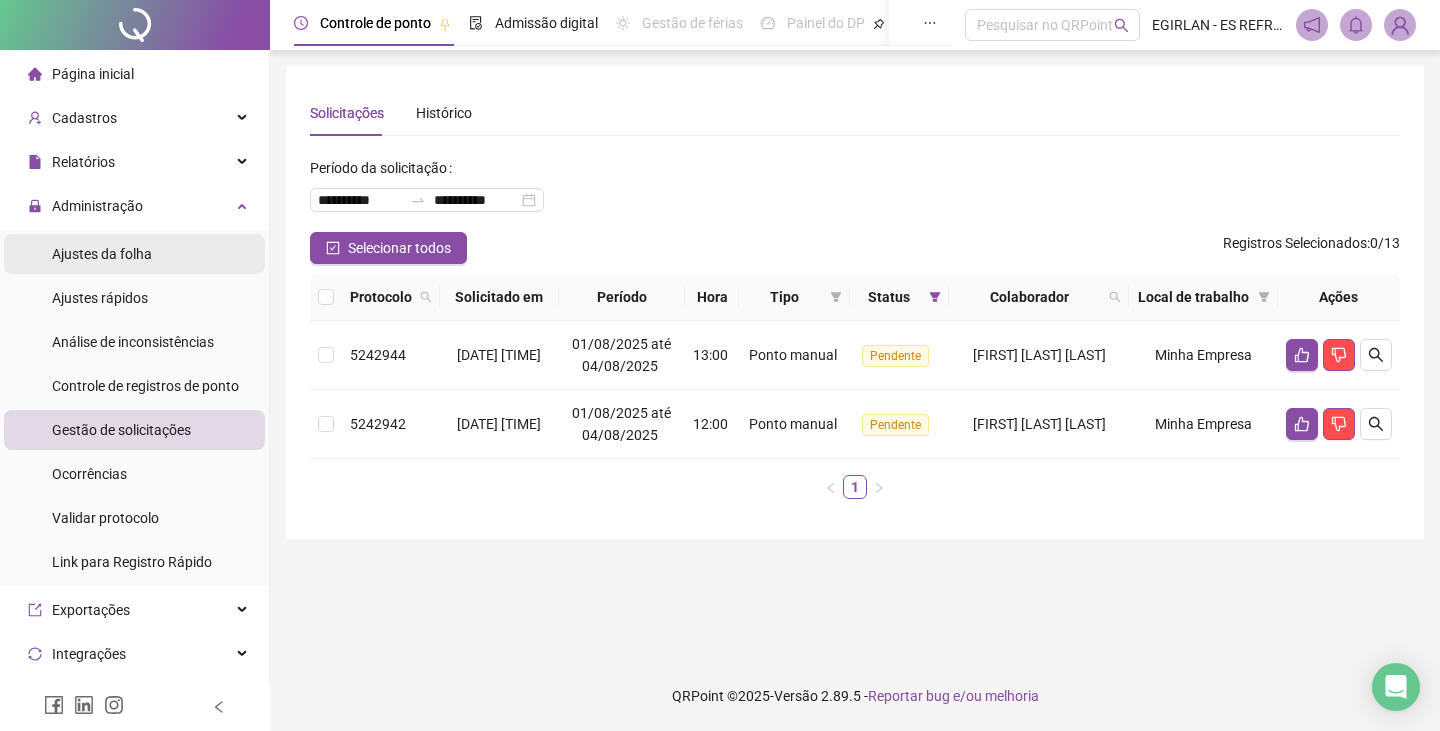 click on "Ajustes da folha" at bounding box center (102, 254) 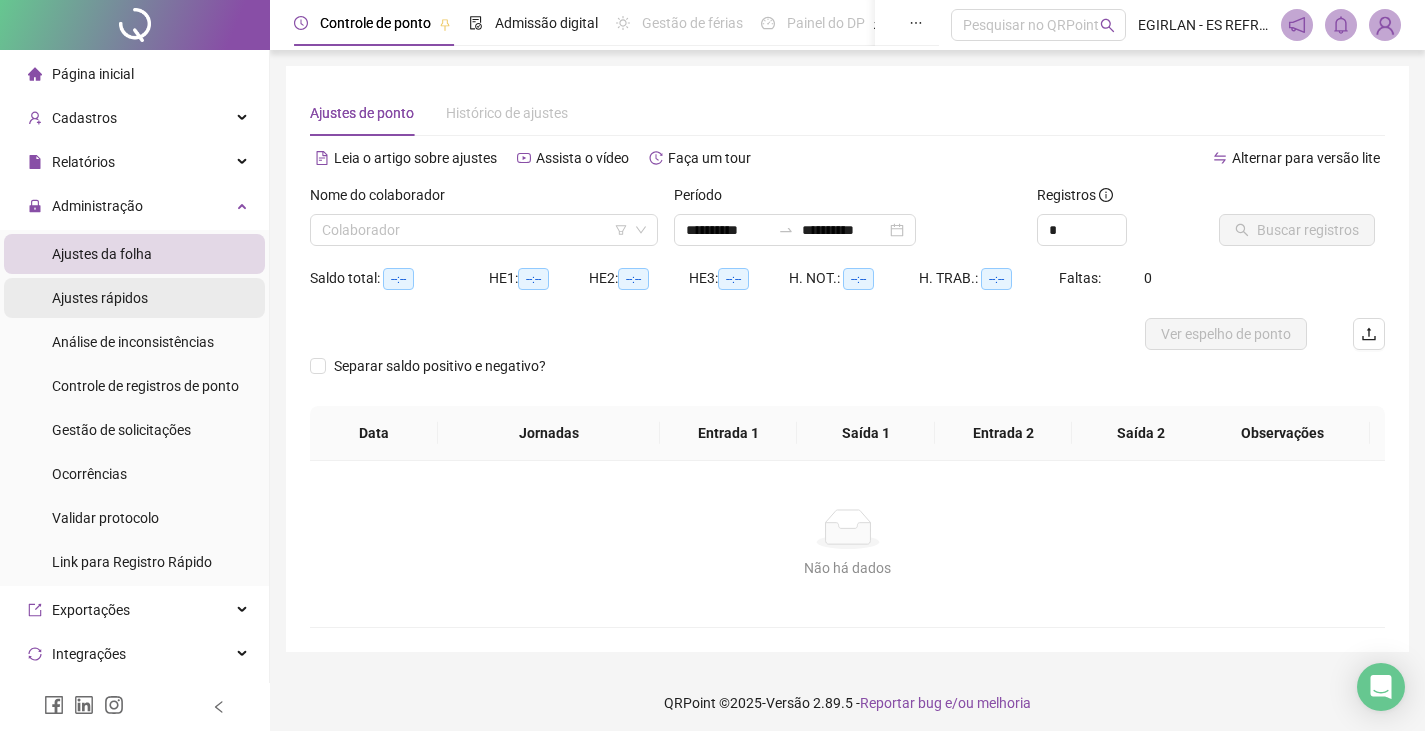 click on "Ajustes rápidos" at bounding box center [134, 298] 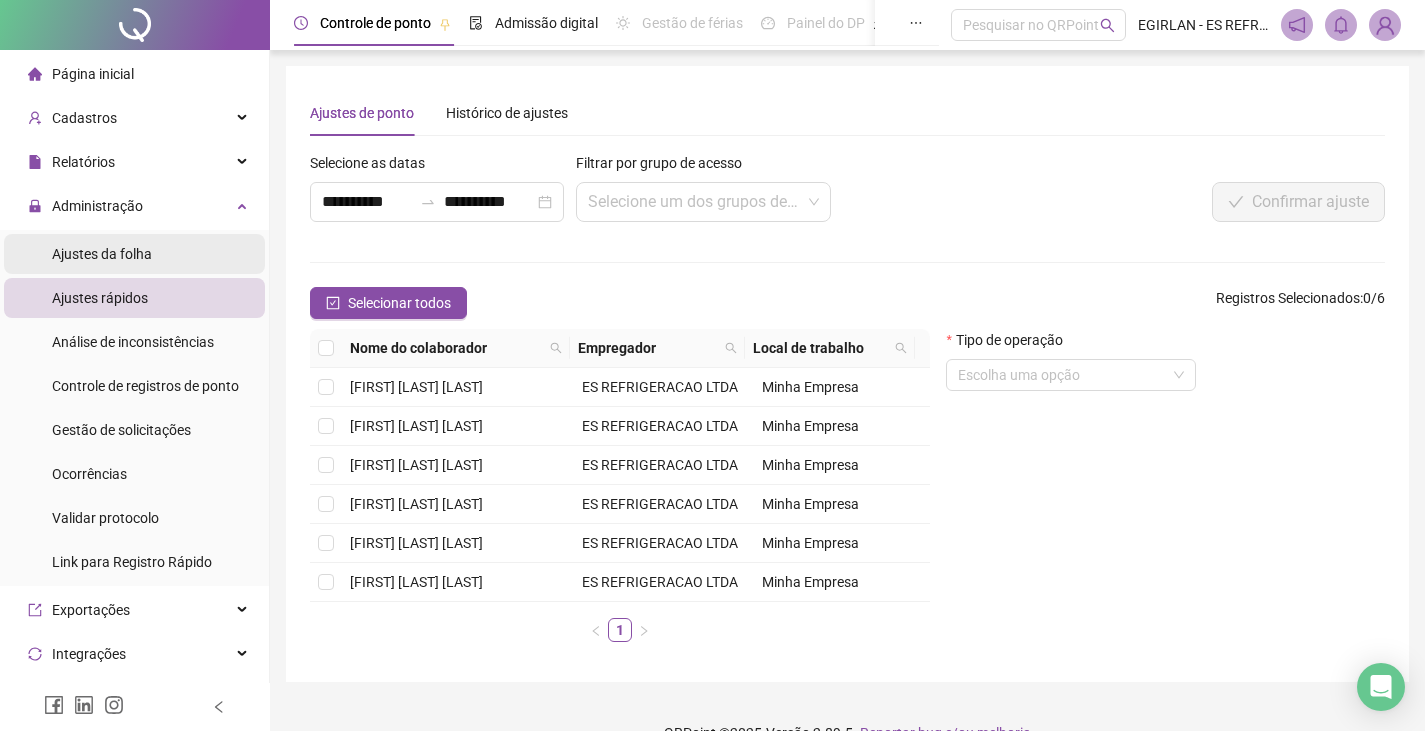 click on "Ajustes da folha" at bounding box center [134, 254] 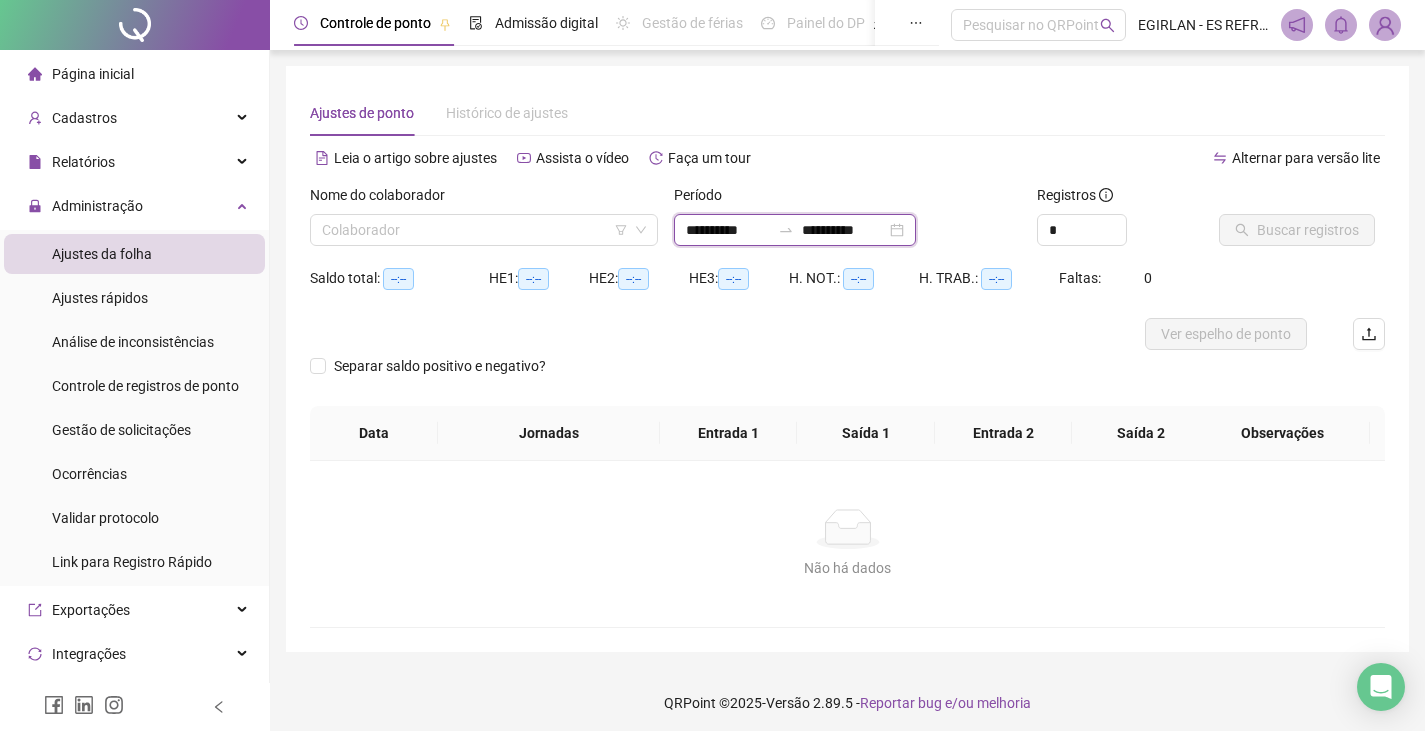click on "**********" at bounding box center [728, 230] 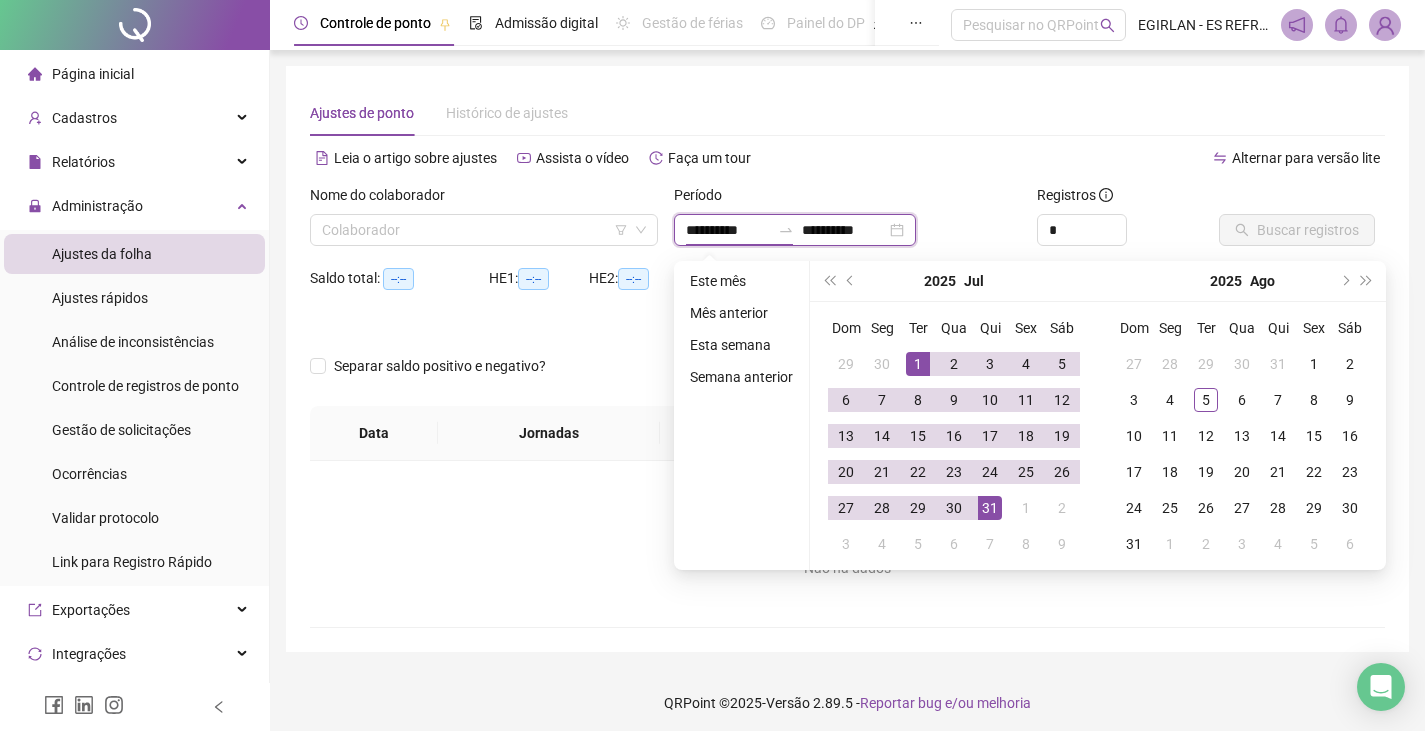 click on "**********" at bounding box center [728, 230] 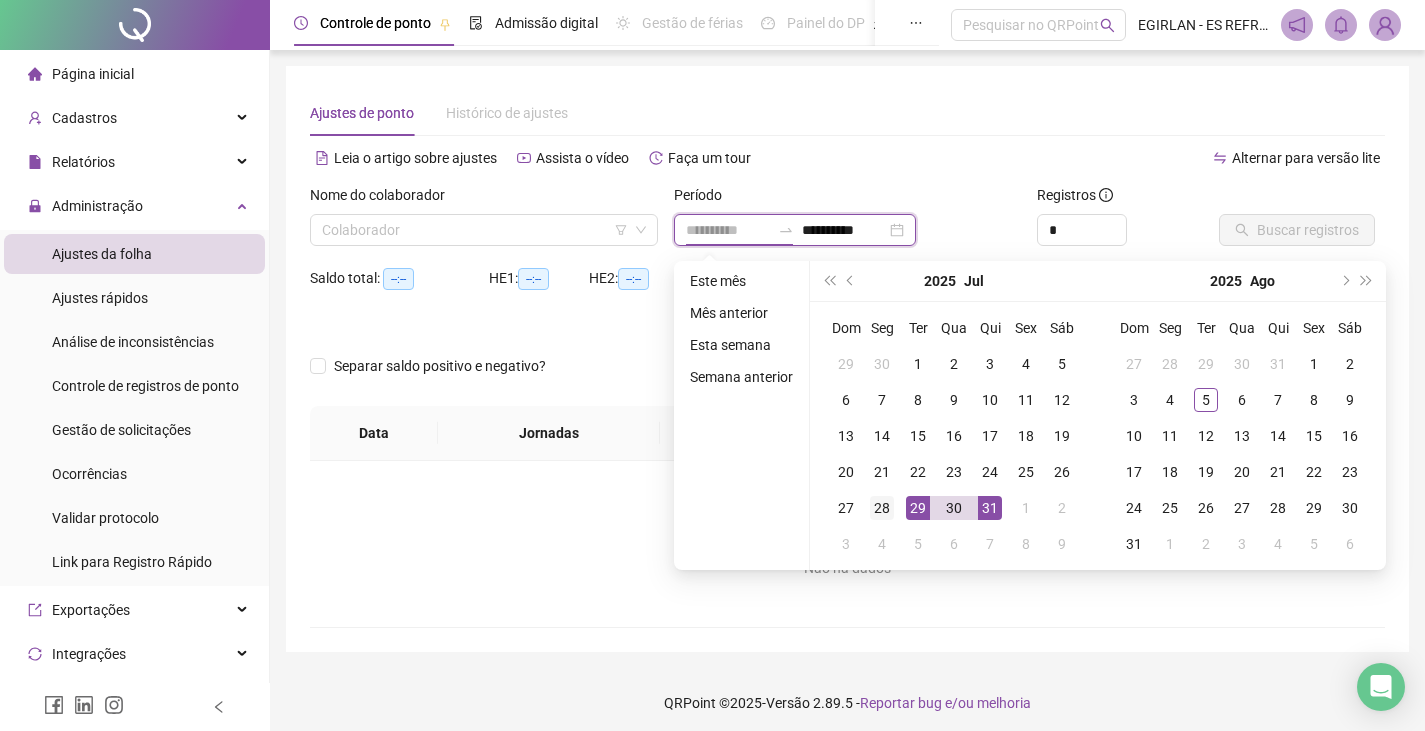 type on "**********" 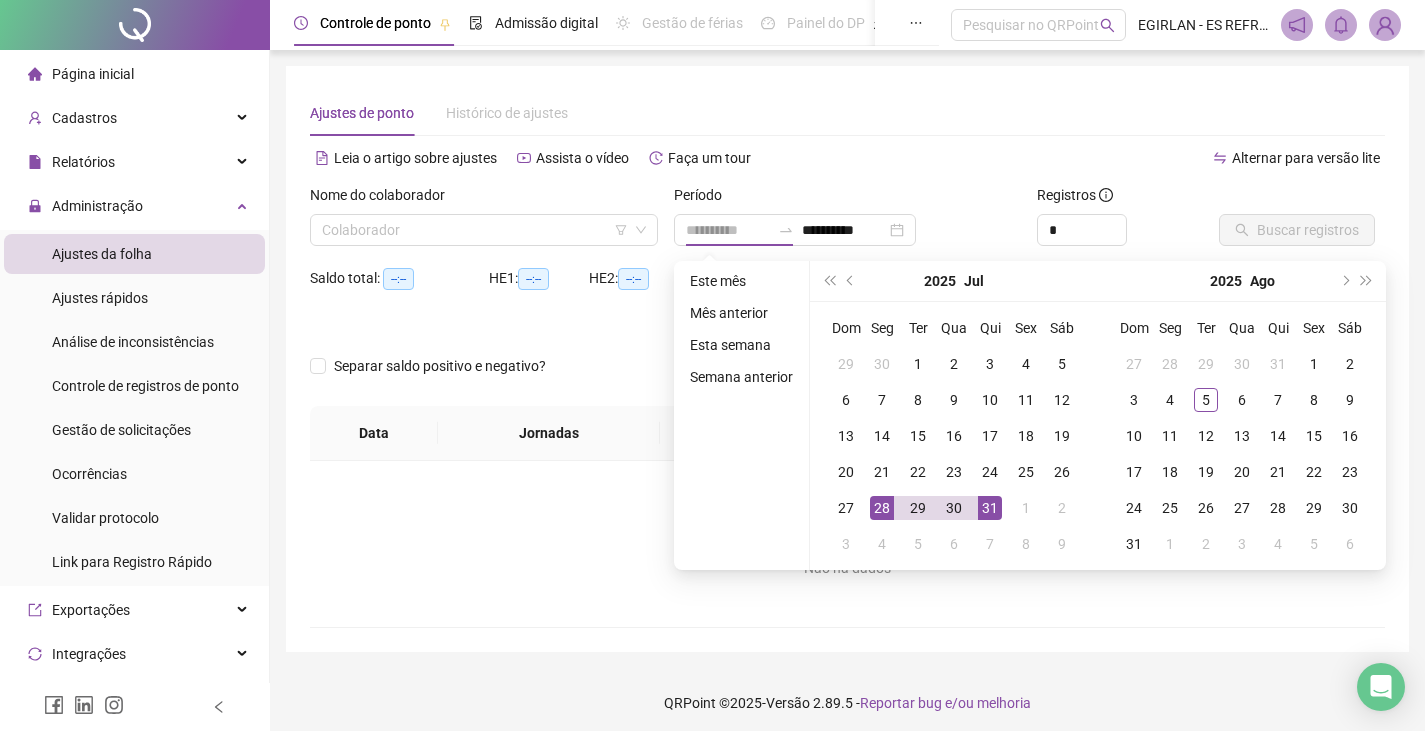 click on "28" at bounding box center (882, 508) 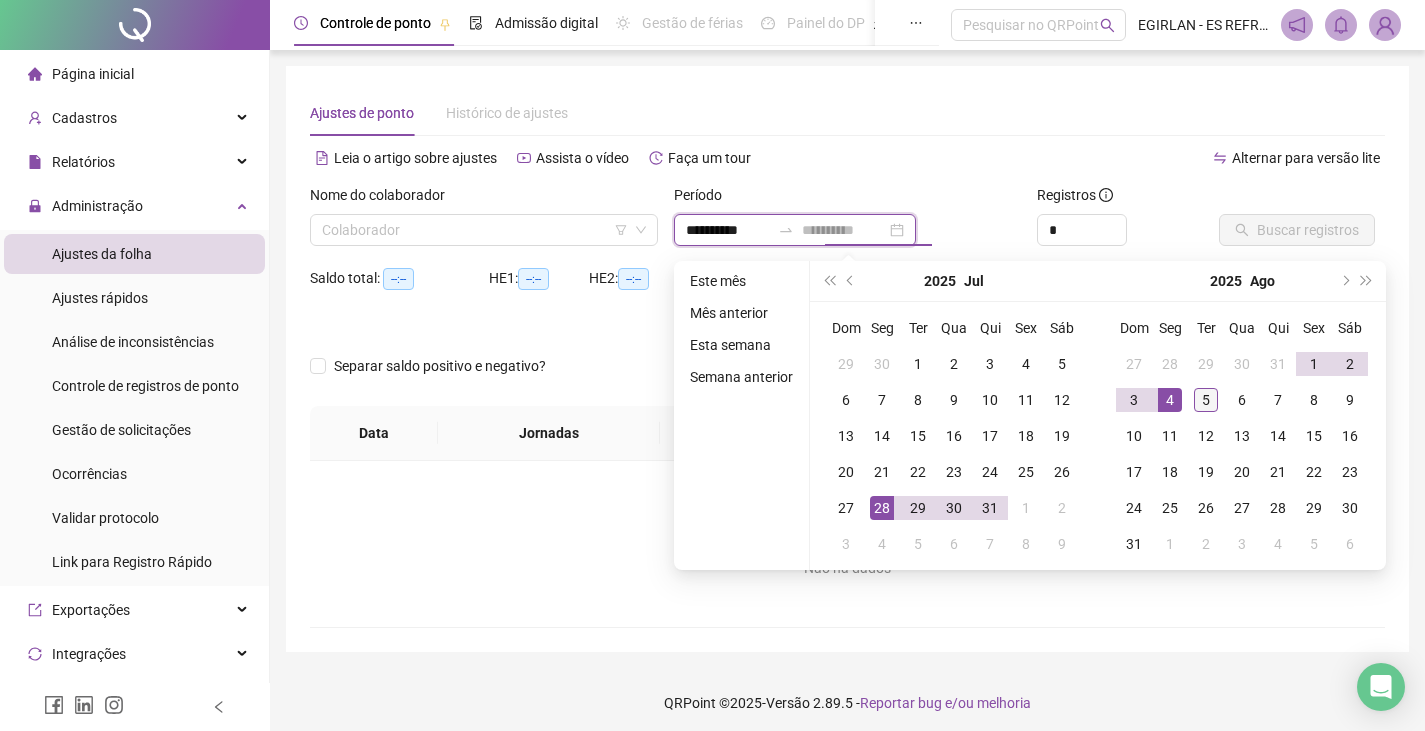 type on "**********" 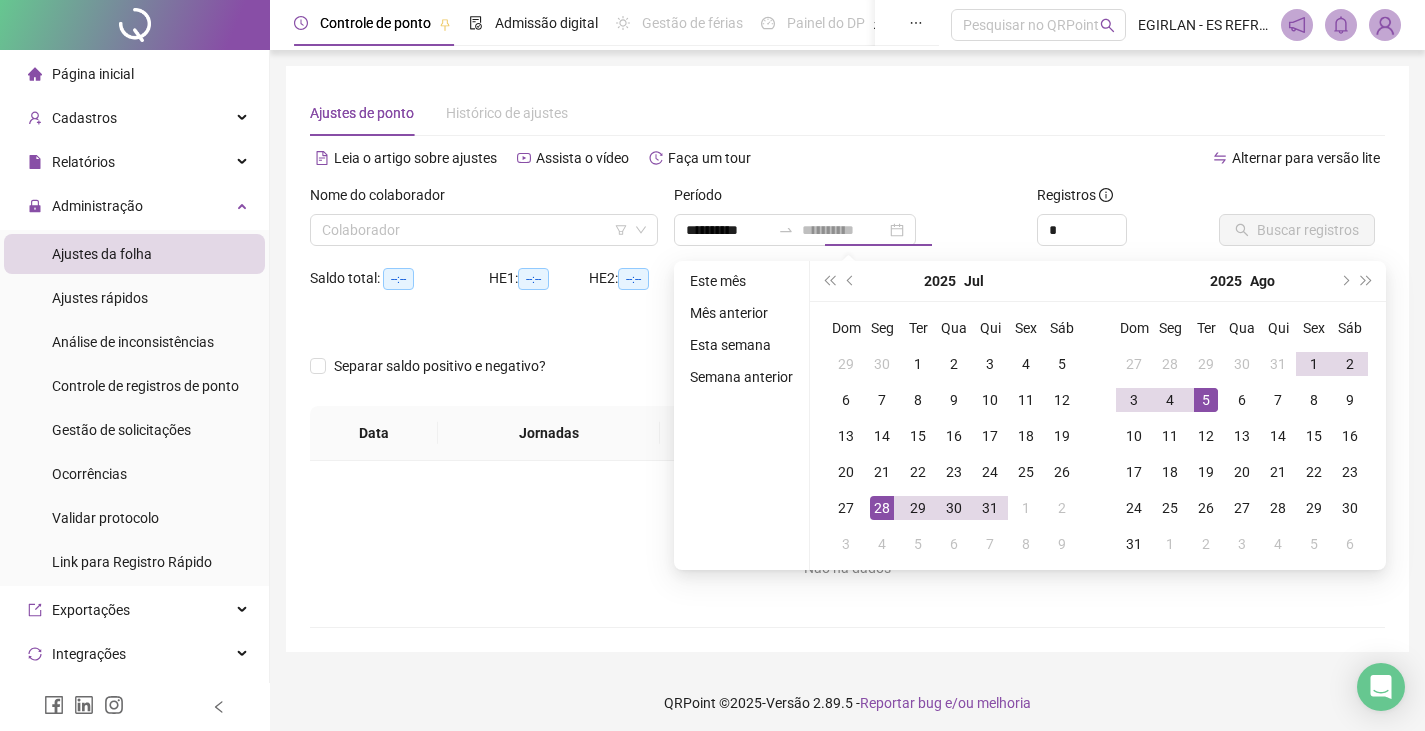 click on "5" at bounding box center (1206, 400) 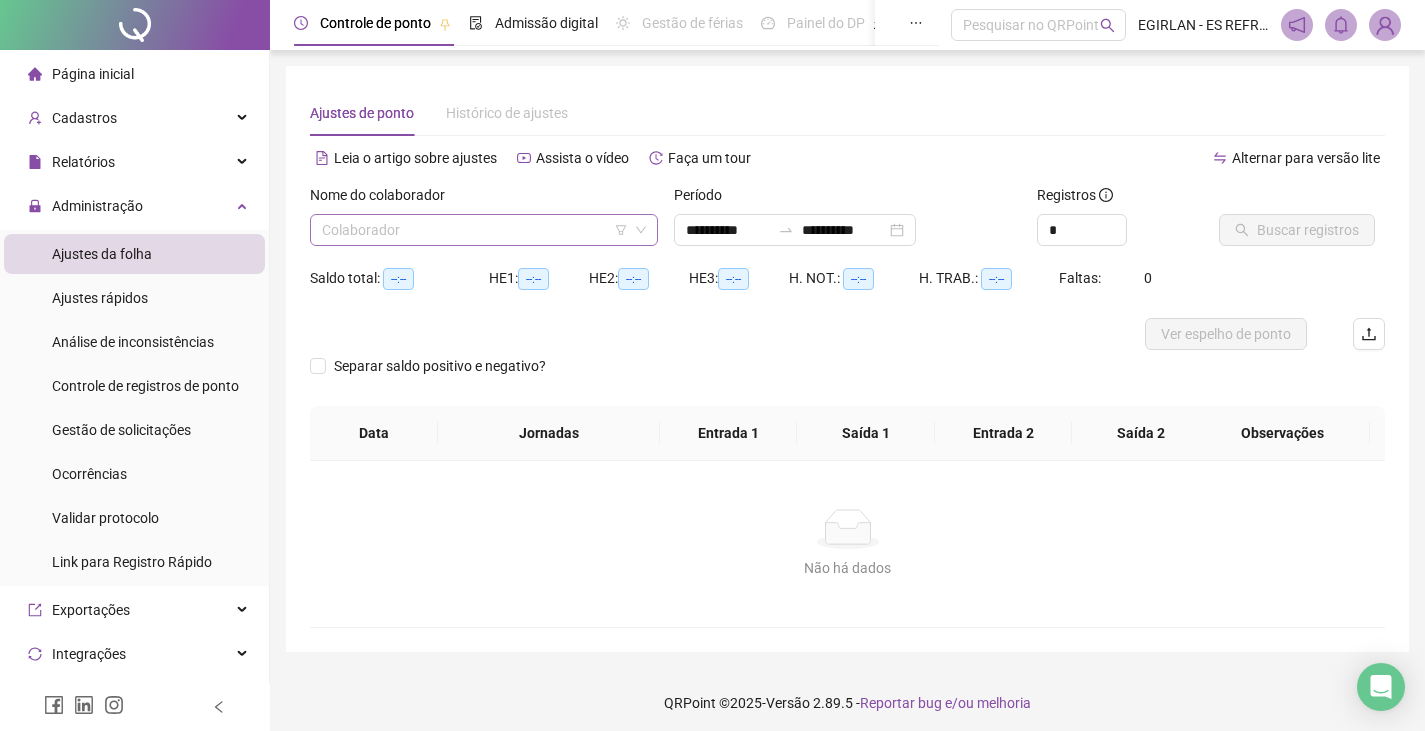 click at bounding box center [475, 230] 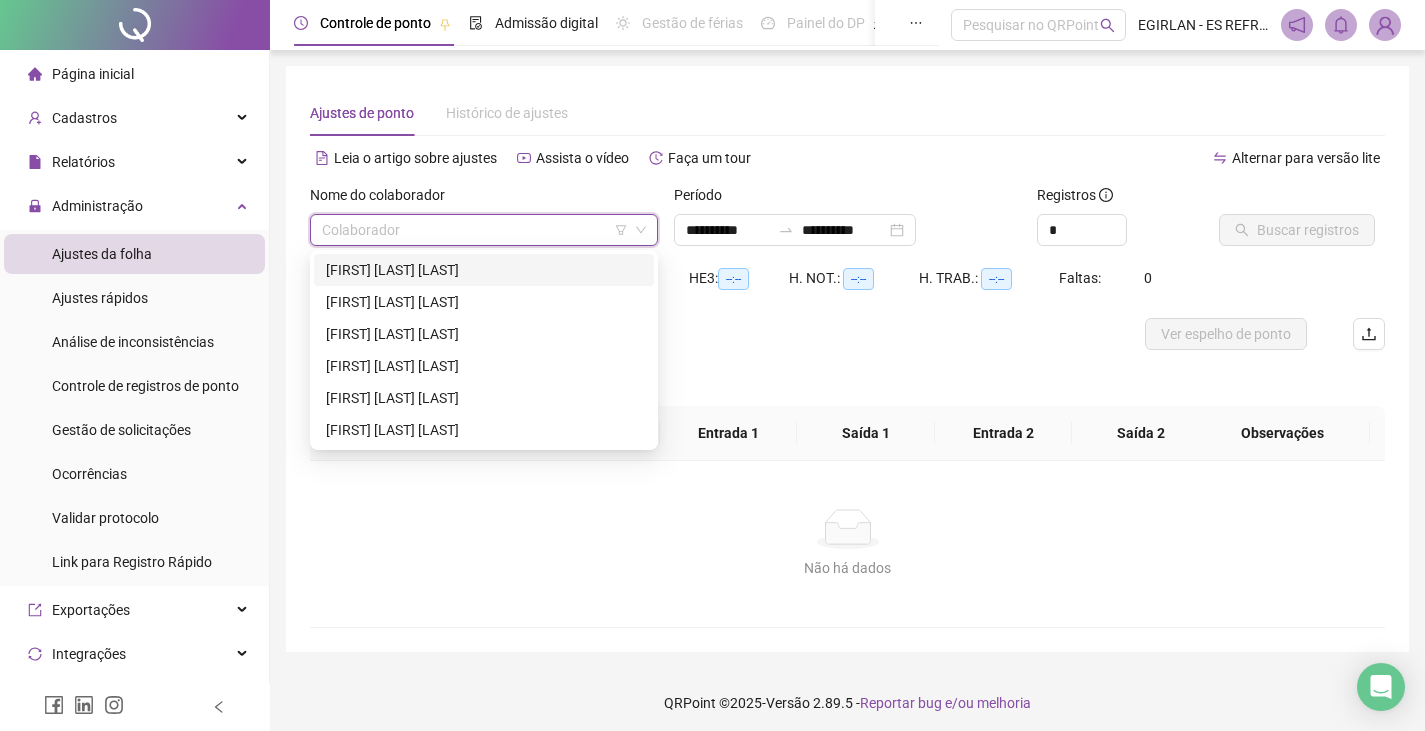 click on "[FIRST] [LAST] [LAST]" at bounding box center (484, 270) 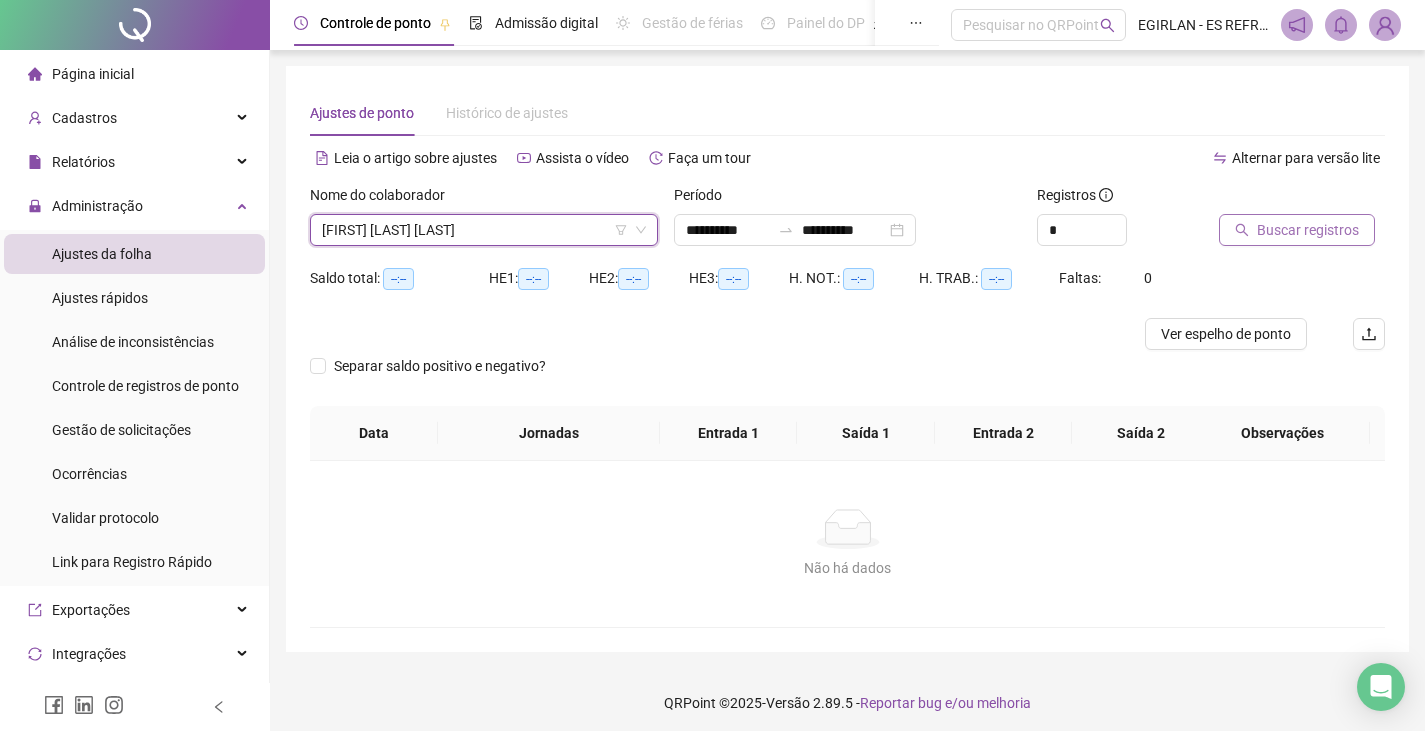 click 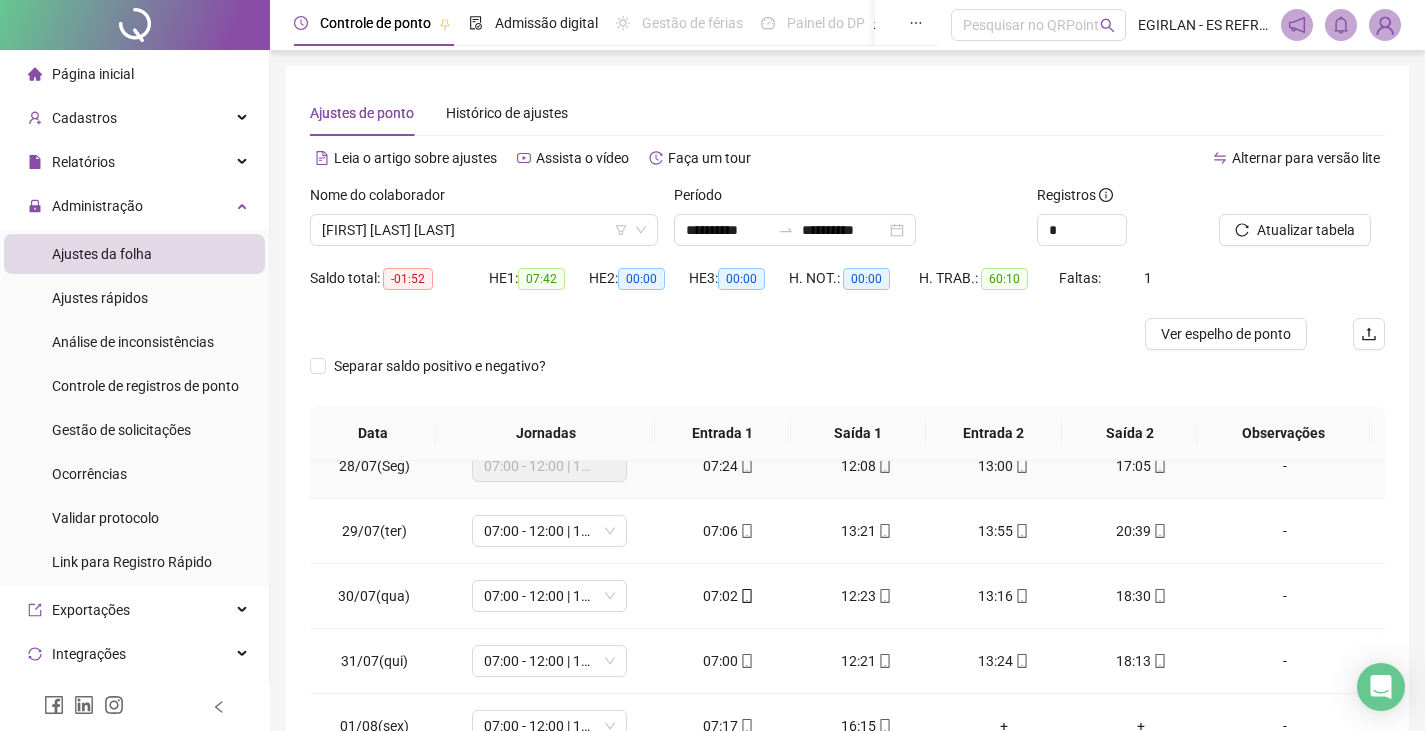 scroll, scrollTop: 0, scrollLeft: 0, axis: both 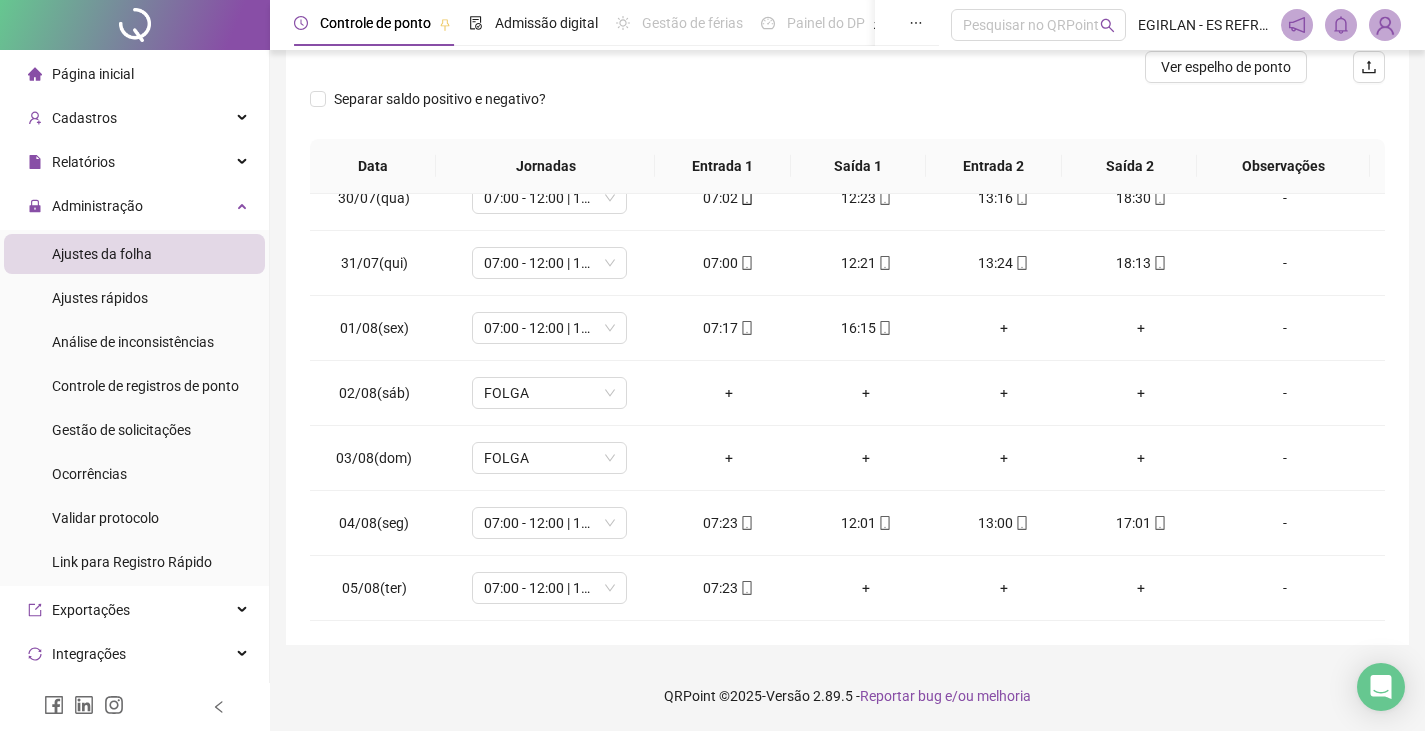 click on "QRPoint © 2025  -  Versão   2.89.5   -  Reportar bug e/ou melhoria" at bounding box center (847, 696) 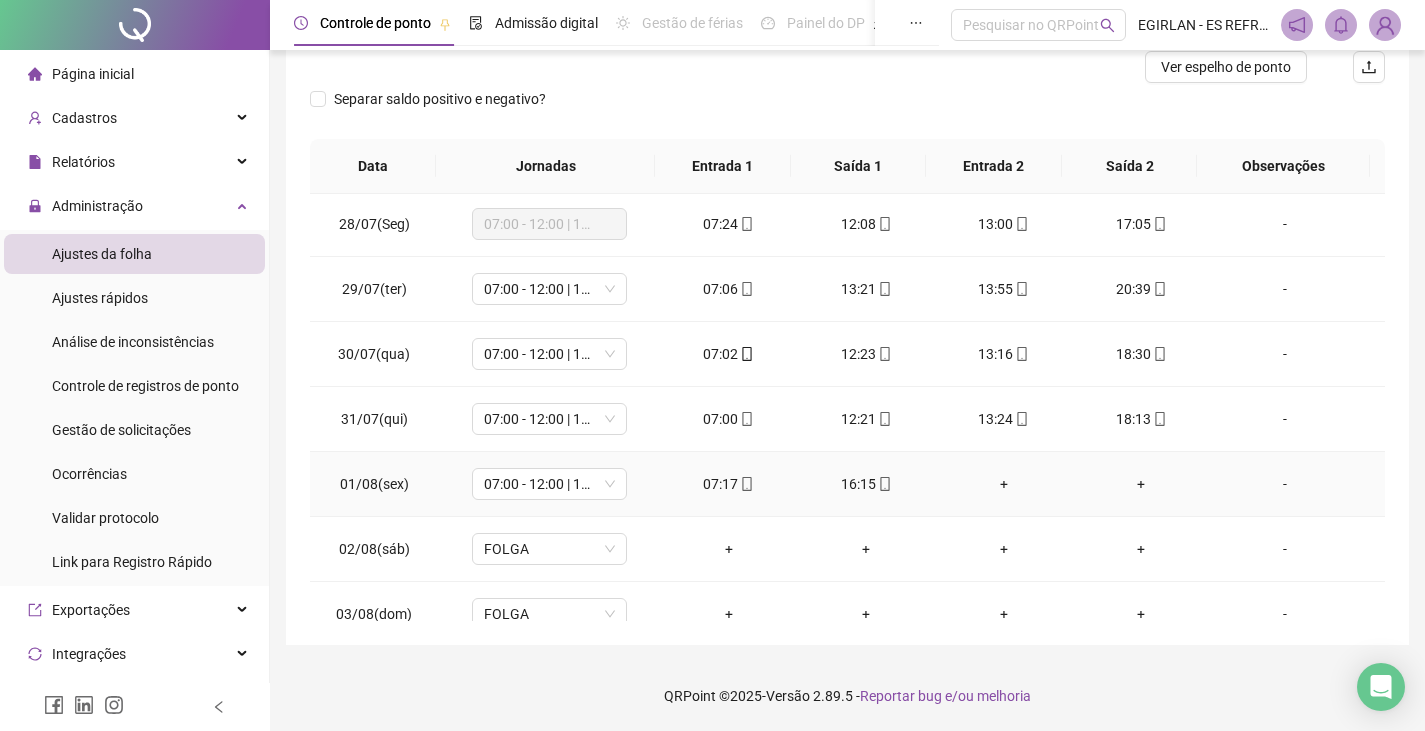 scroll, scrollTop: 0, scrollLeft: 0, axis: both 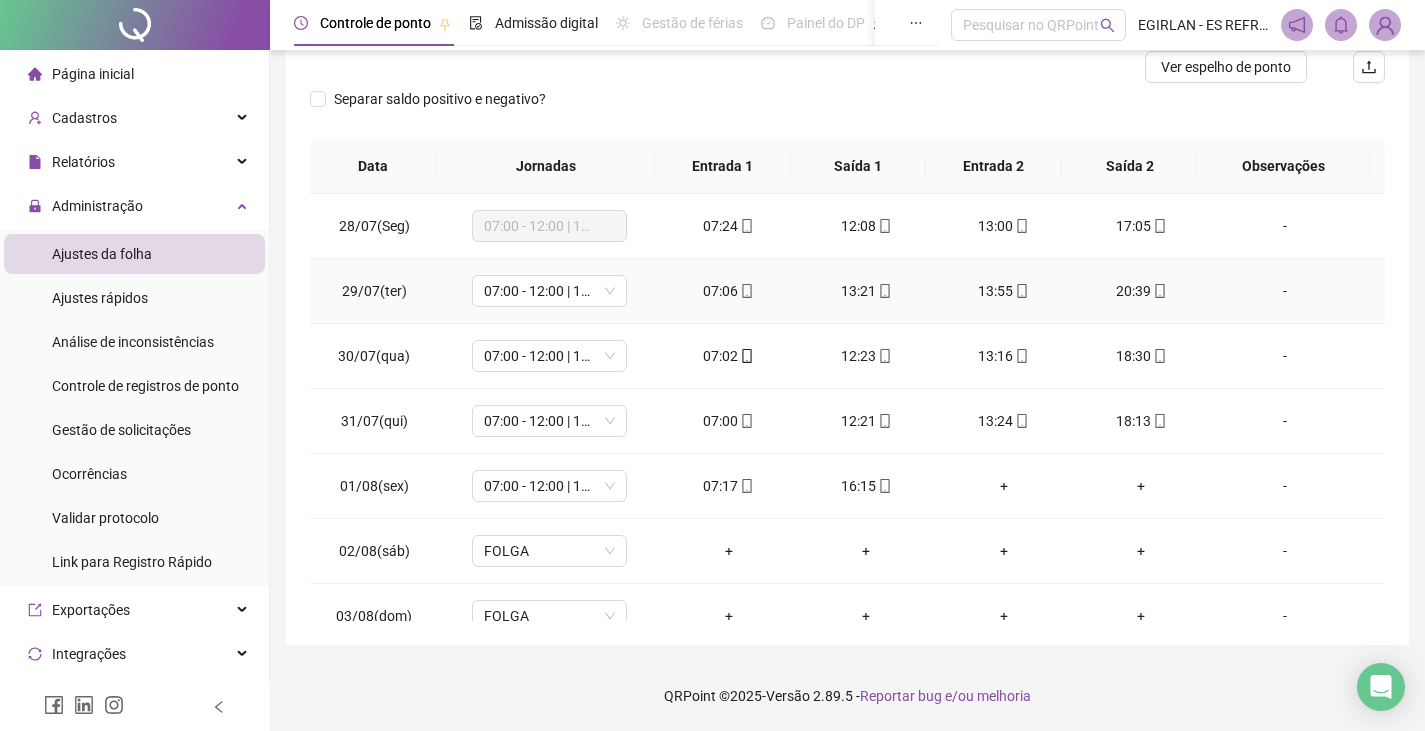 click on "20:39" at bounding box center (1142, 291) 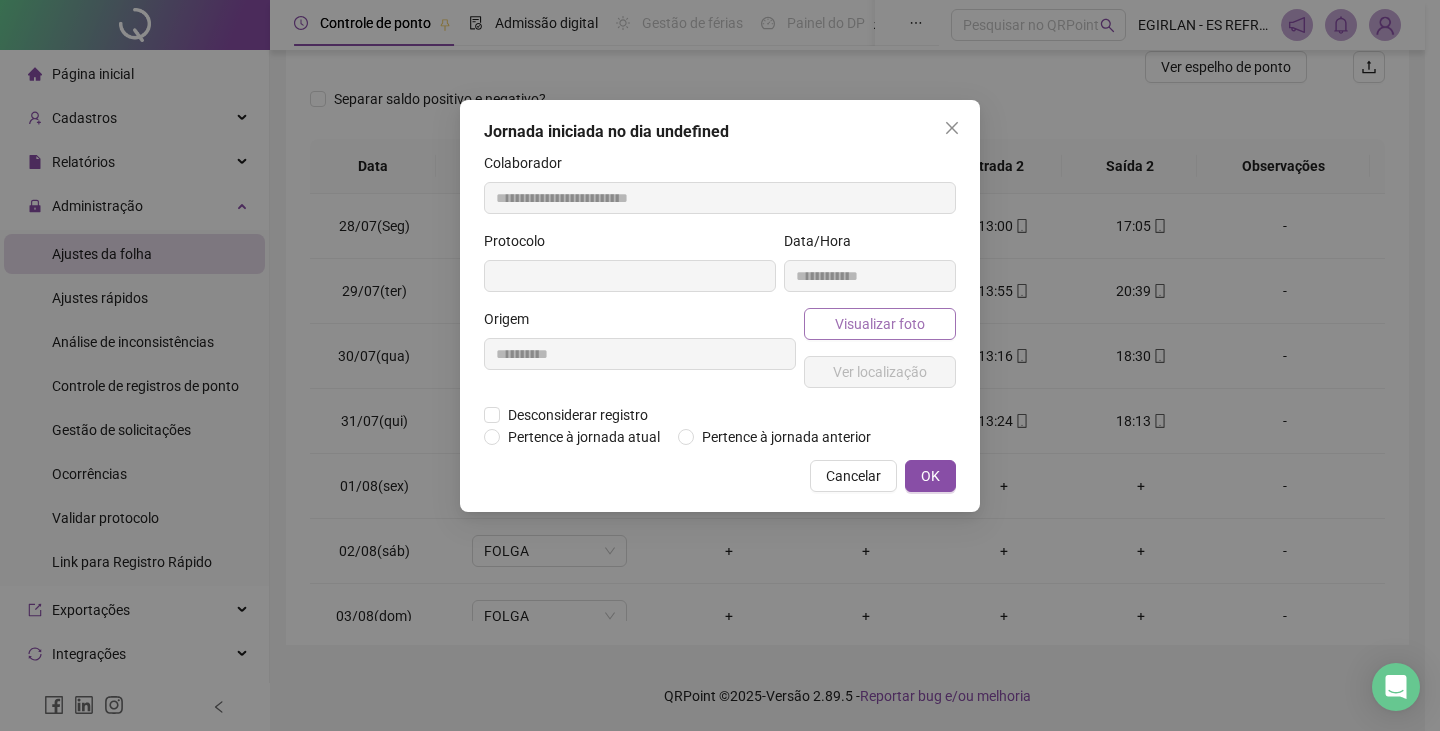 click on "Visualizar foto" at bounding box center (880, 324) 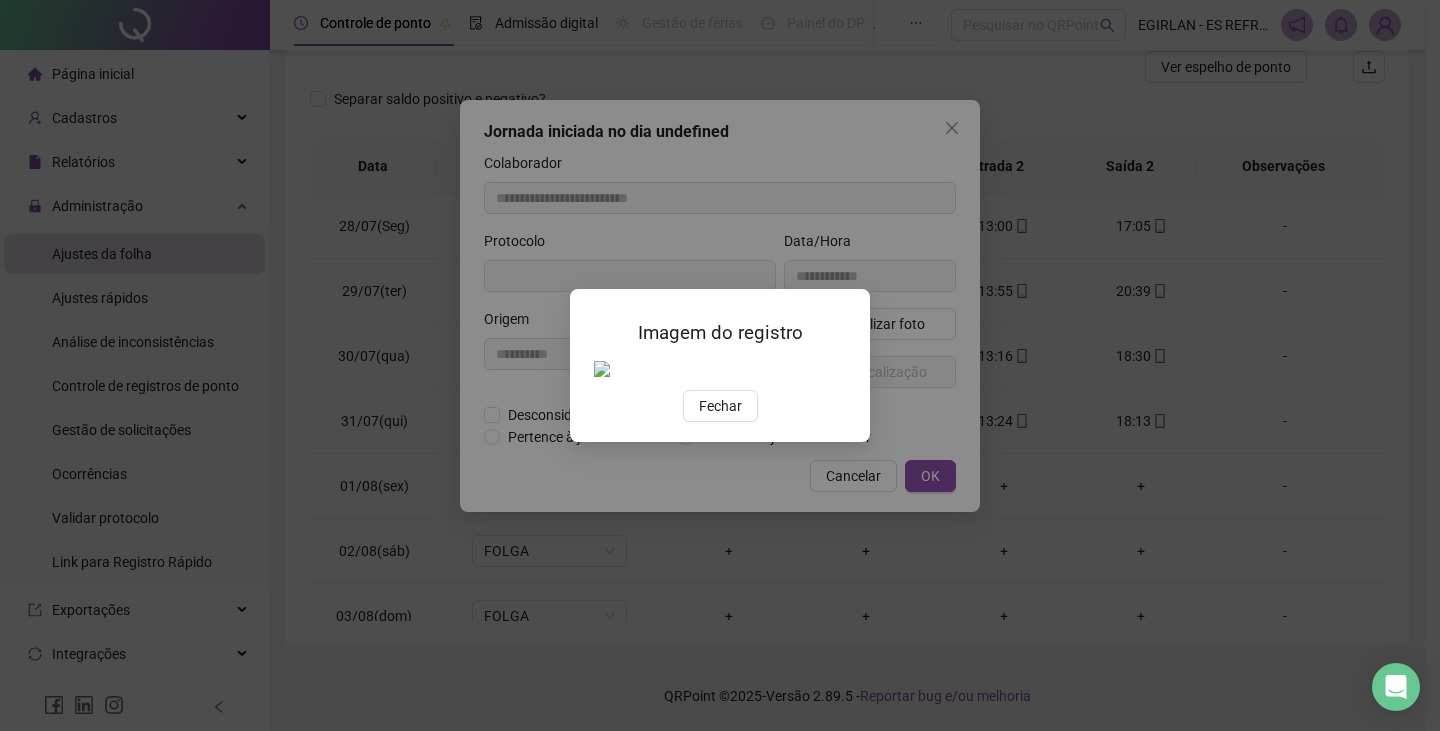 click on "Fechar" at bounding box center [720, 406] 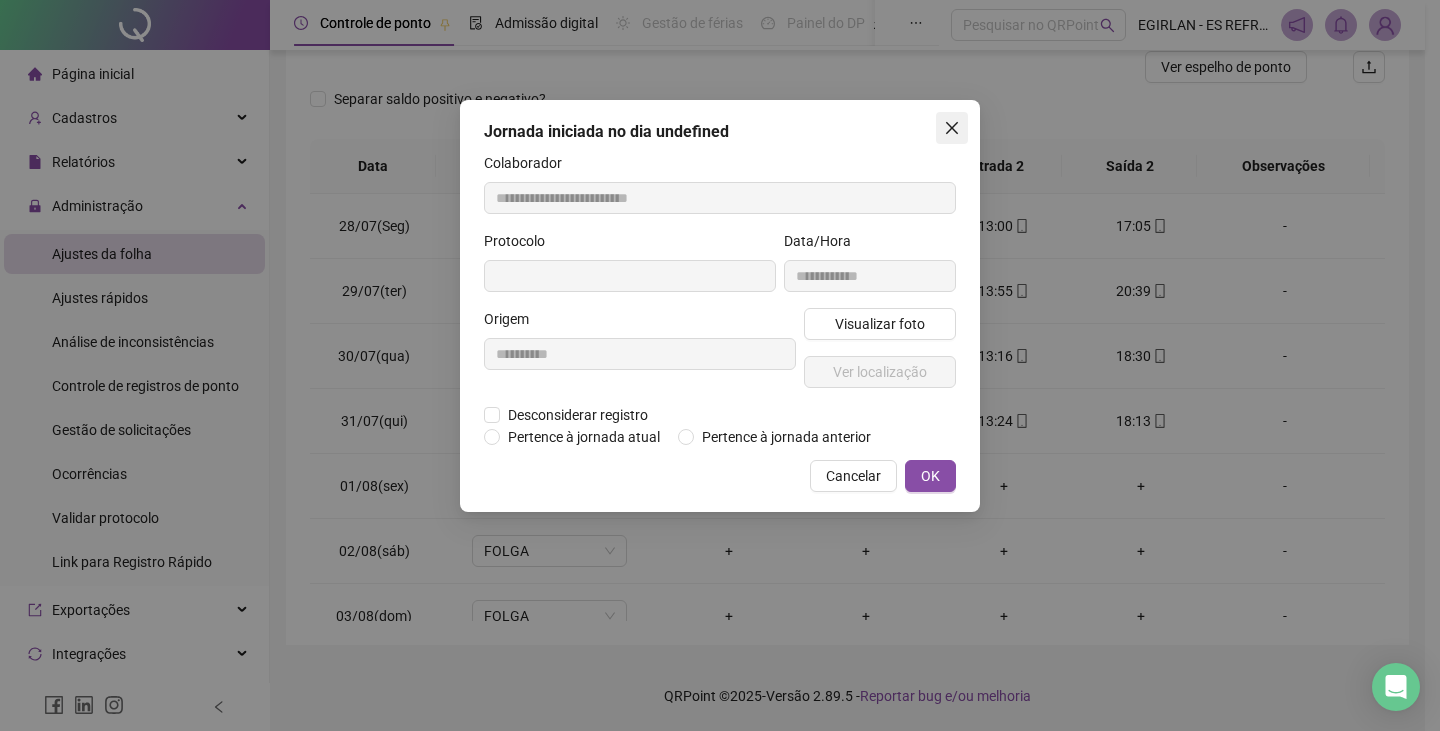 type on "**********" 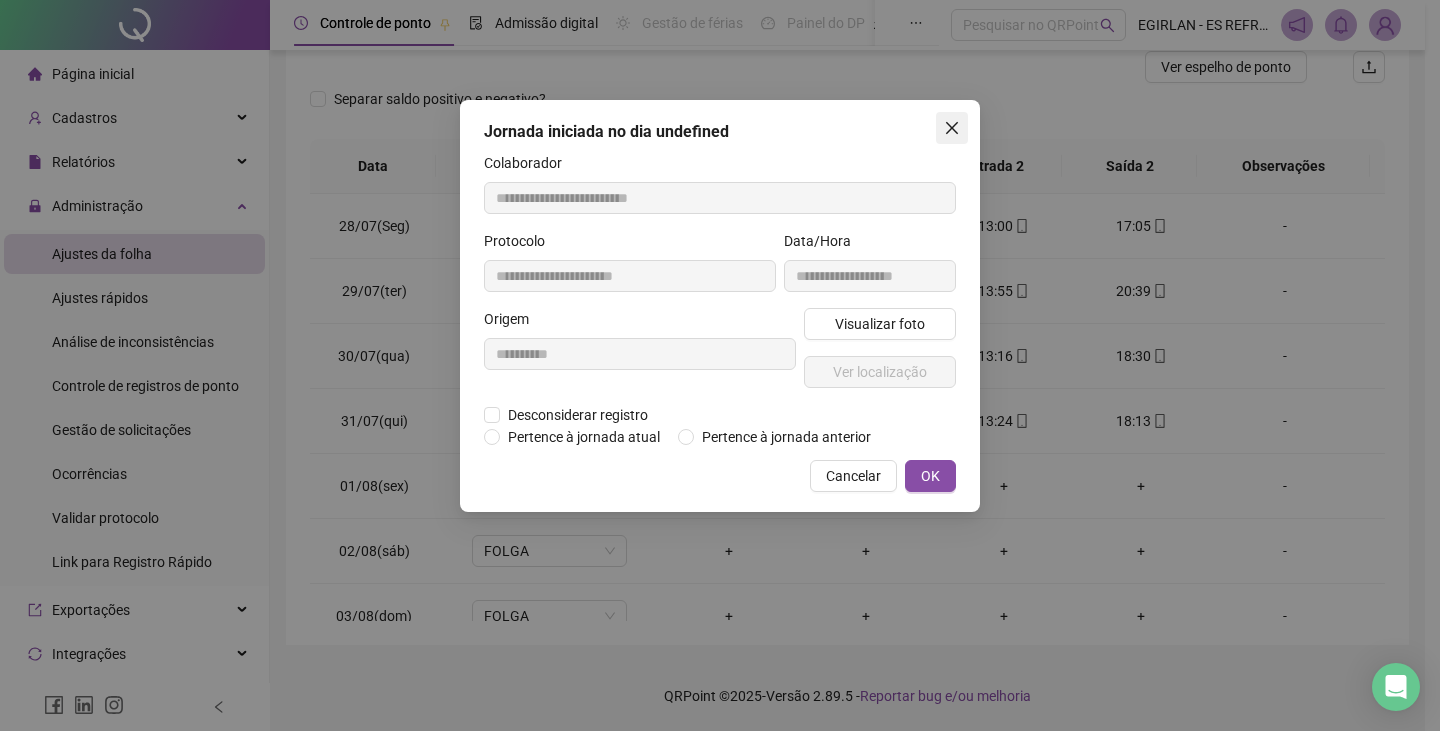 click at bounding box center (952, 128) 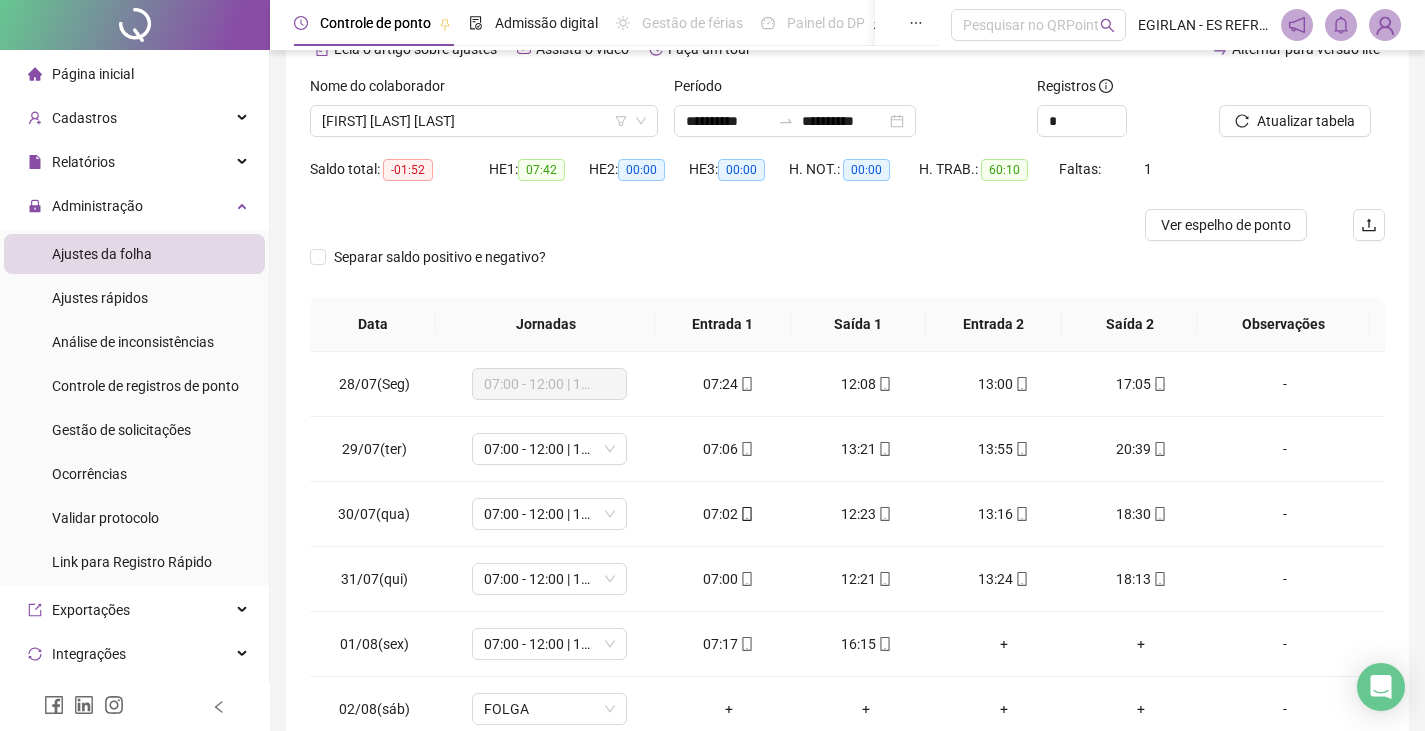 scroll, scrollTop: 67, scrollLeft: 0, axis: vertical 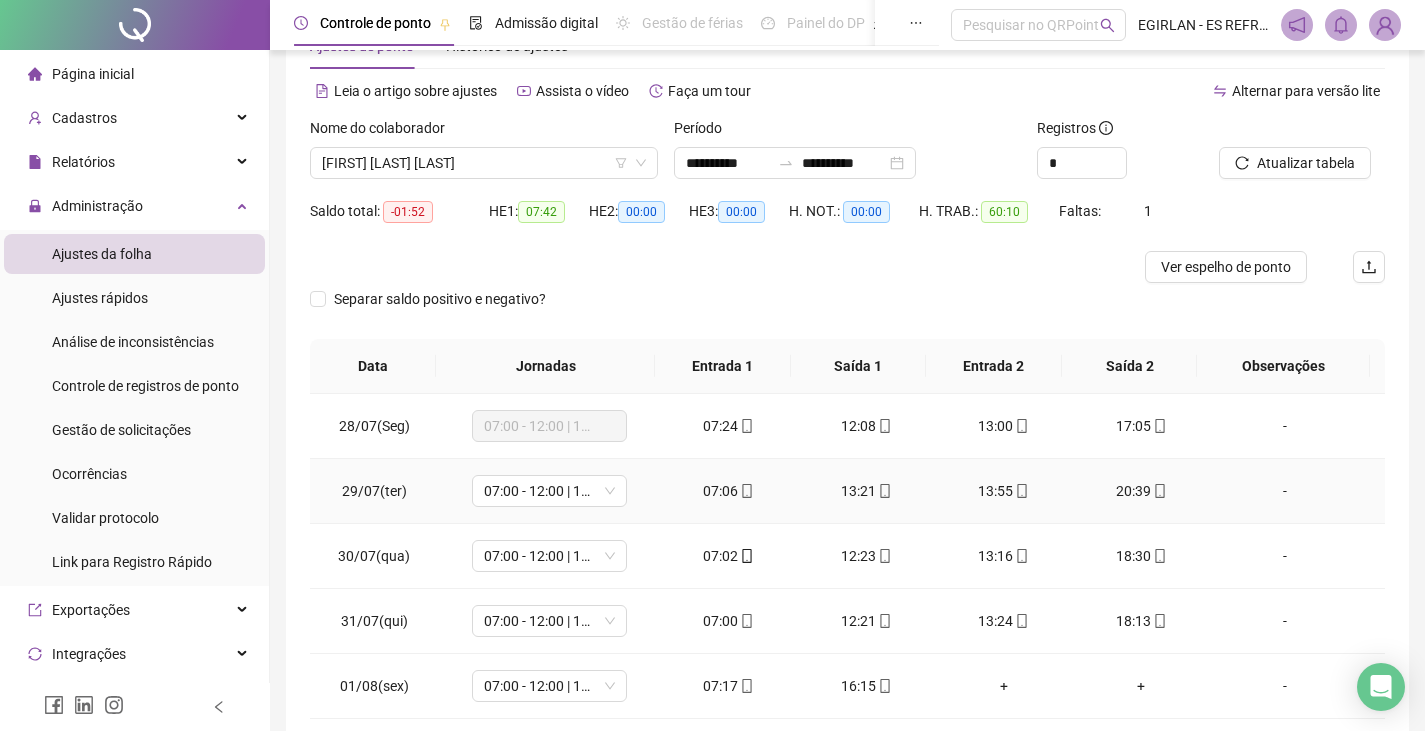 click 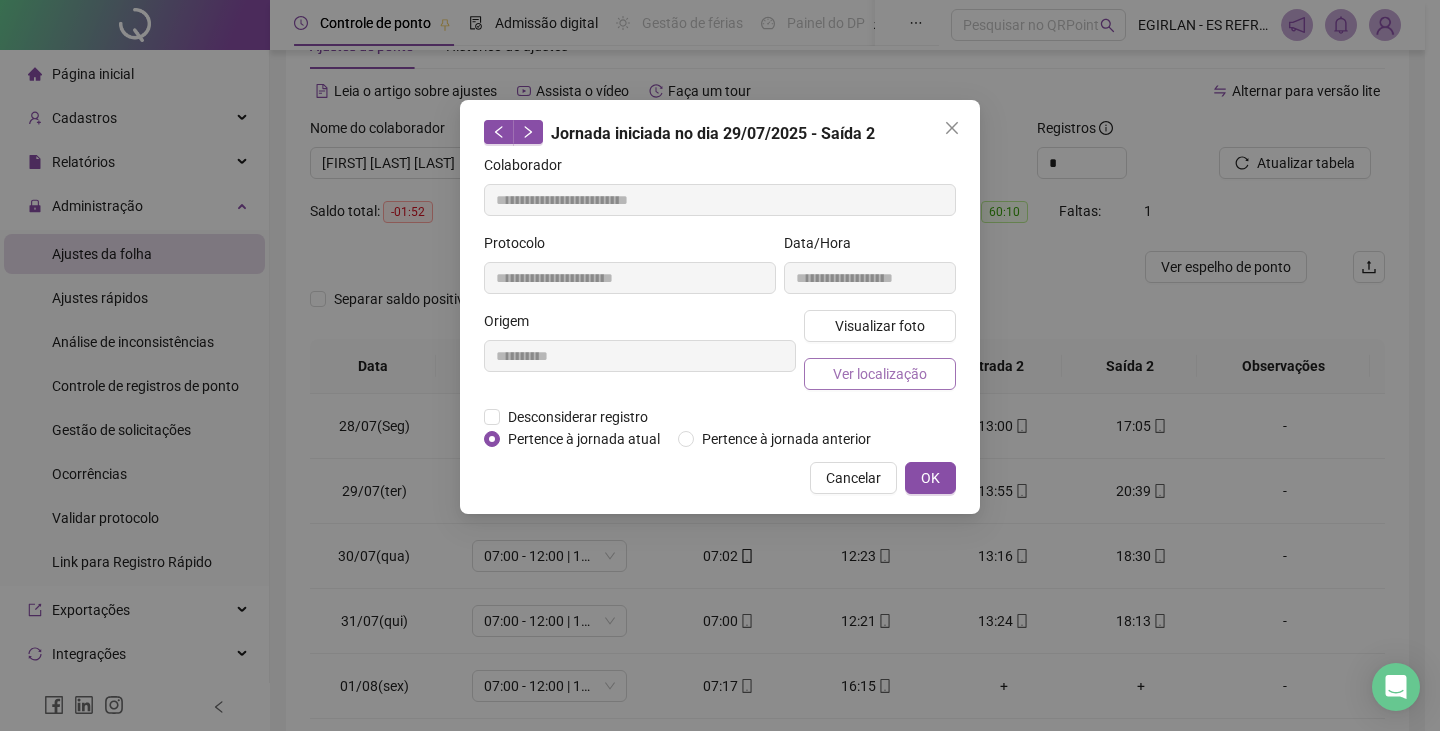 click on "Ver localização" at bounding box center [880, 374] 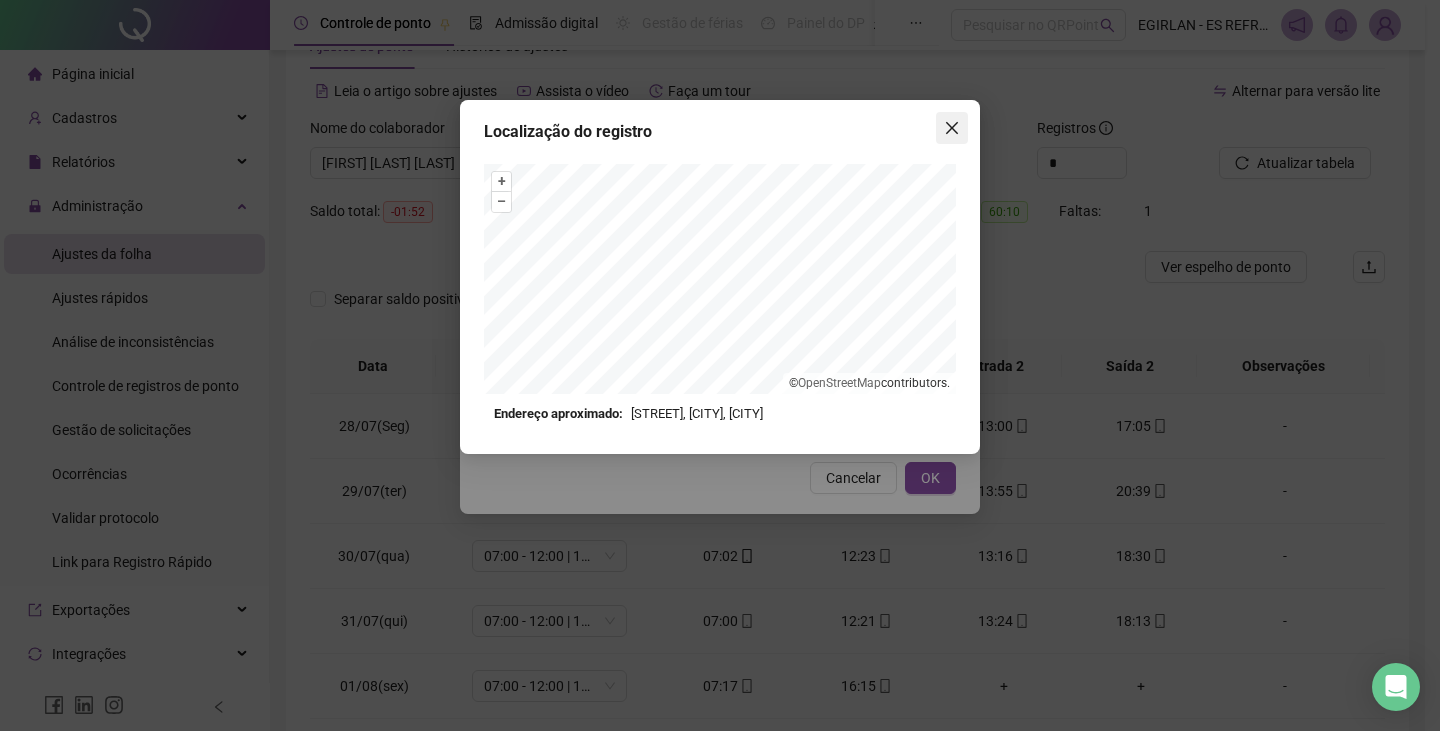 click 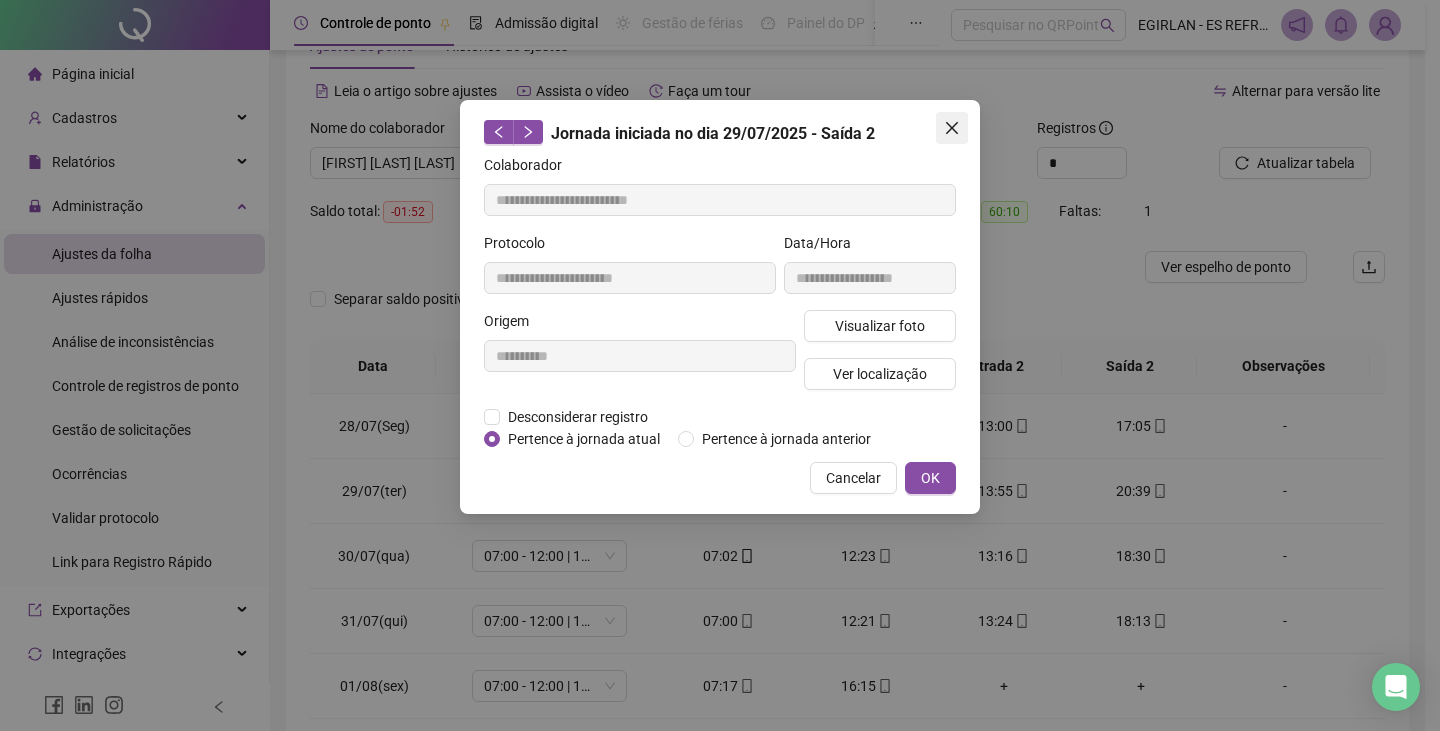 click 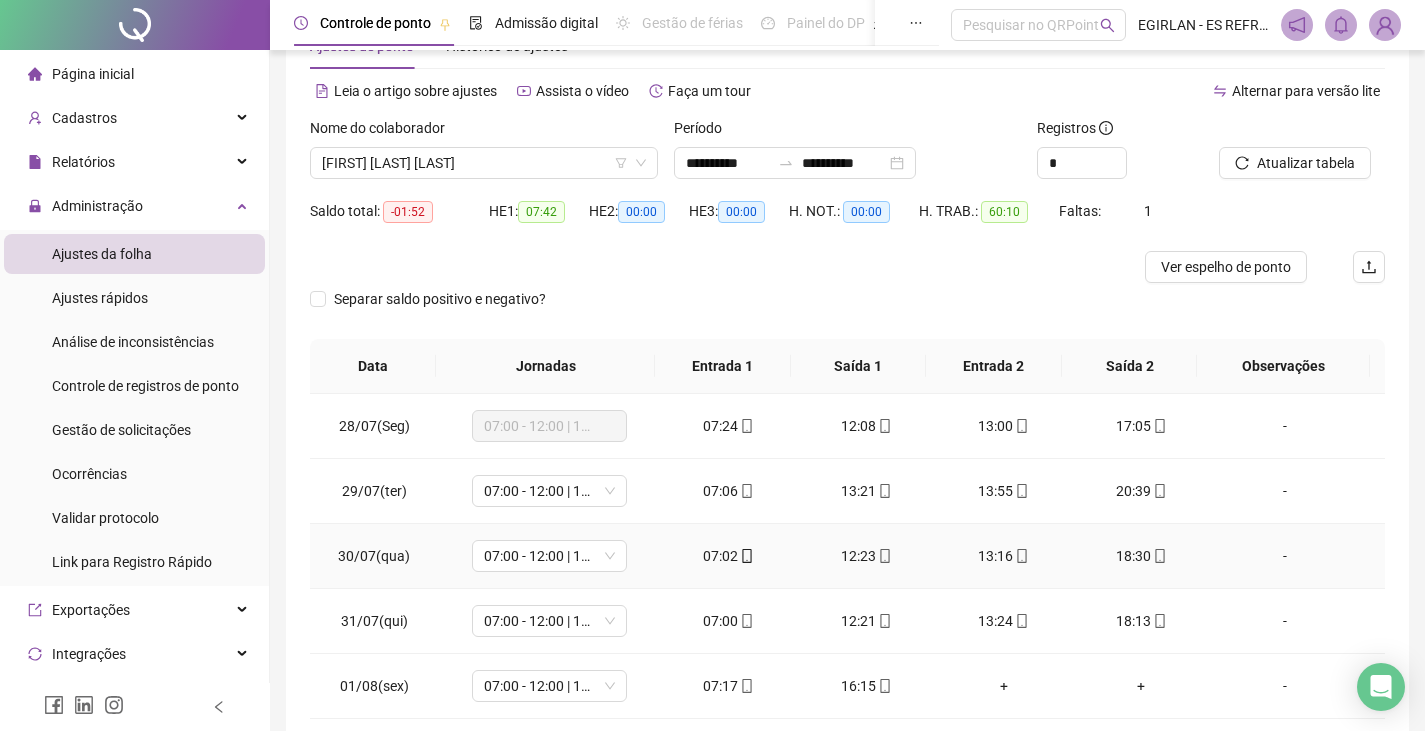 click on "20:39" at bounding box center (1142, 491) 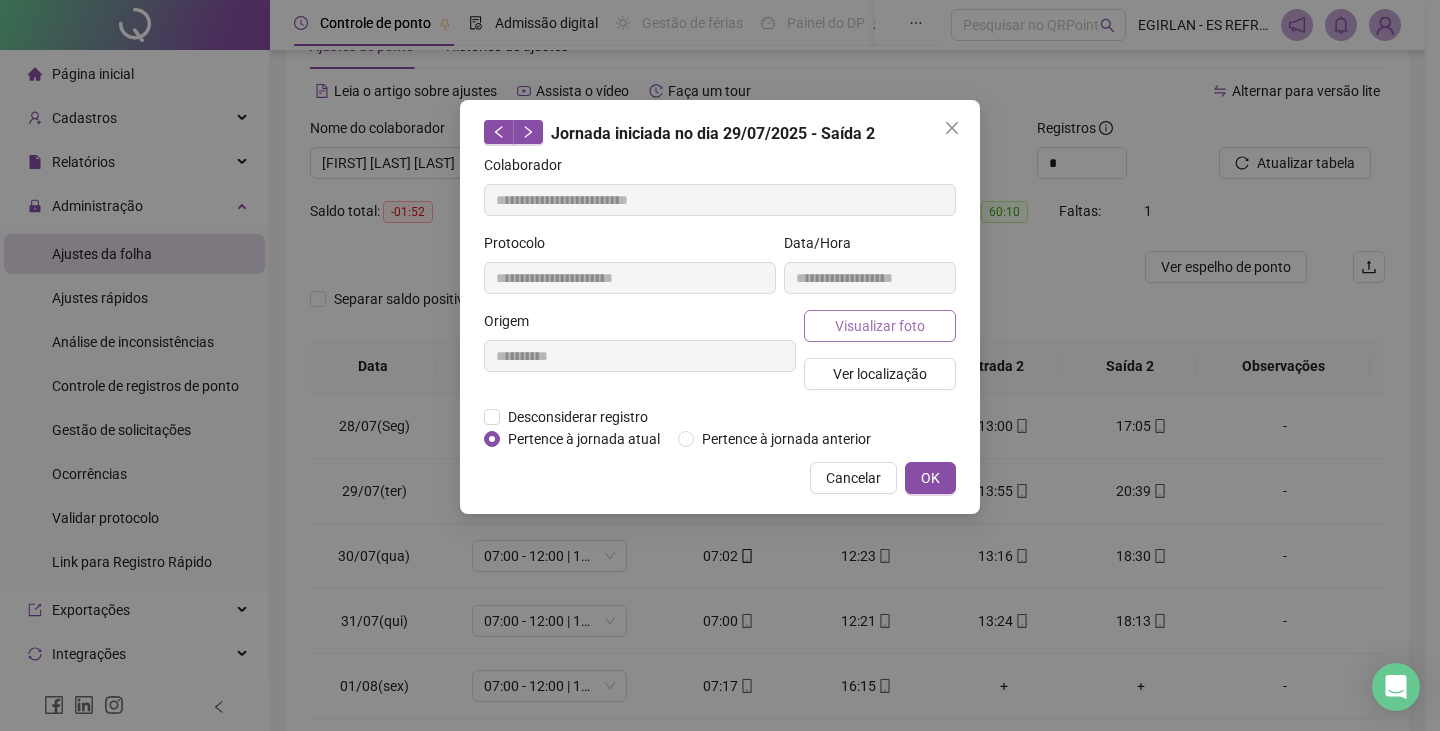 click on "Visualizar foto" at bounding box center (880, 326) 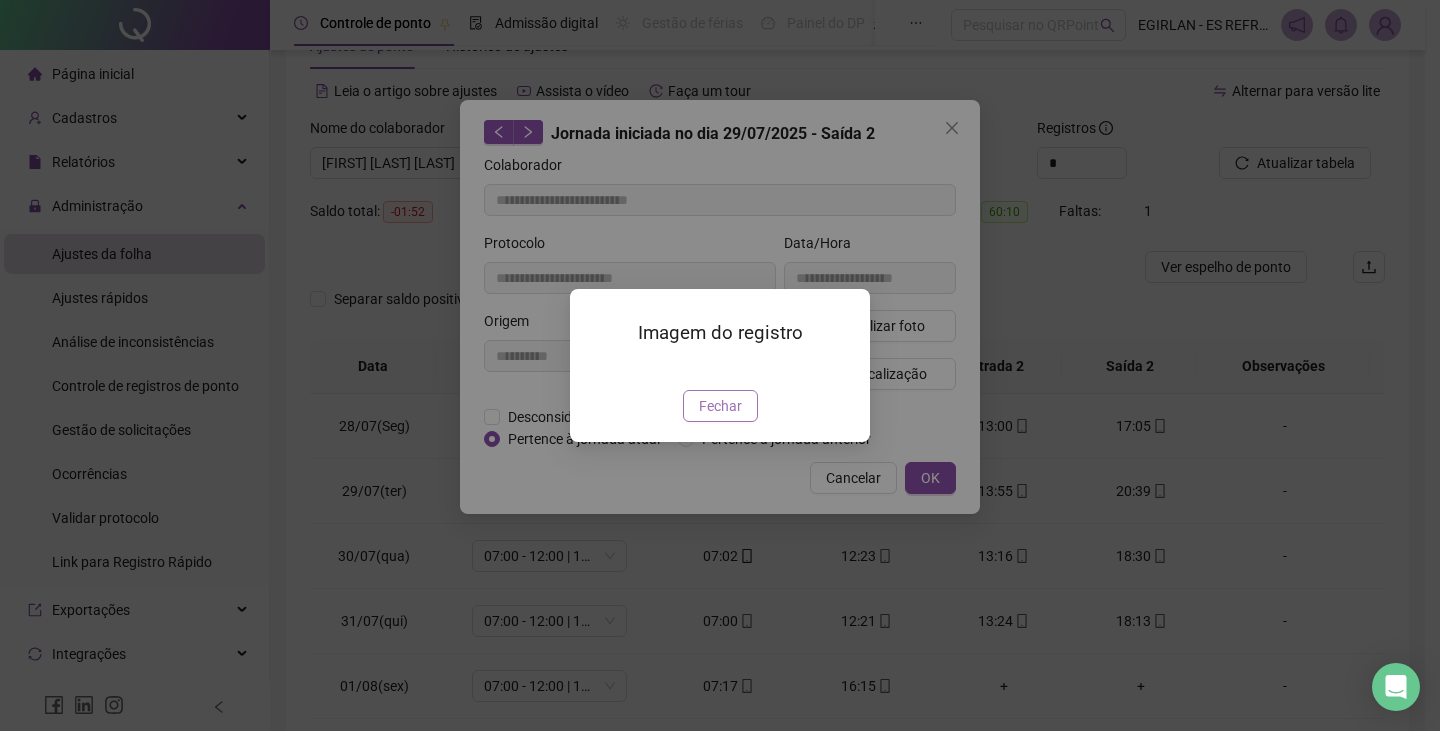 click on "Fechar" at bounding box center (720, 406) 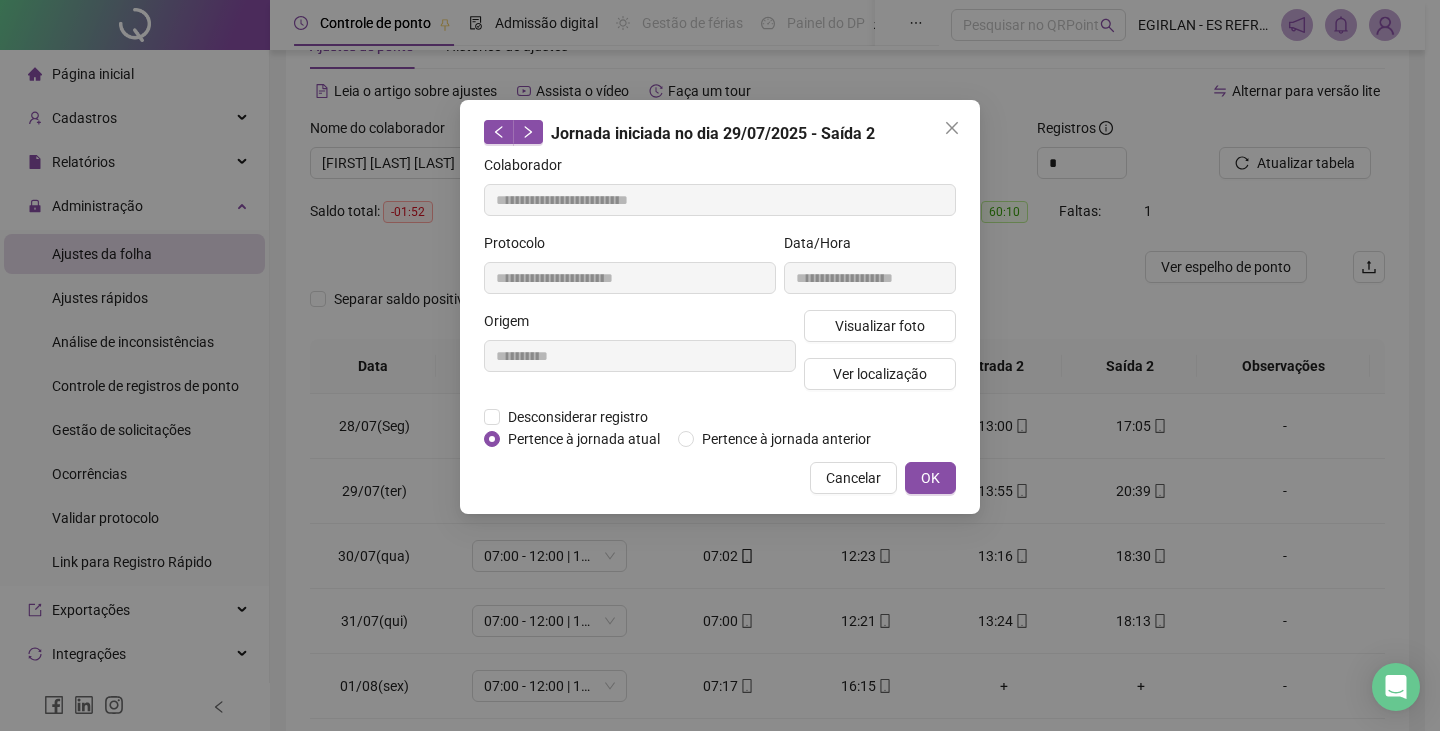 click 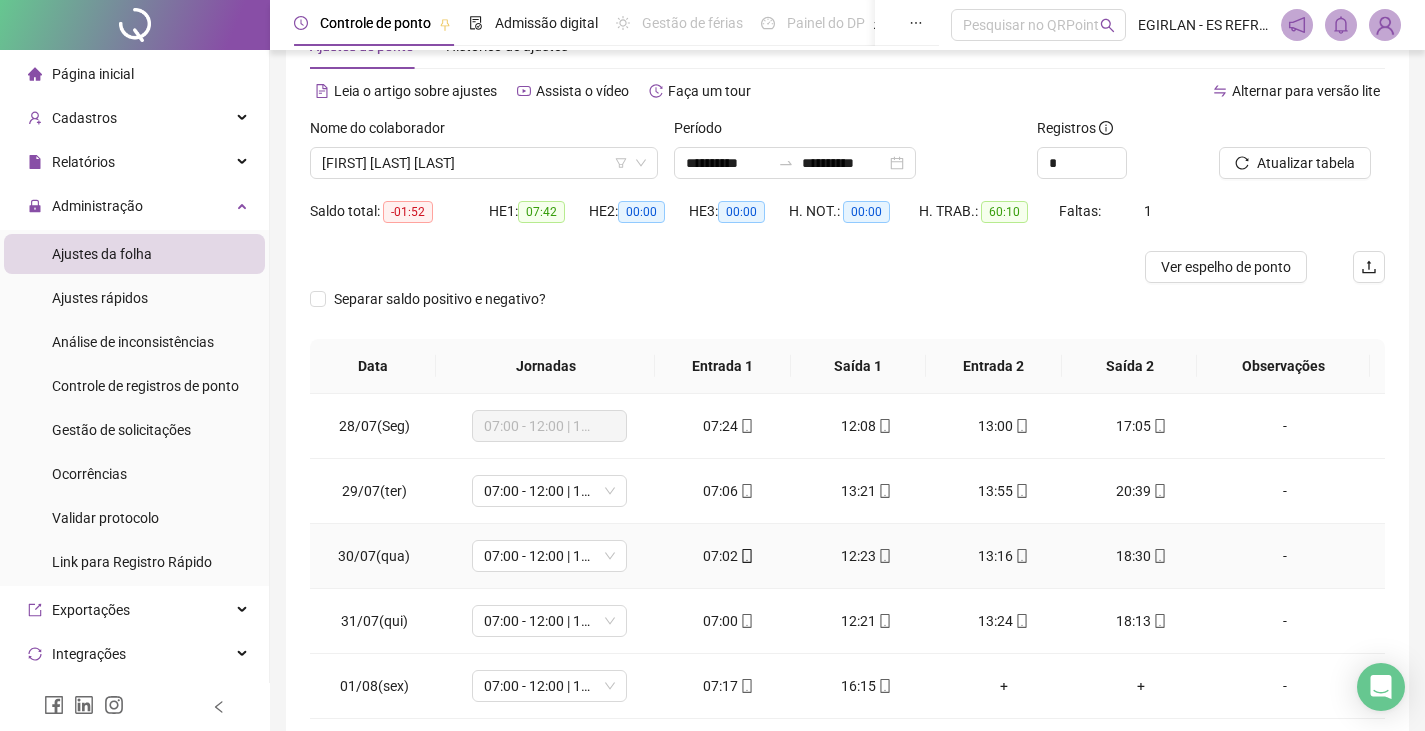 click on "18:30" at bounding box center (1142, 556) 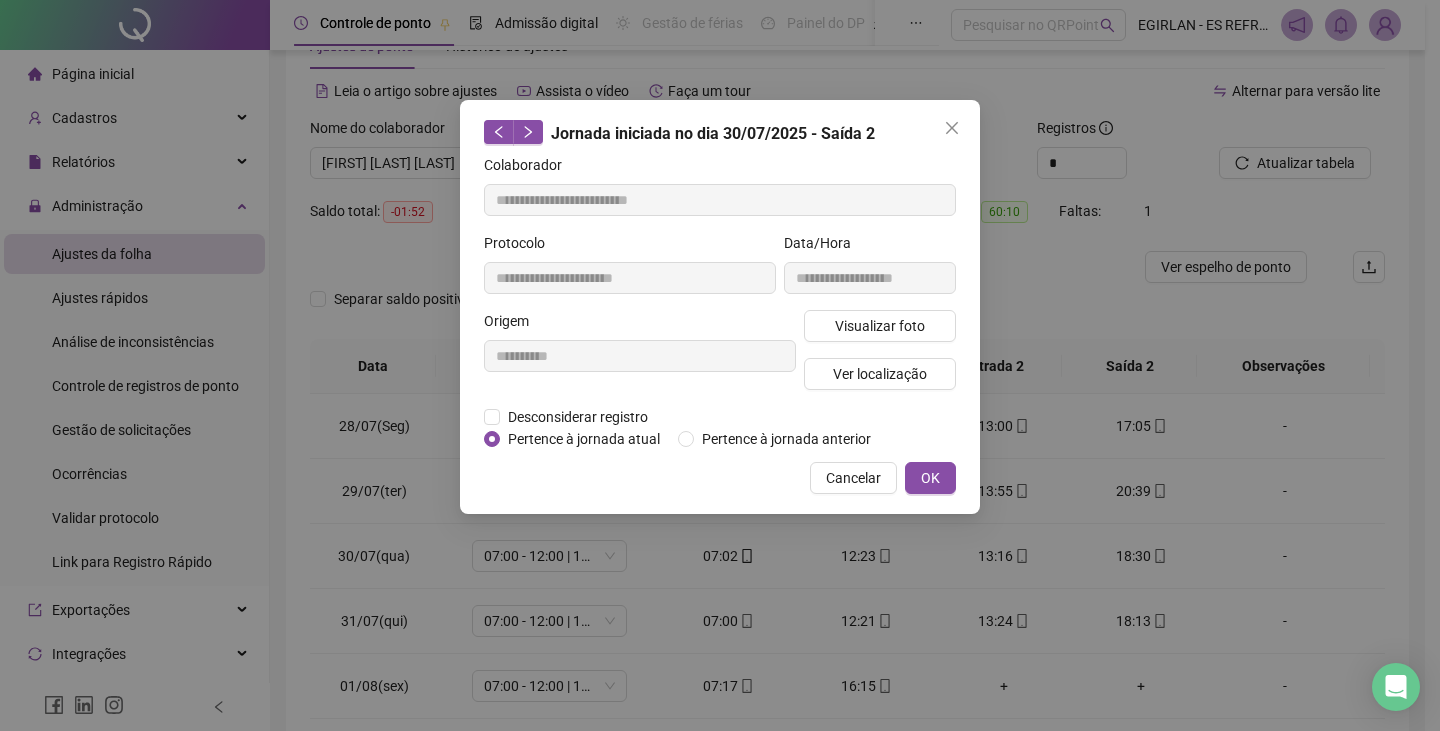 type on "**********" 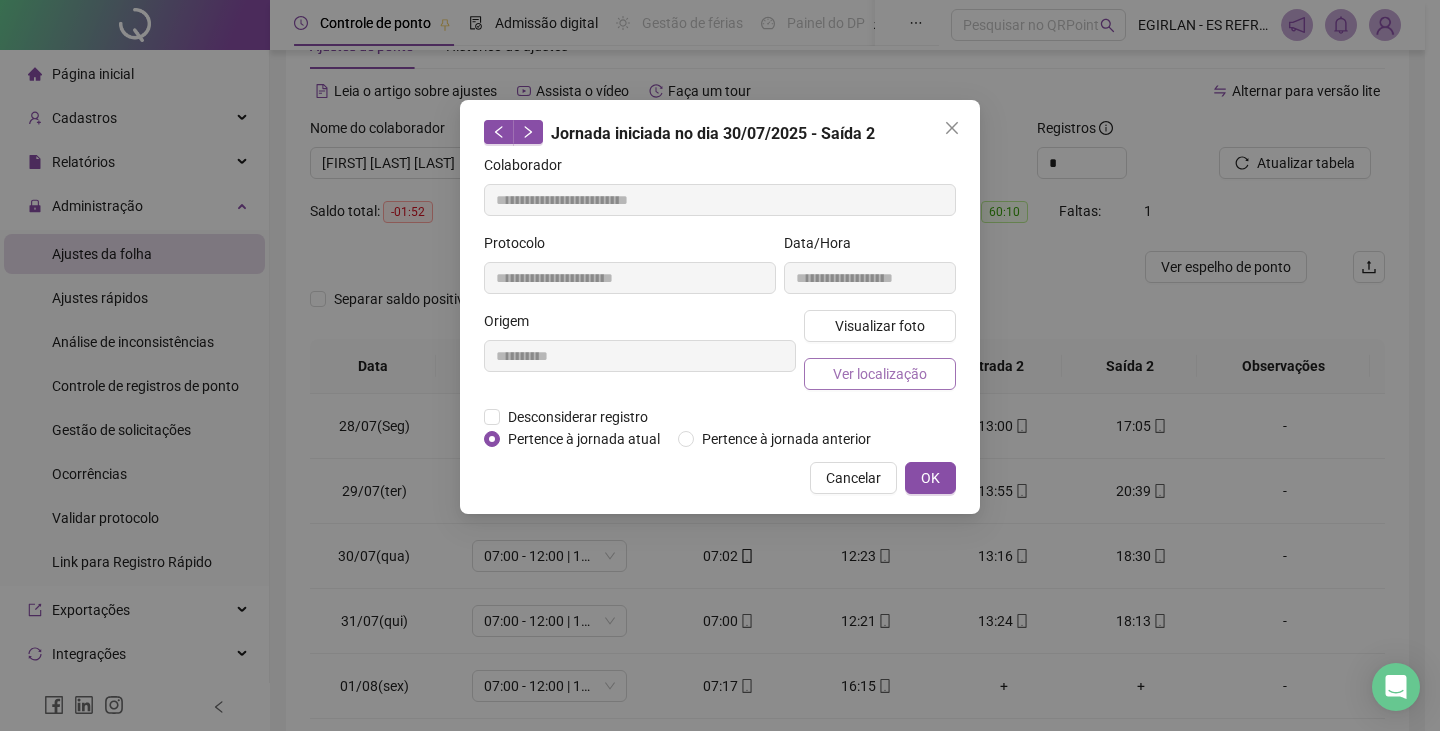 click on "Ver localização" at bounding box center (880, 374) 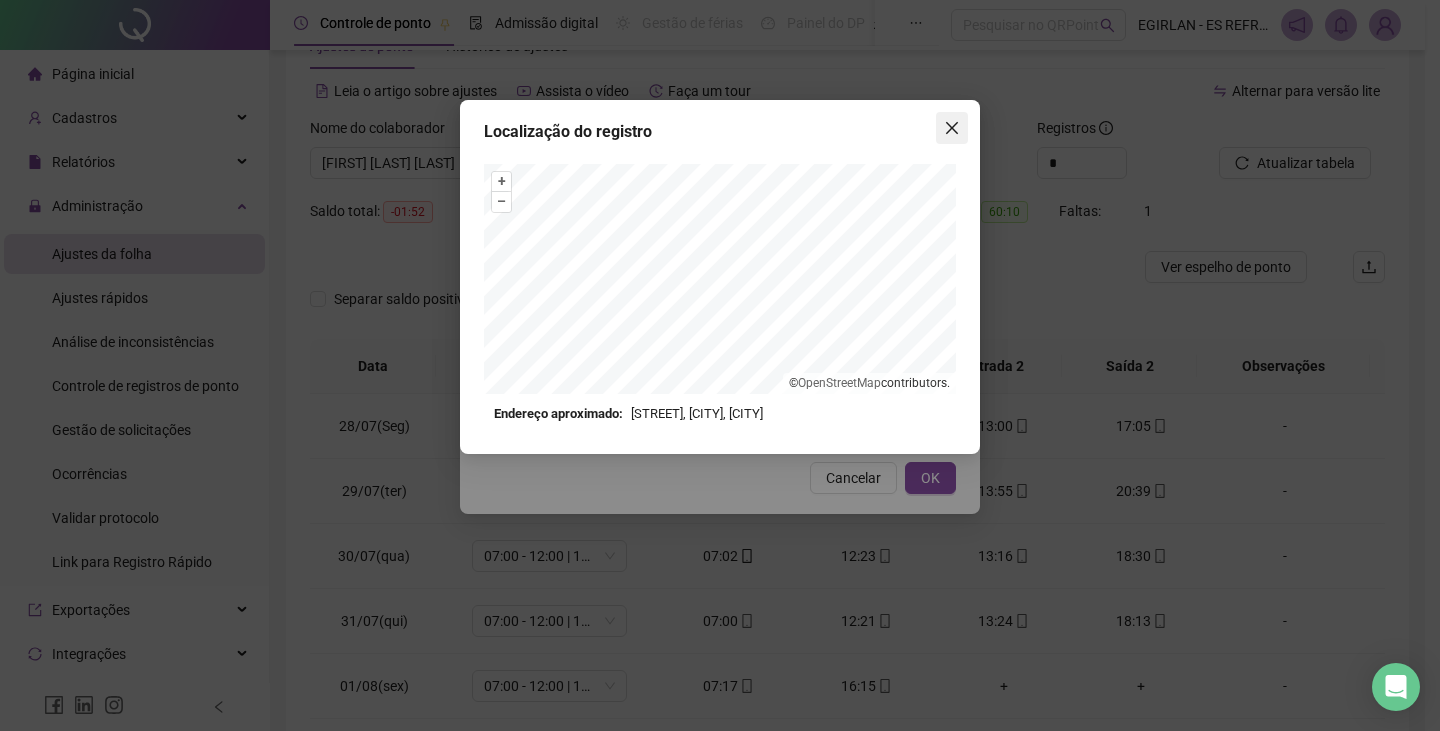 click 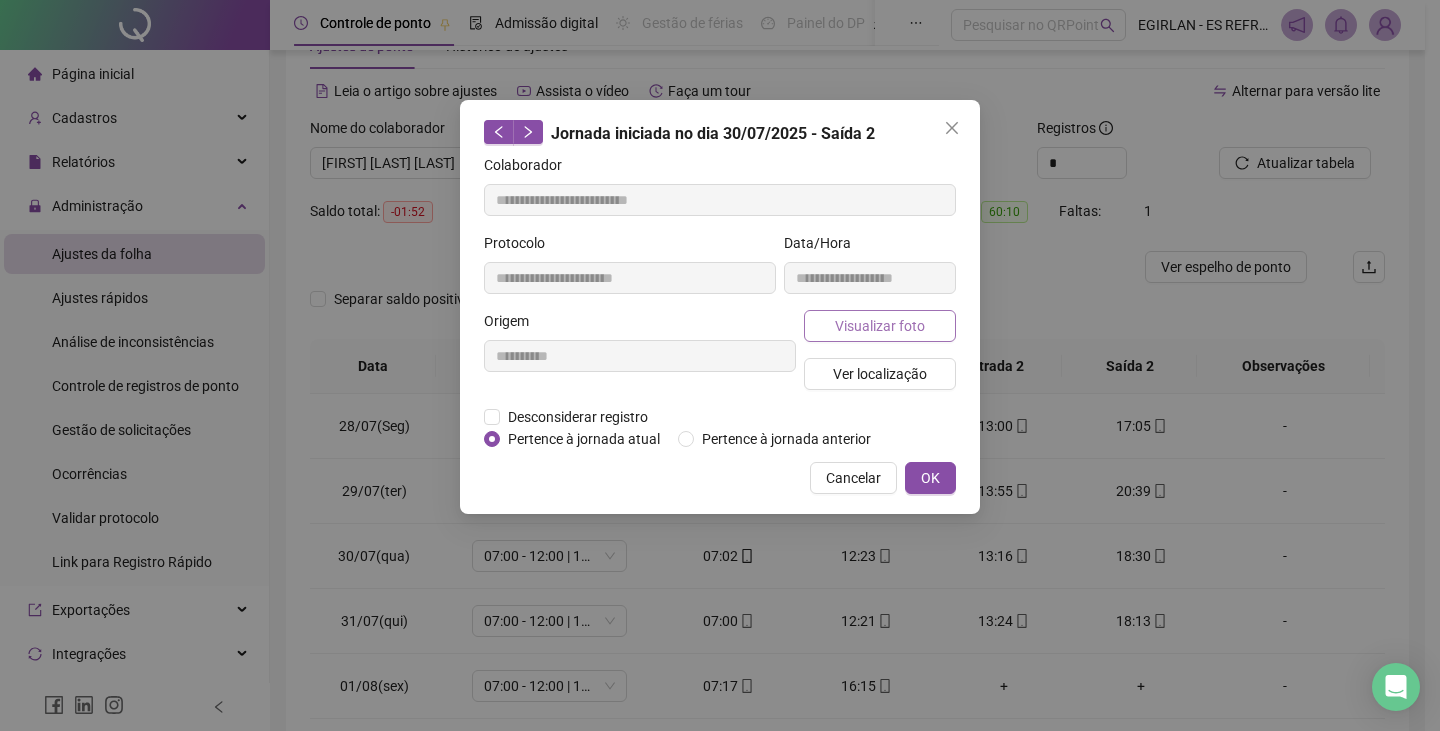 click on "Visualizar foto" at bounding box center (880, 326) 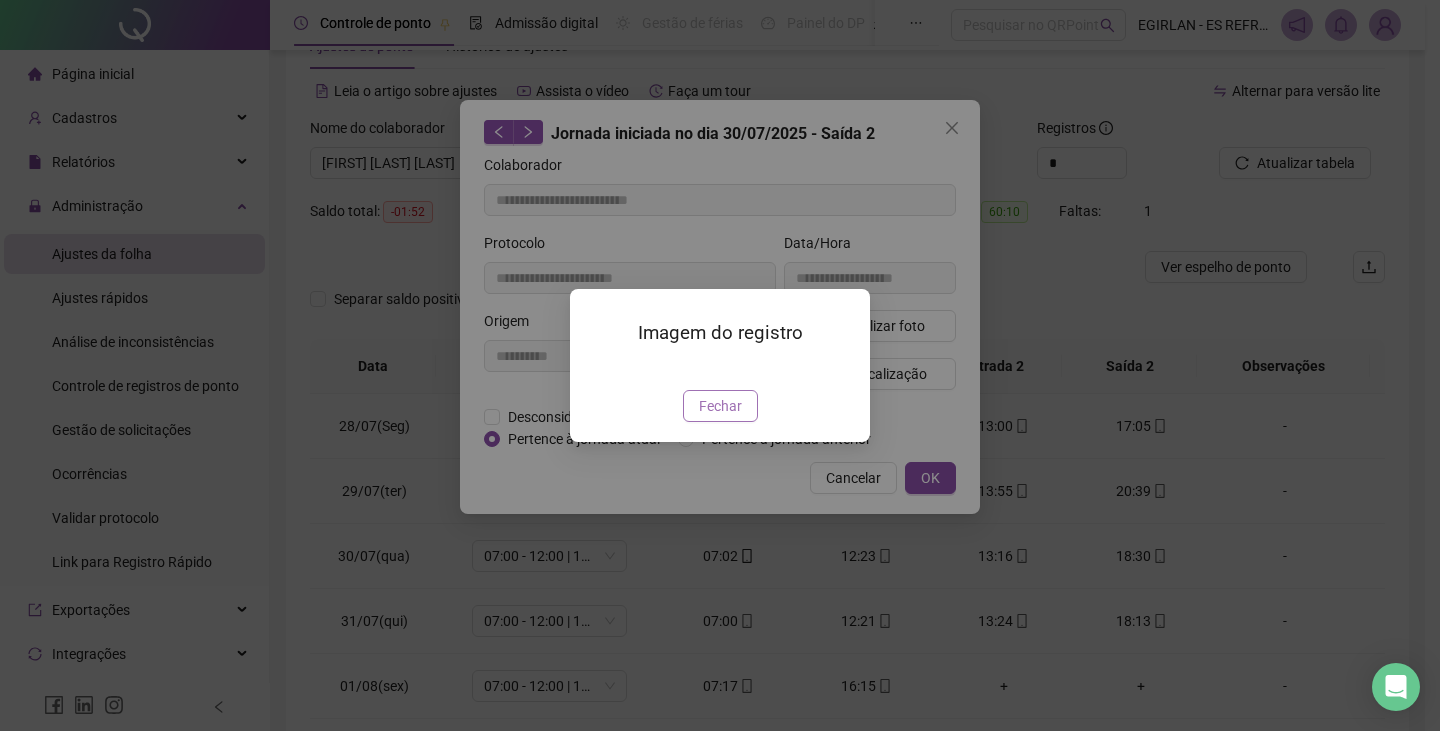 click on "Fechar" at bounding box center (720, 406) 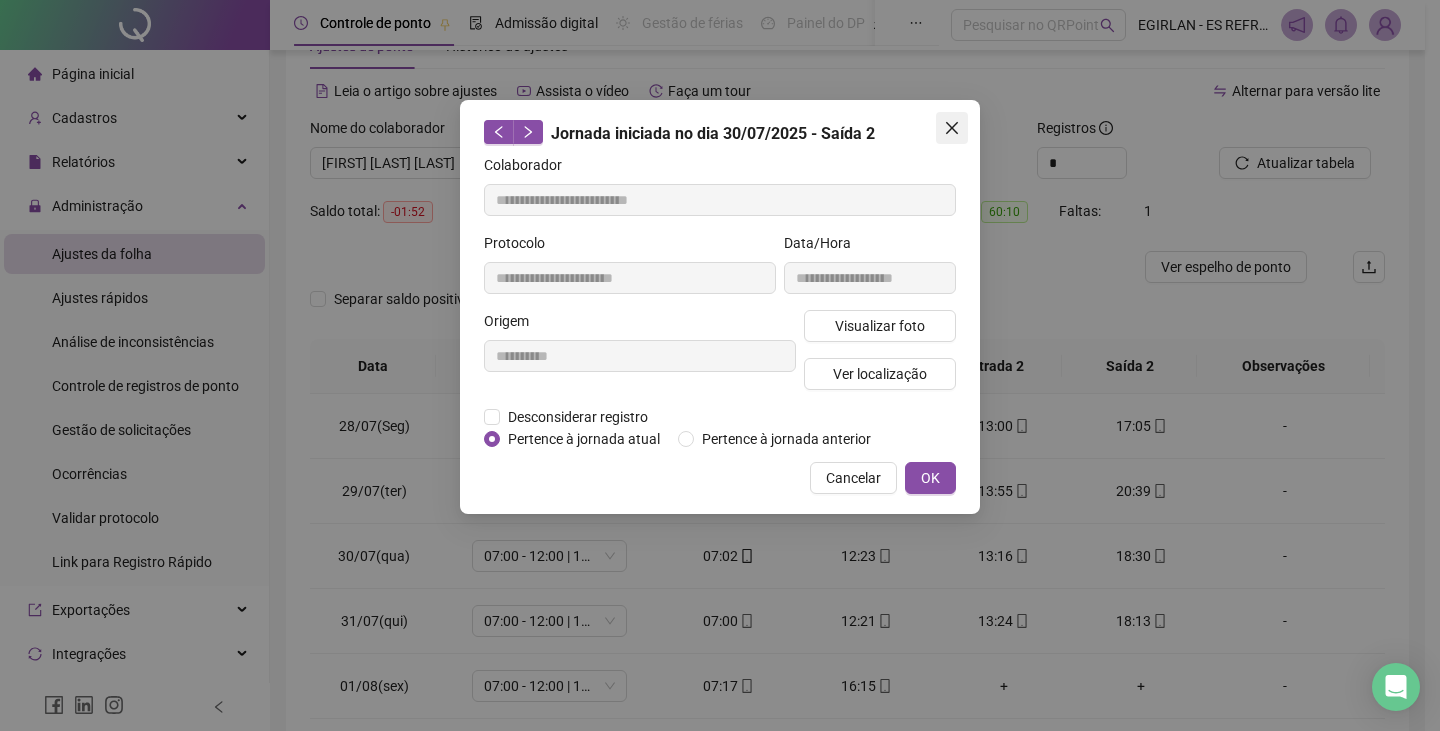 click at bounding box center (952, 128) 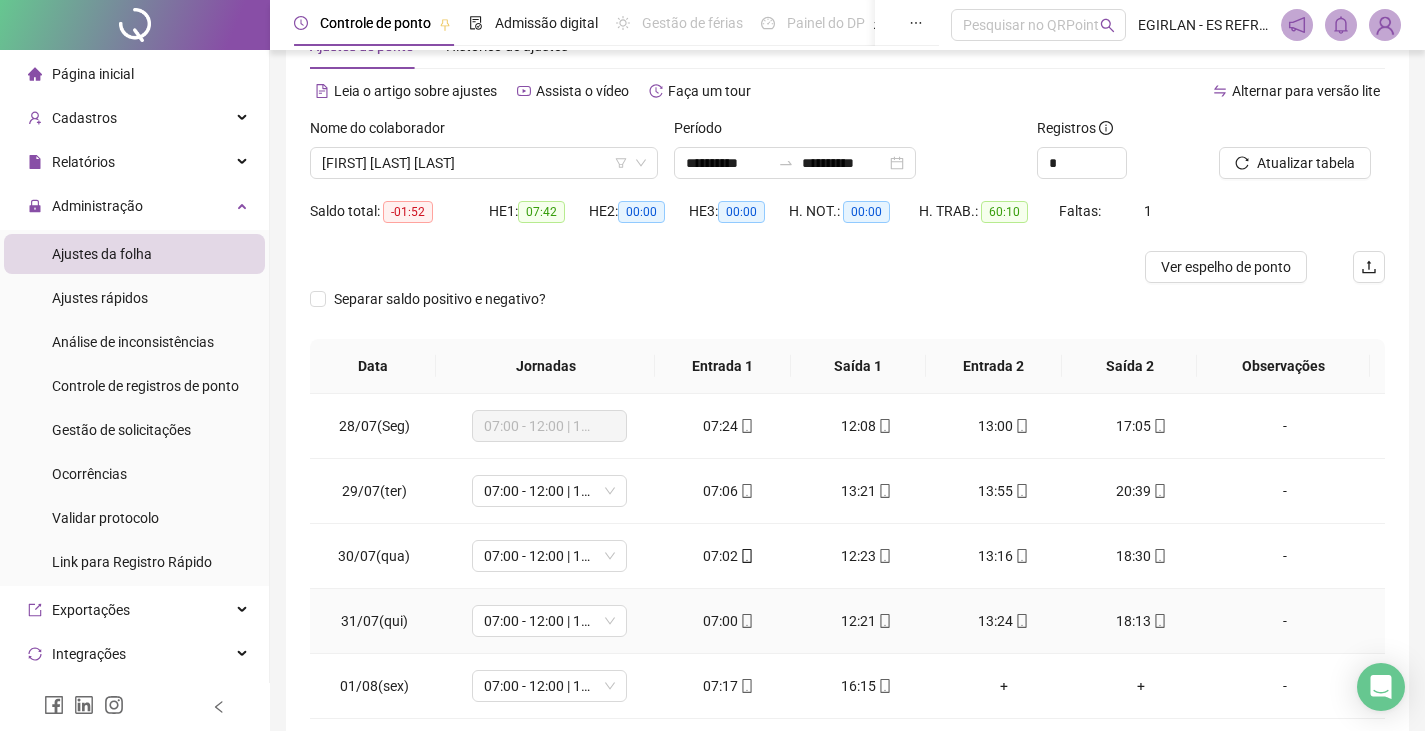 click 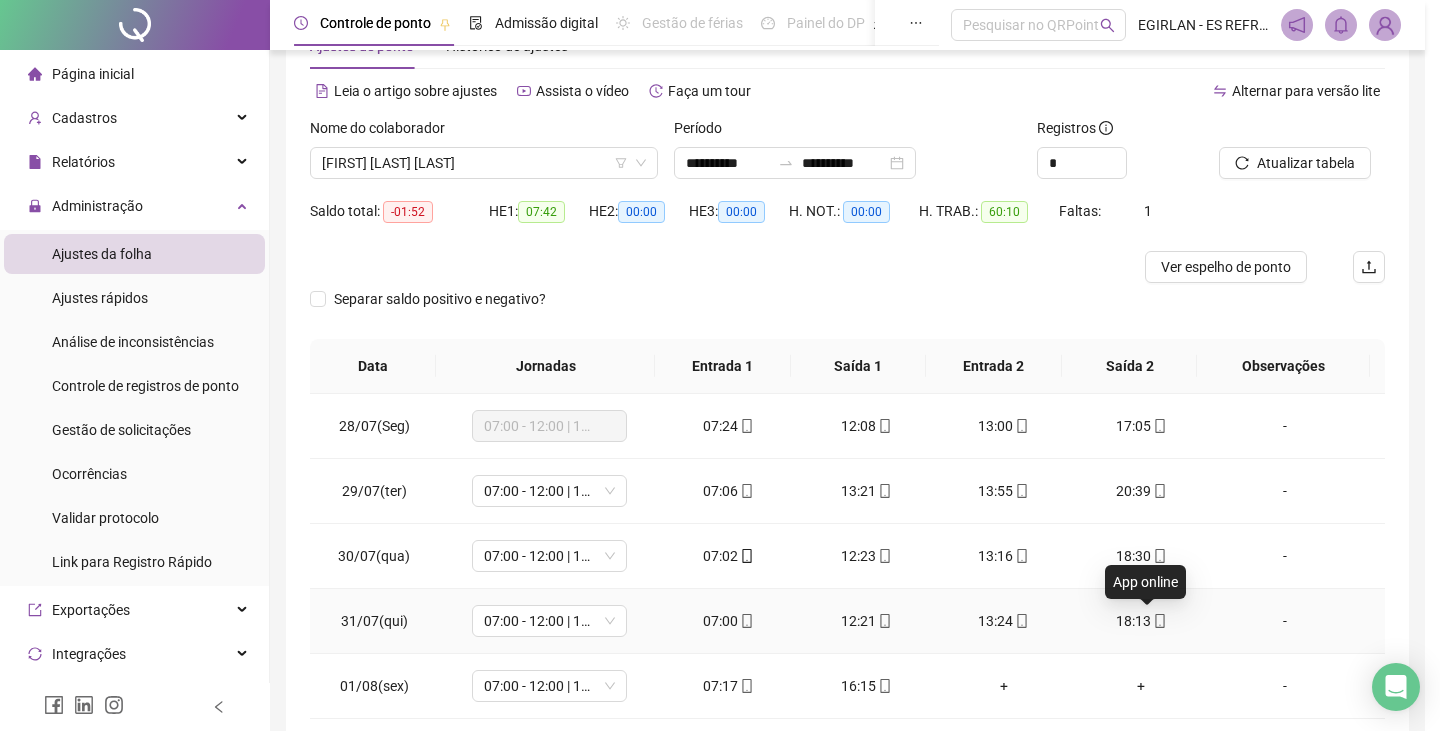 type on "**********" 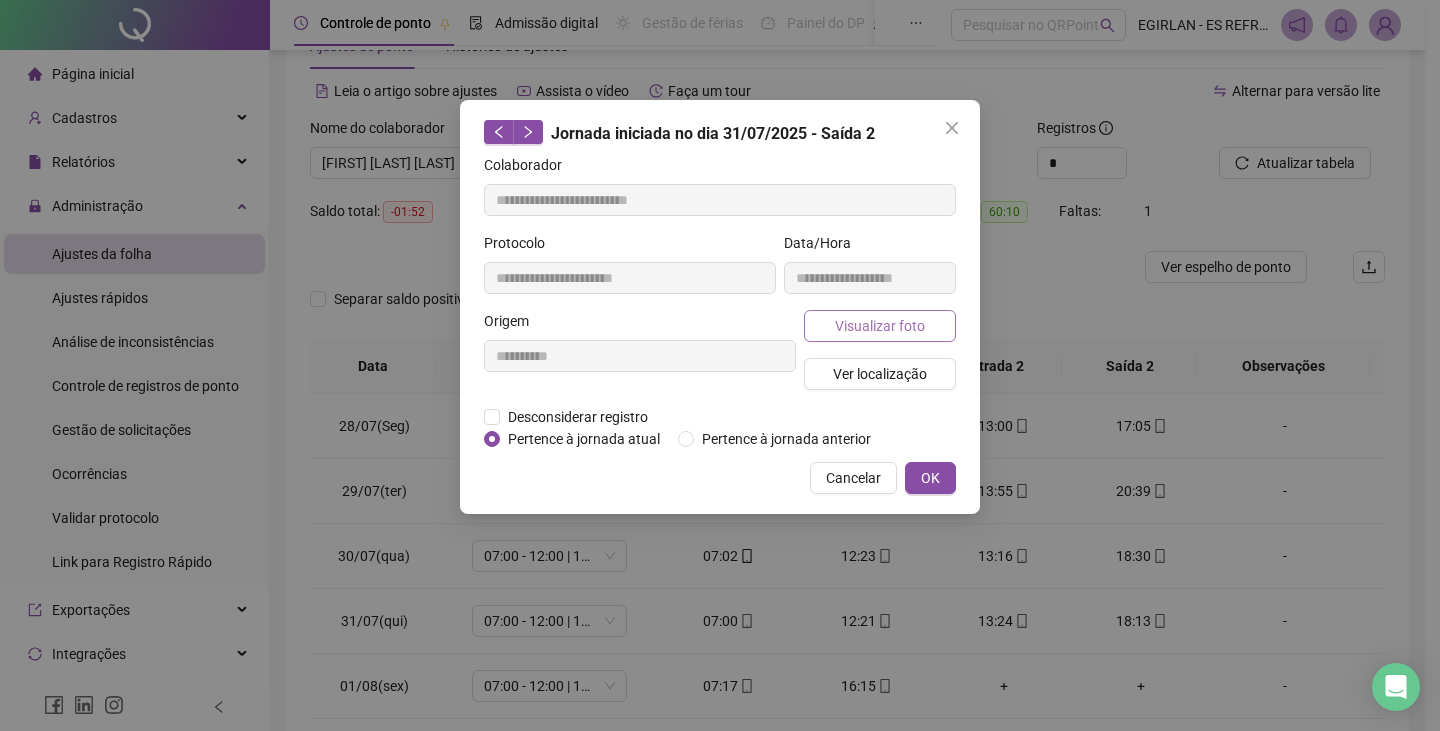 click on "Visualizar foto" at bounding box center [880, 326] 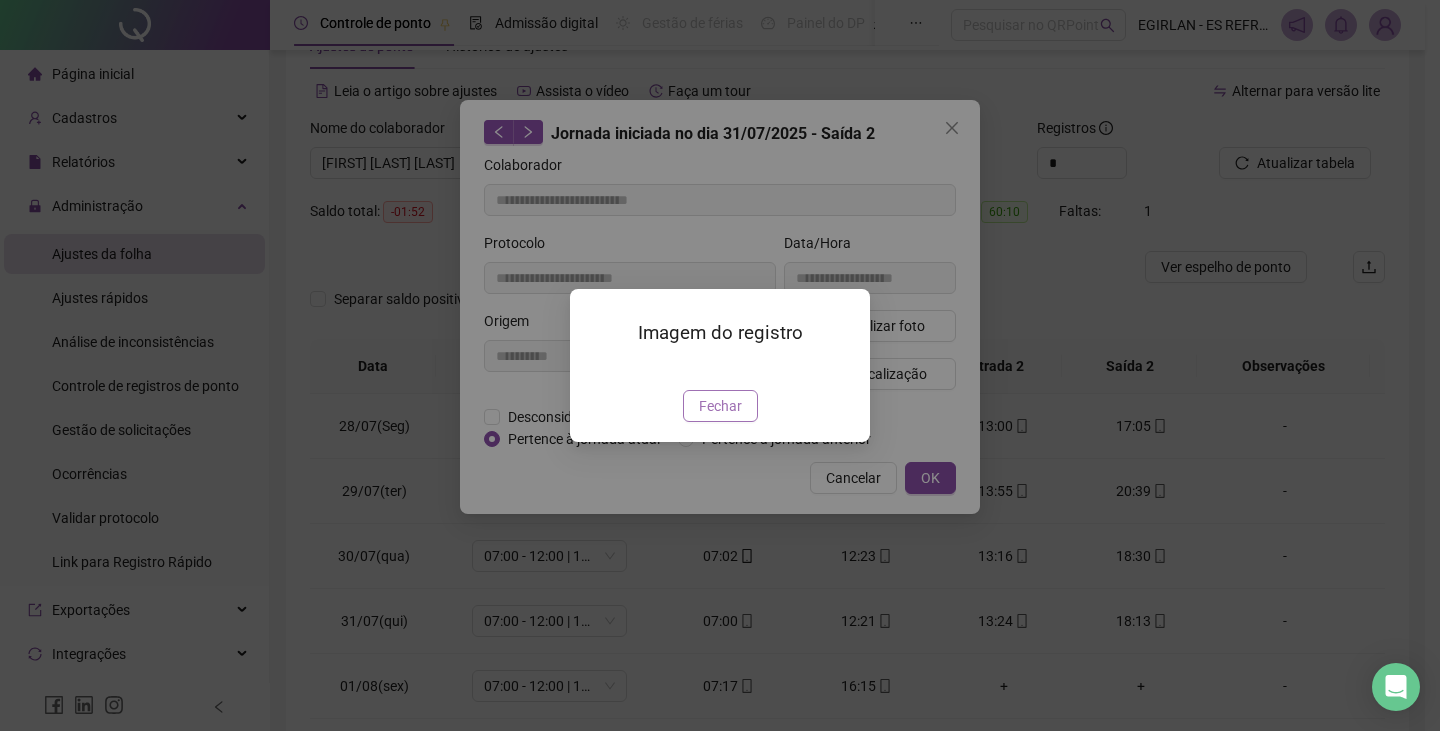 click on "Fechar" at bounding box center [720, 406] 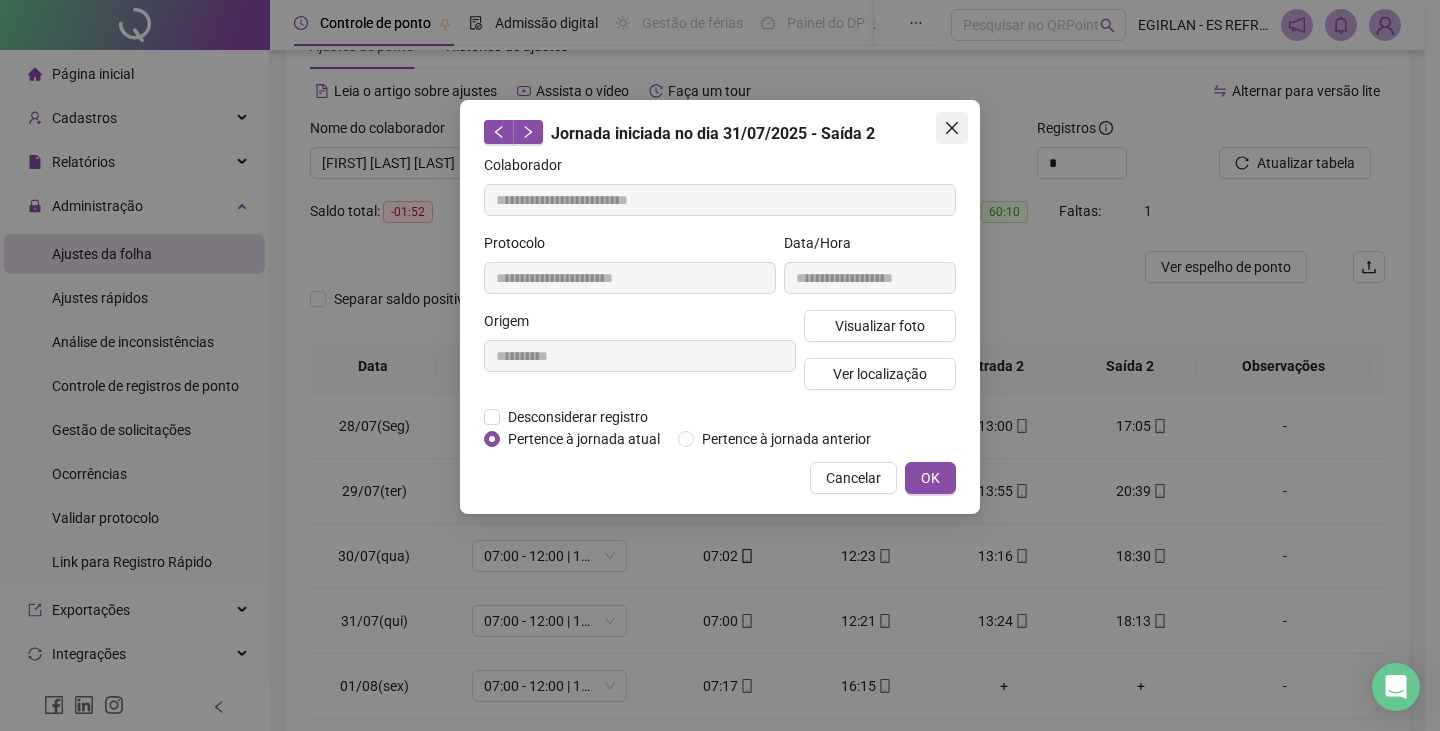 click 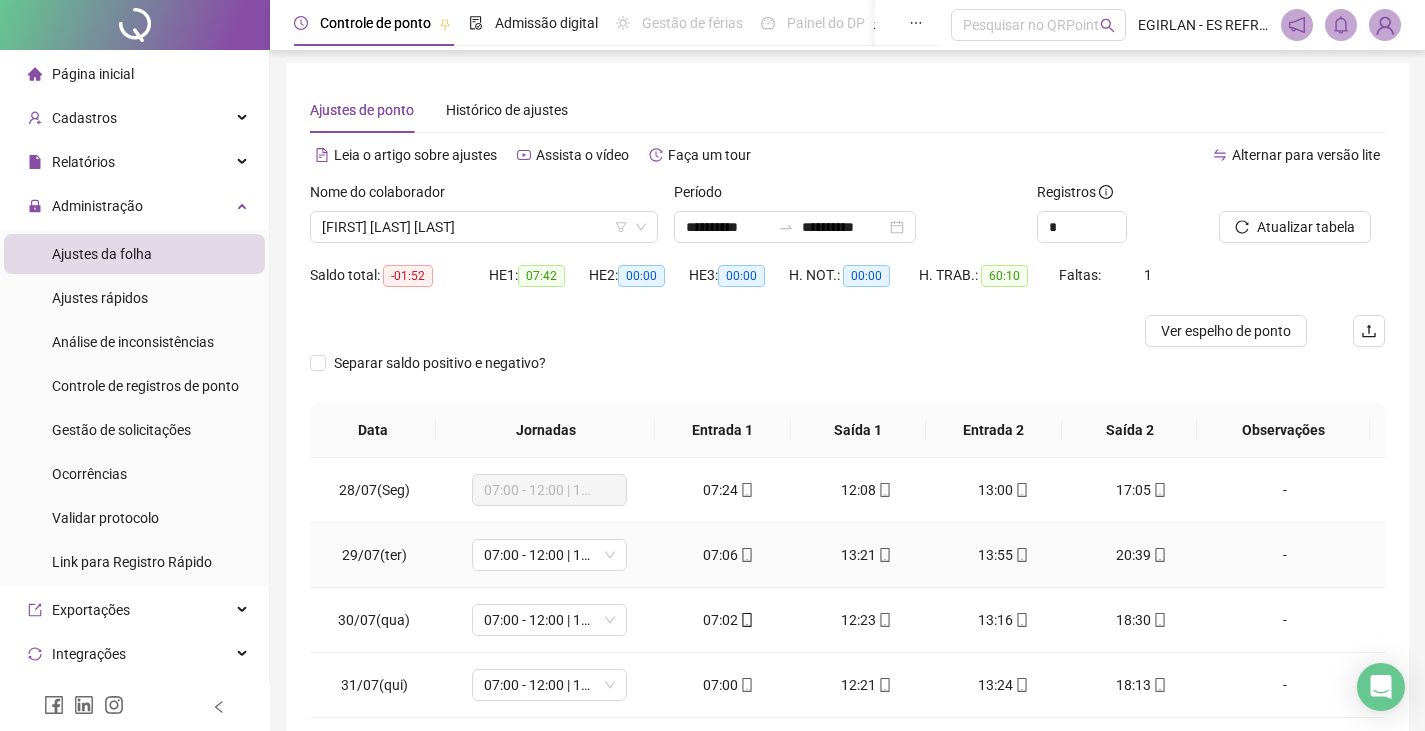 scroll, scrollTop: 0, scrollLeft: 0, axis: both 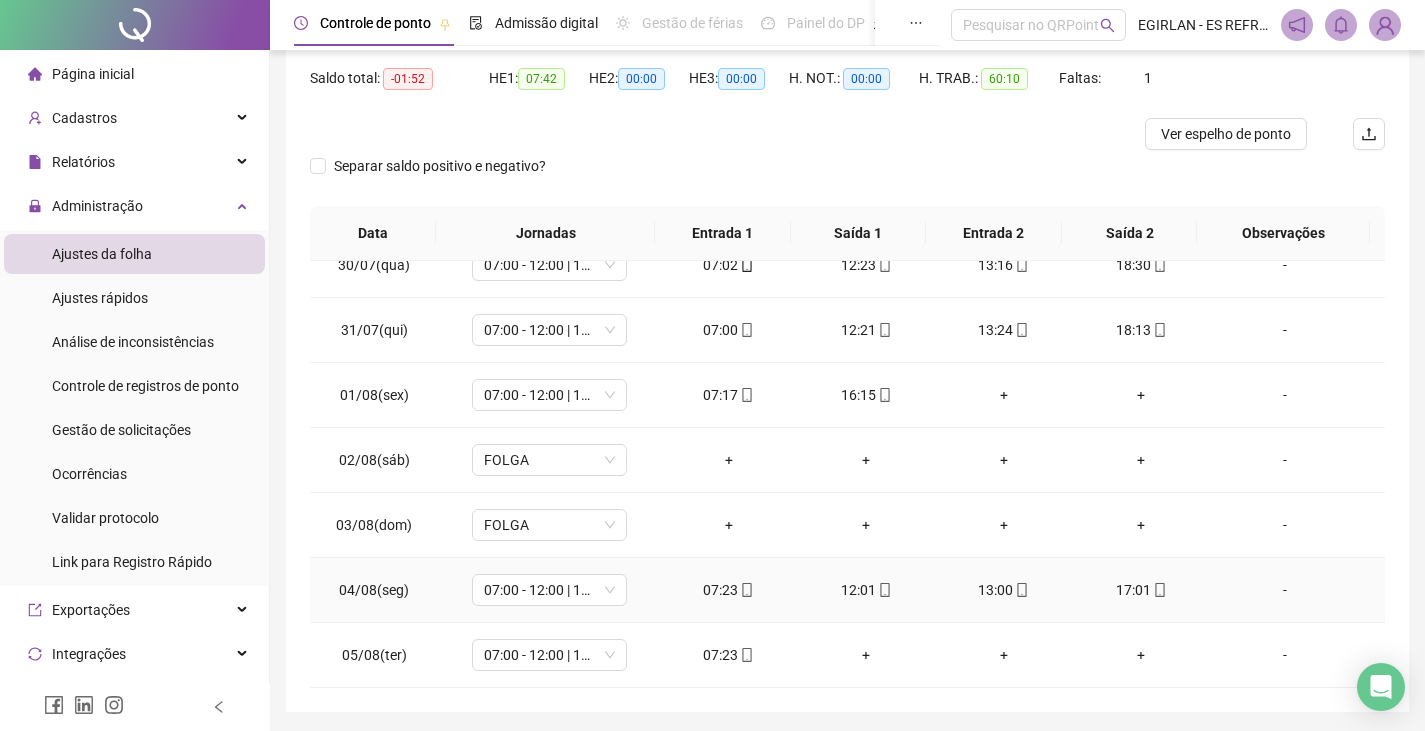 click on "17:01" at bounding box center (1142, 590) 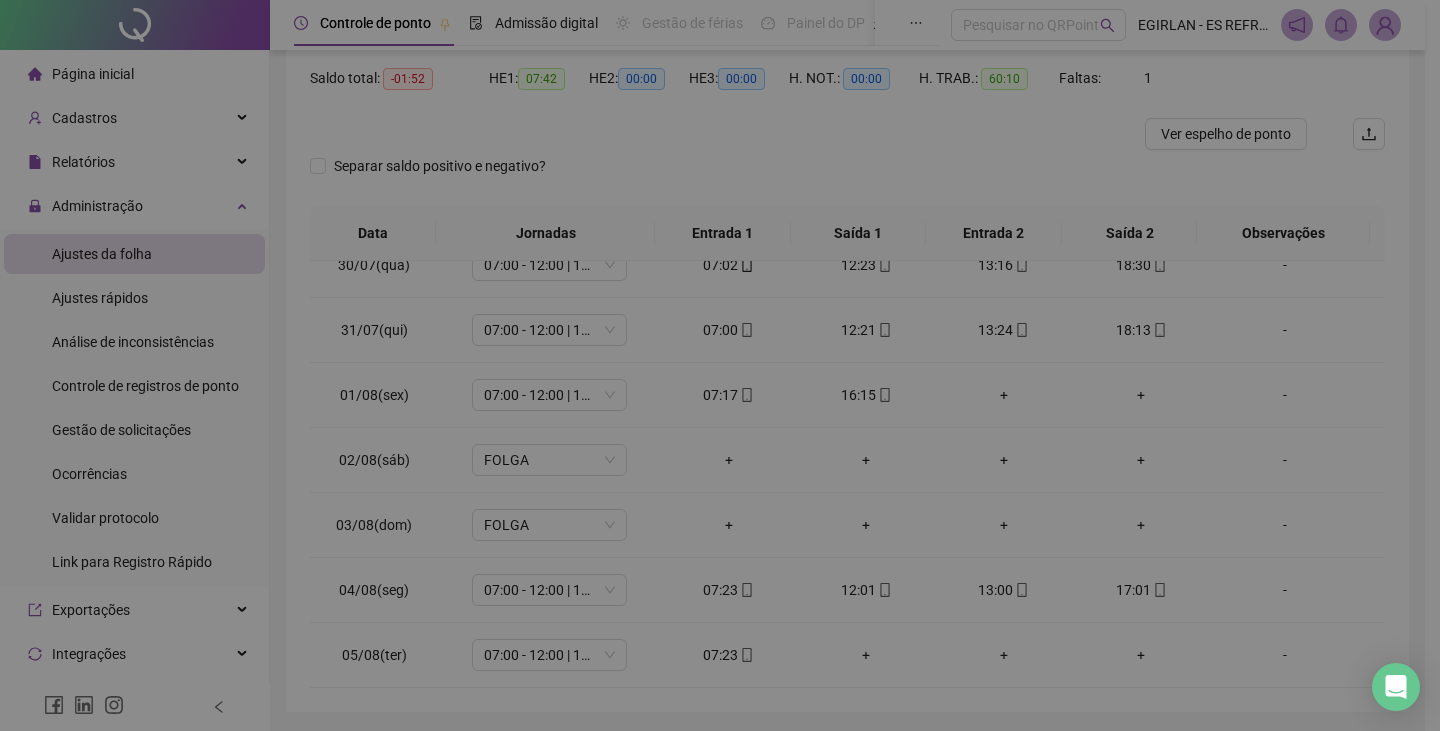 type on "**********" 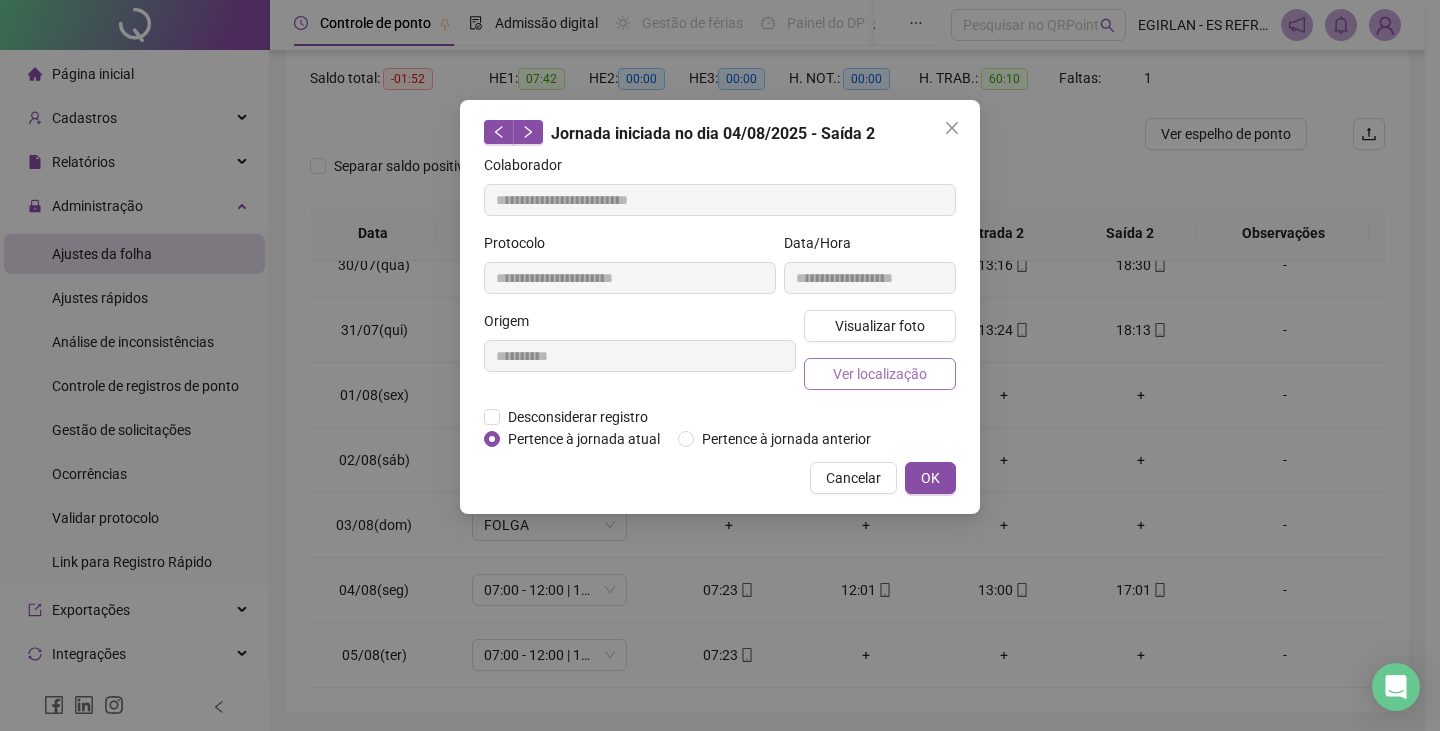 click on "Ver localização" at bounding box center (880, 374) 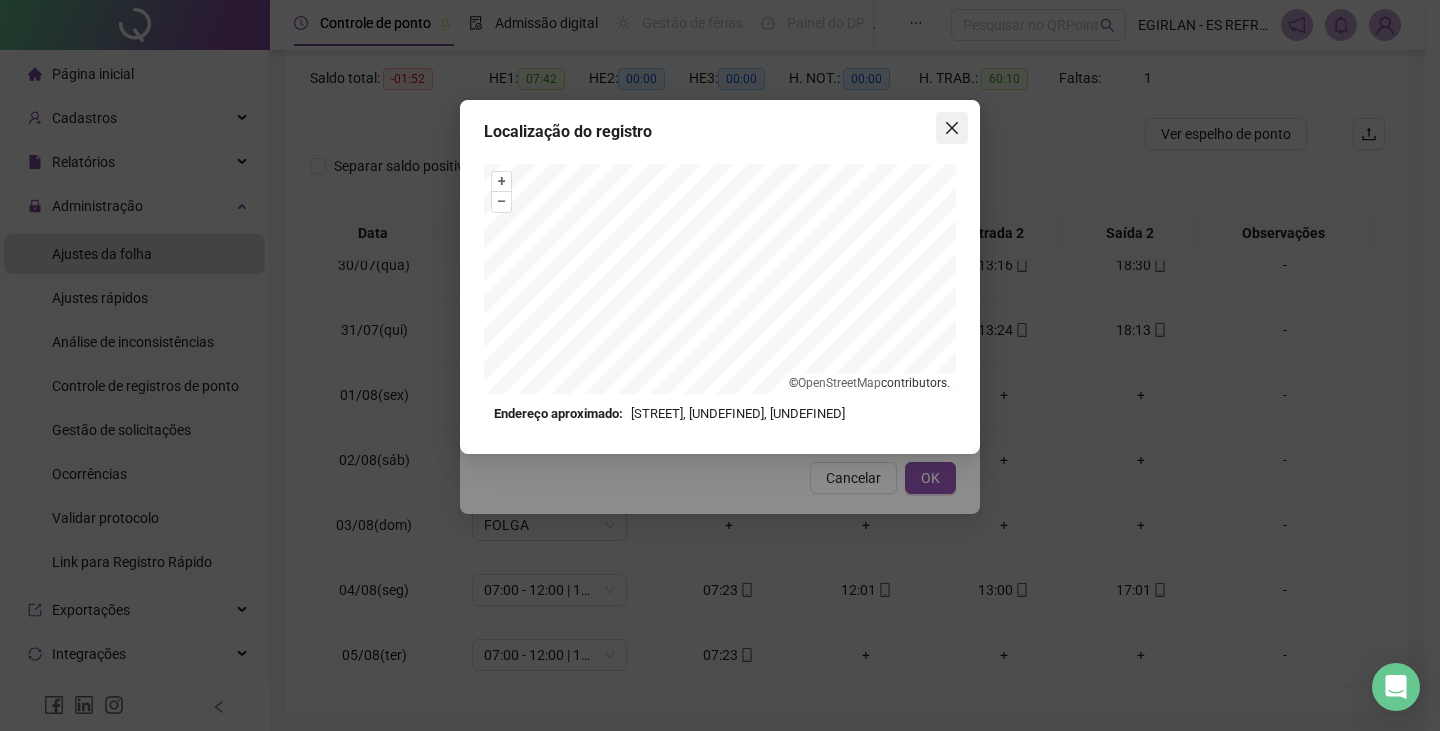 click at bounding box center [952, 128] 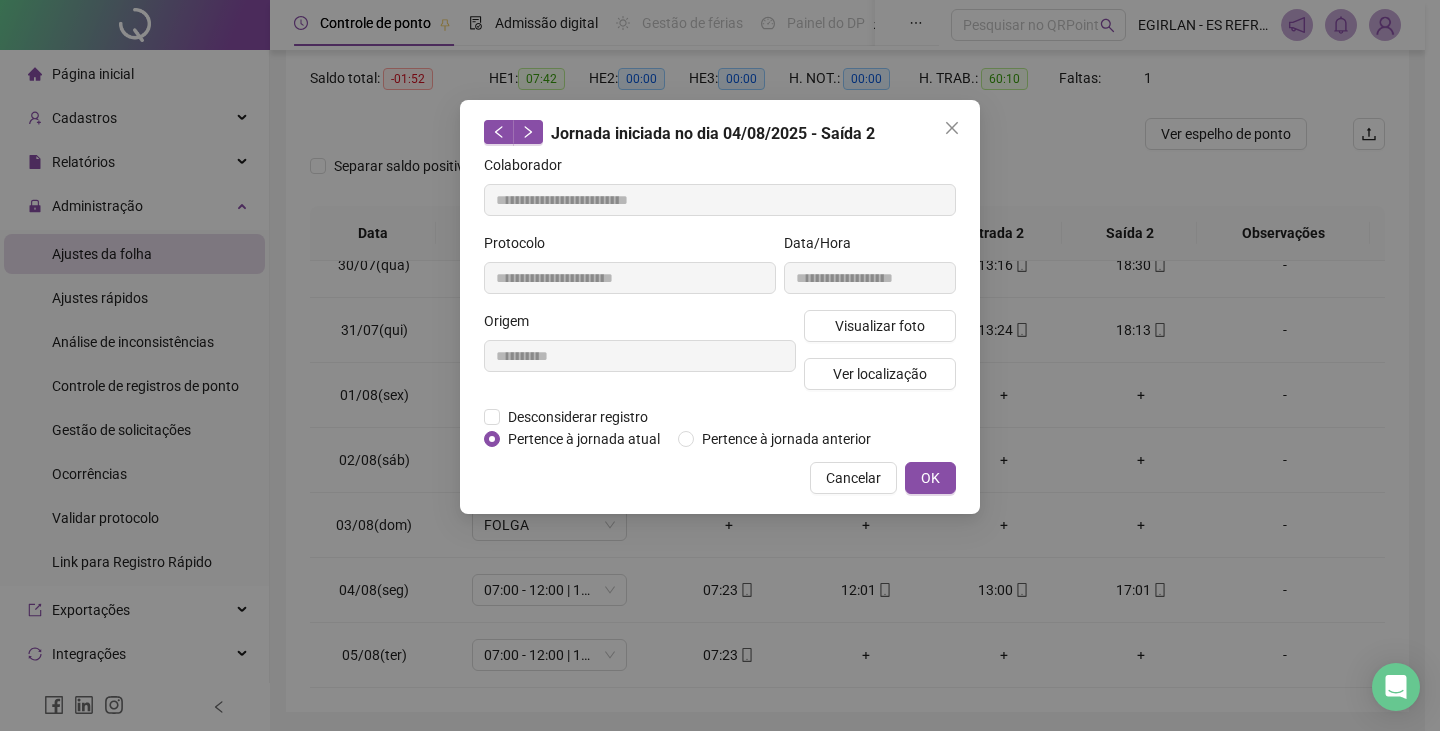click 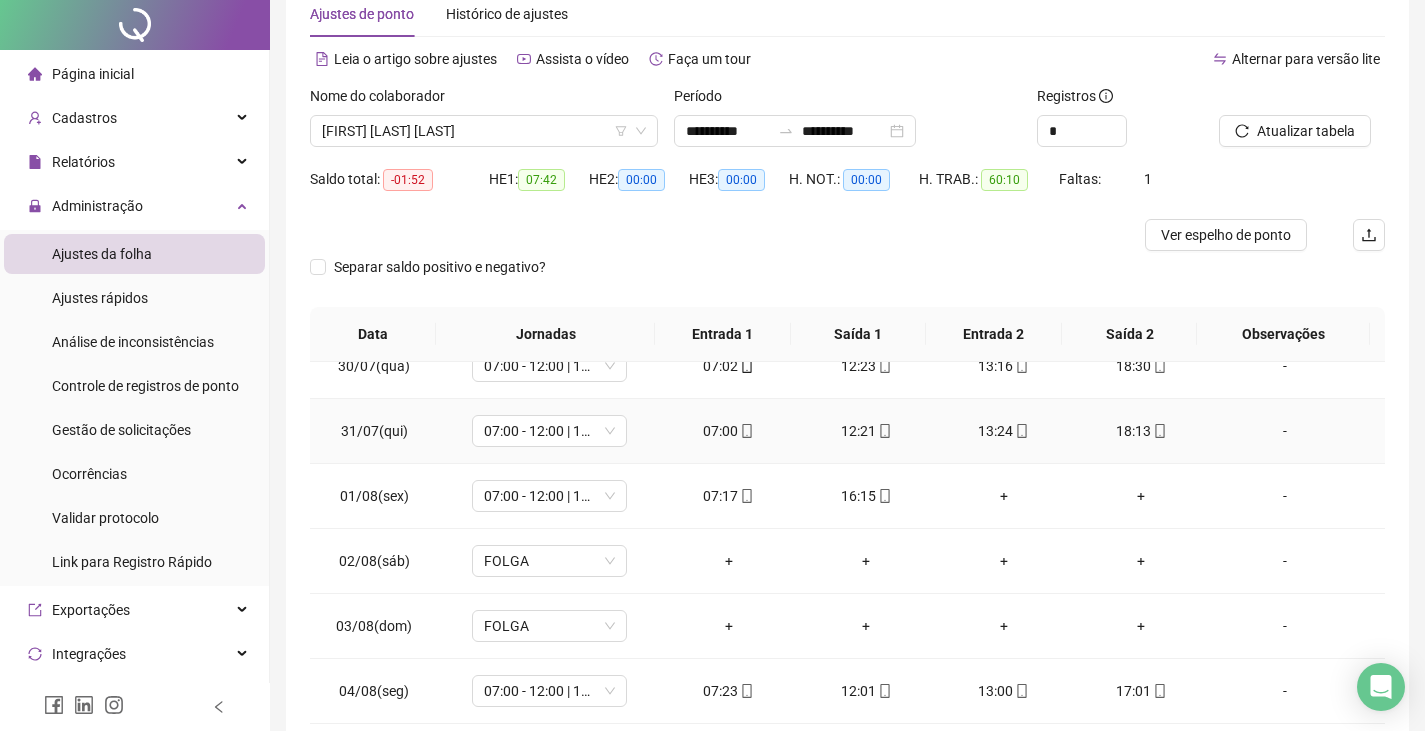 scroll, scrollTop: 0, scrollLeft: 0, axis: both 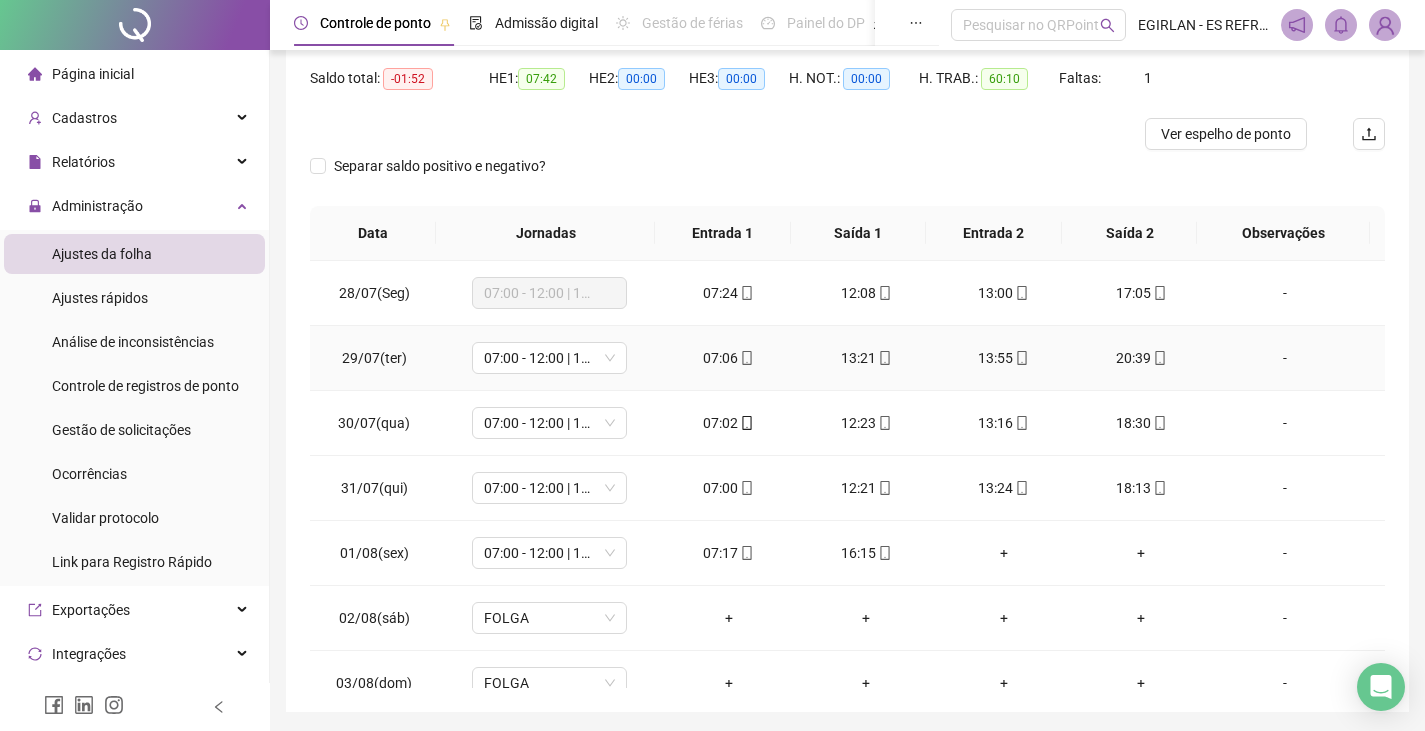 click on "20:39" at bounding box center (1142, 358) 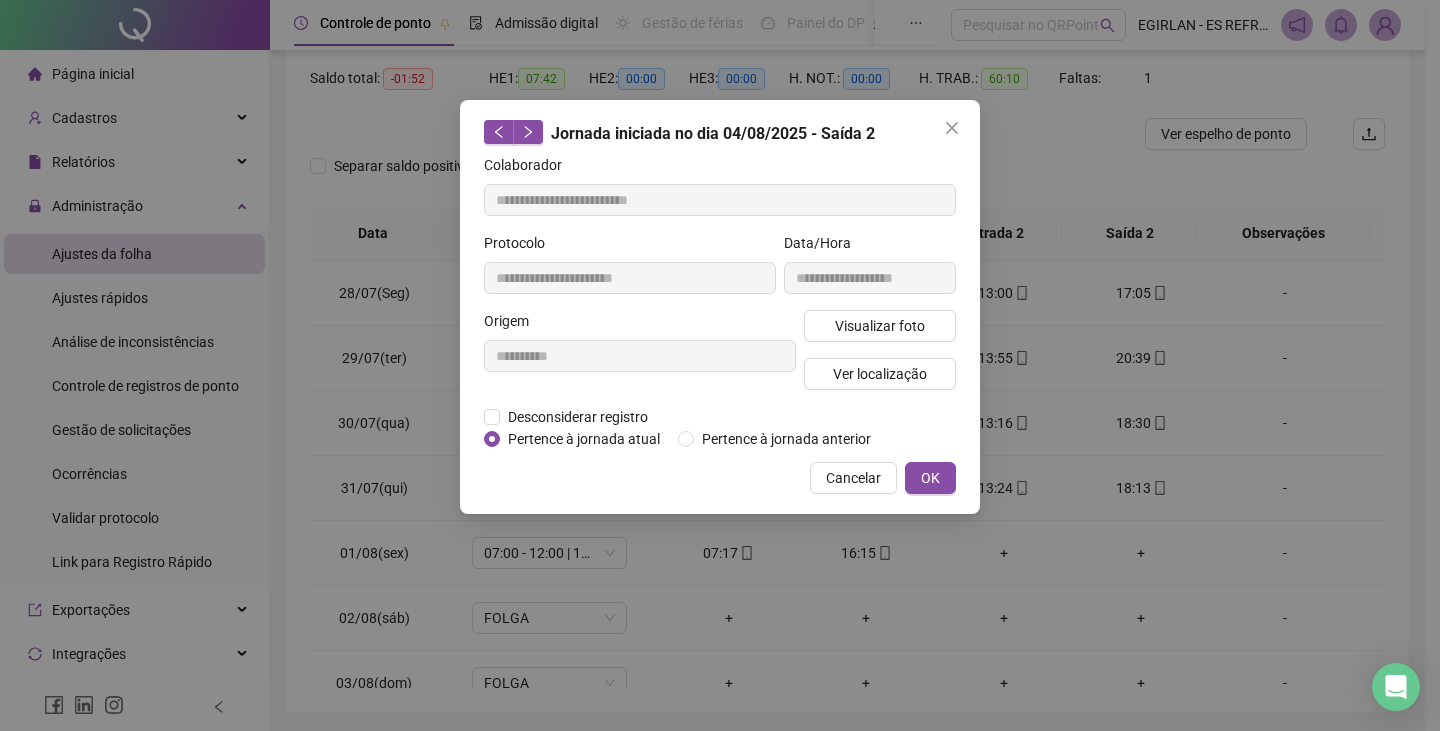type on "**********" 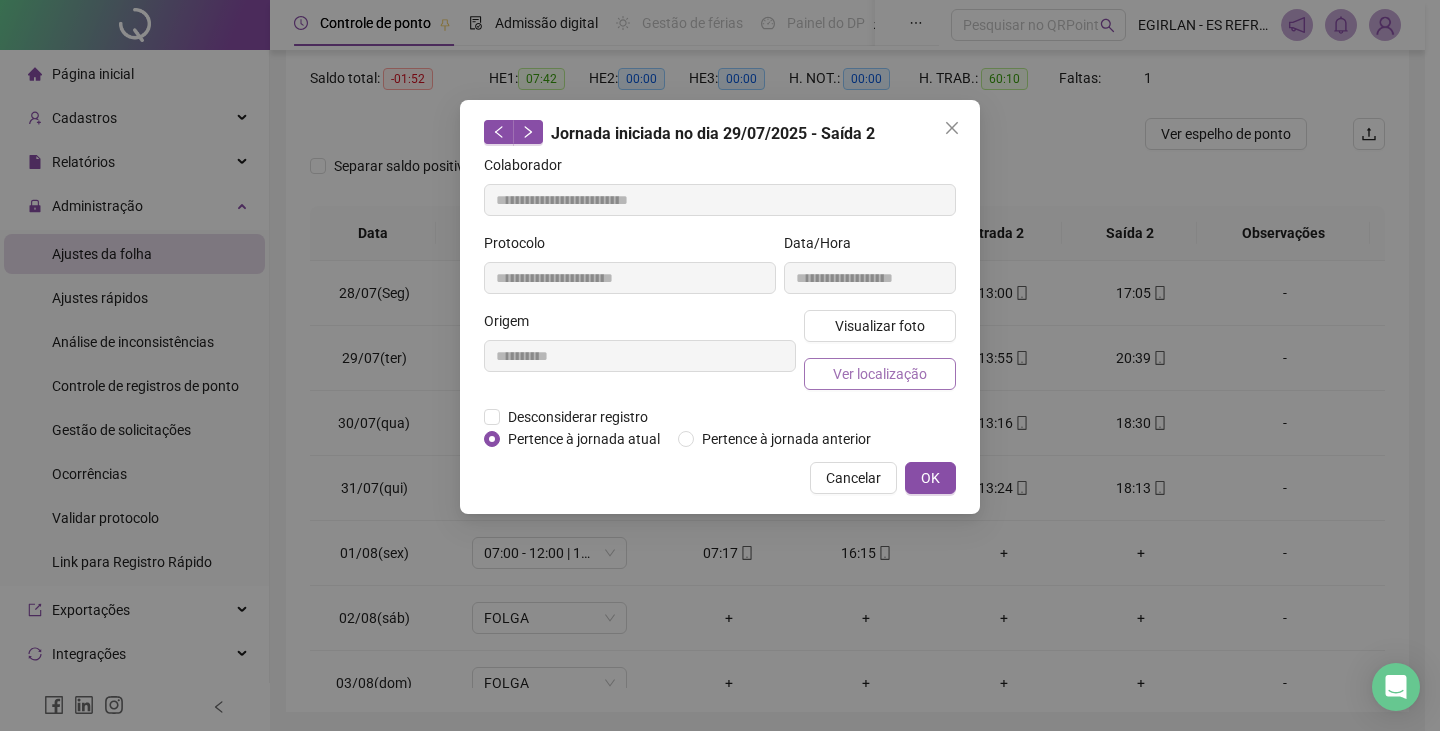 click on "Ver localização" at bounding box center (880, 374) 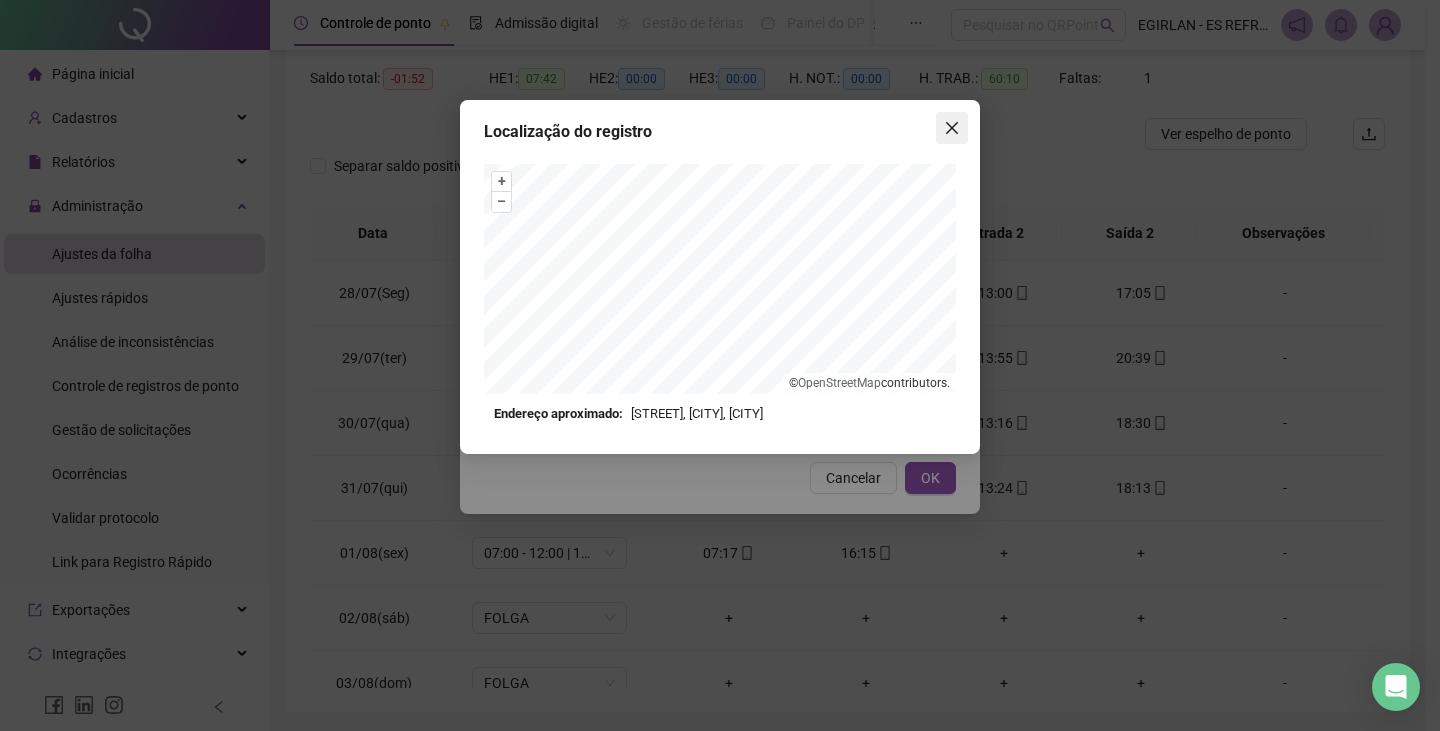 click at bounding box center [952, 128] 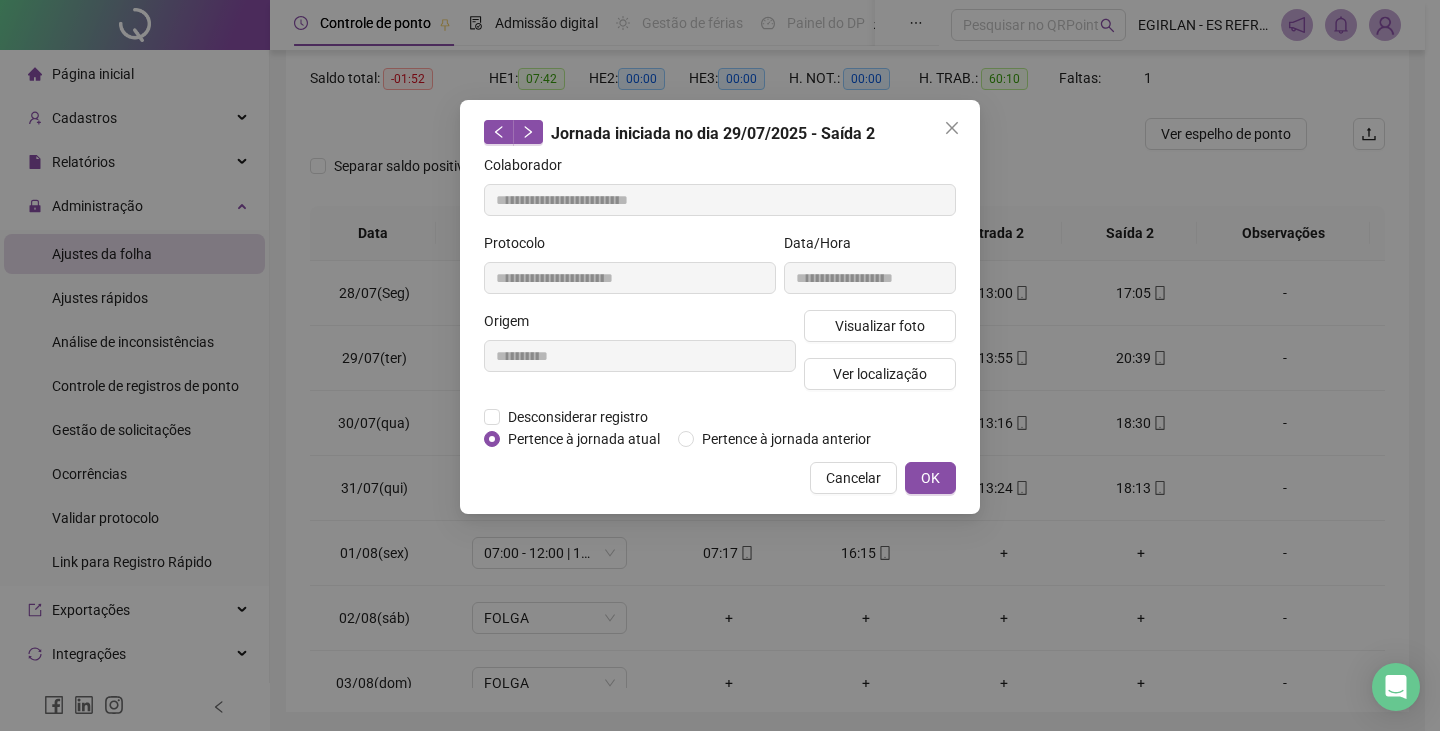click 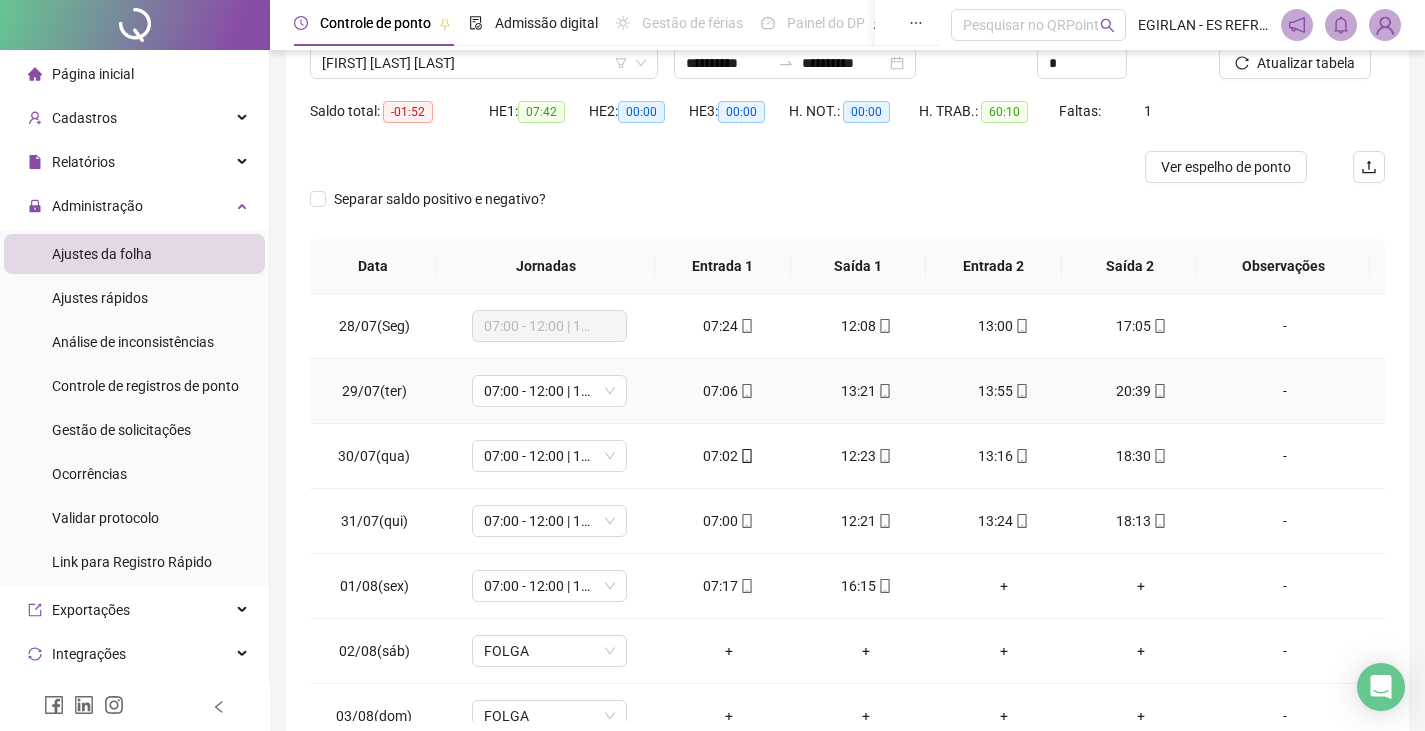 scroll, scrollTop: 67, scrollLeft: 0, axis: vertical 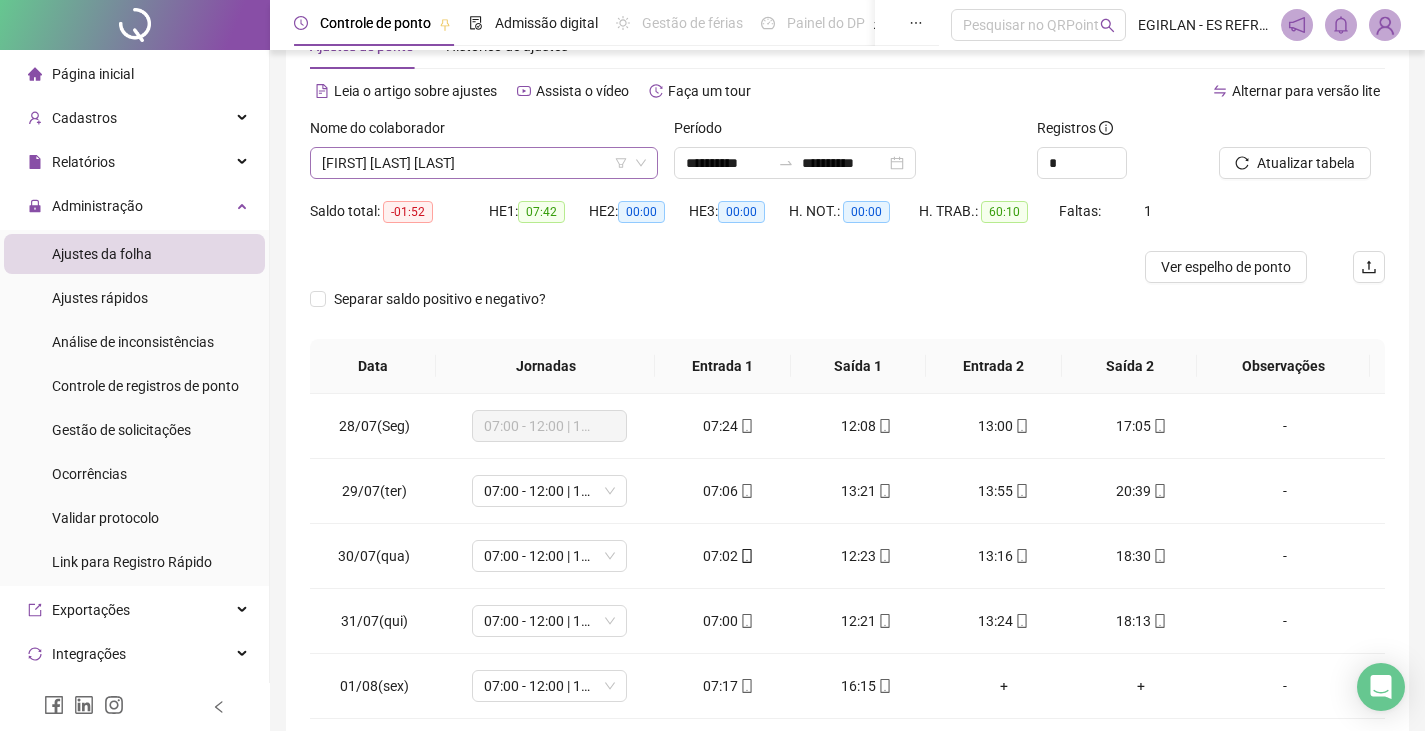 click on "[FIRST] [LAST] [LAST]" at bounding box center (484, 163) 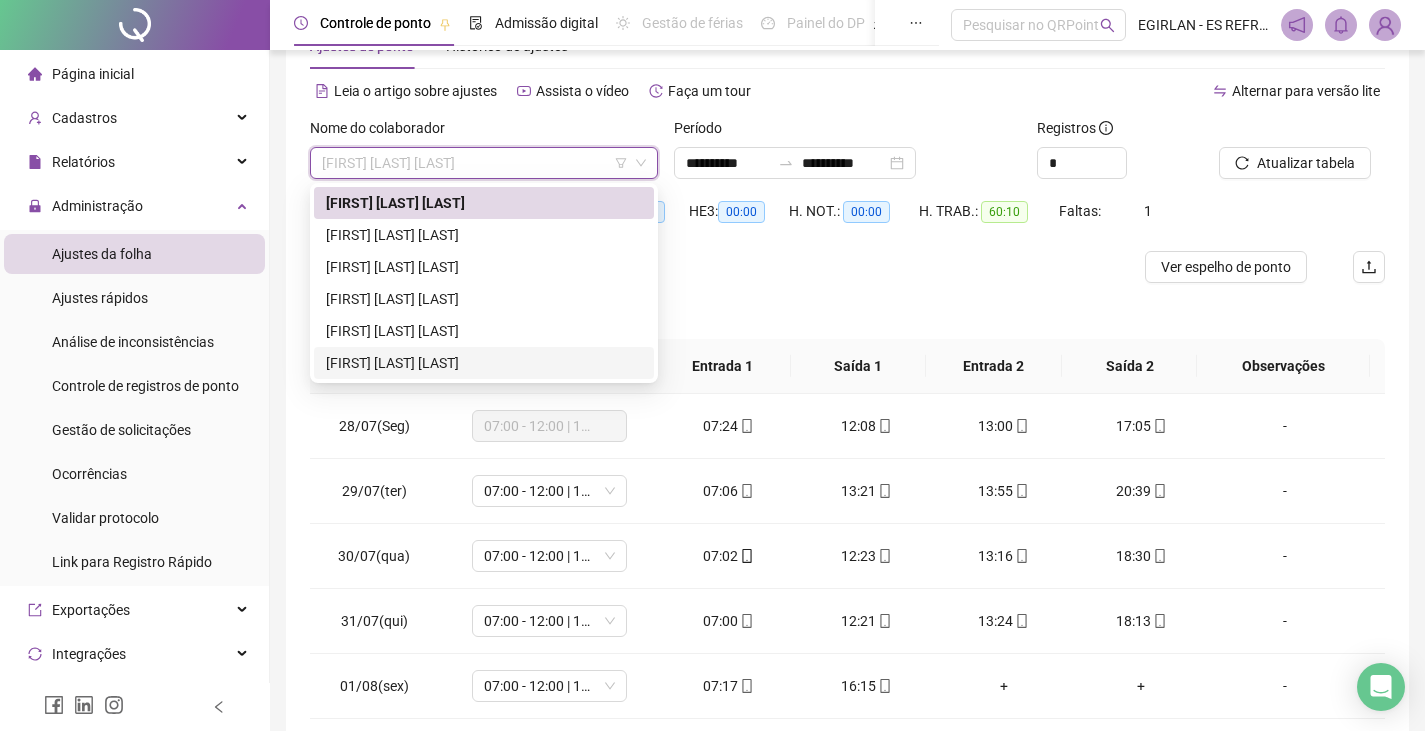 click on "[FIRST] [LAST] [LAST]" at bounding box center (484, 363) 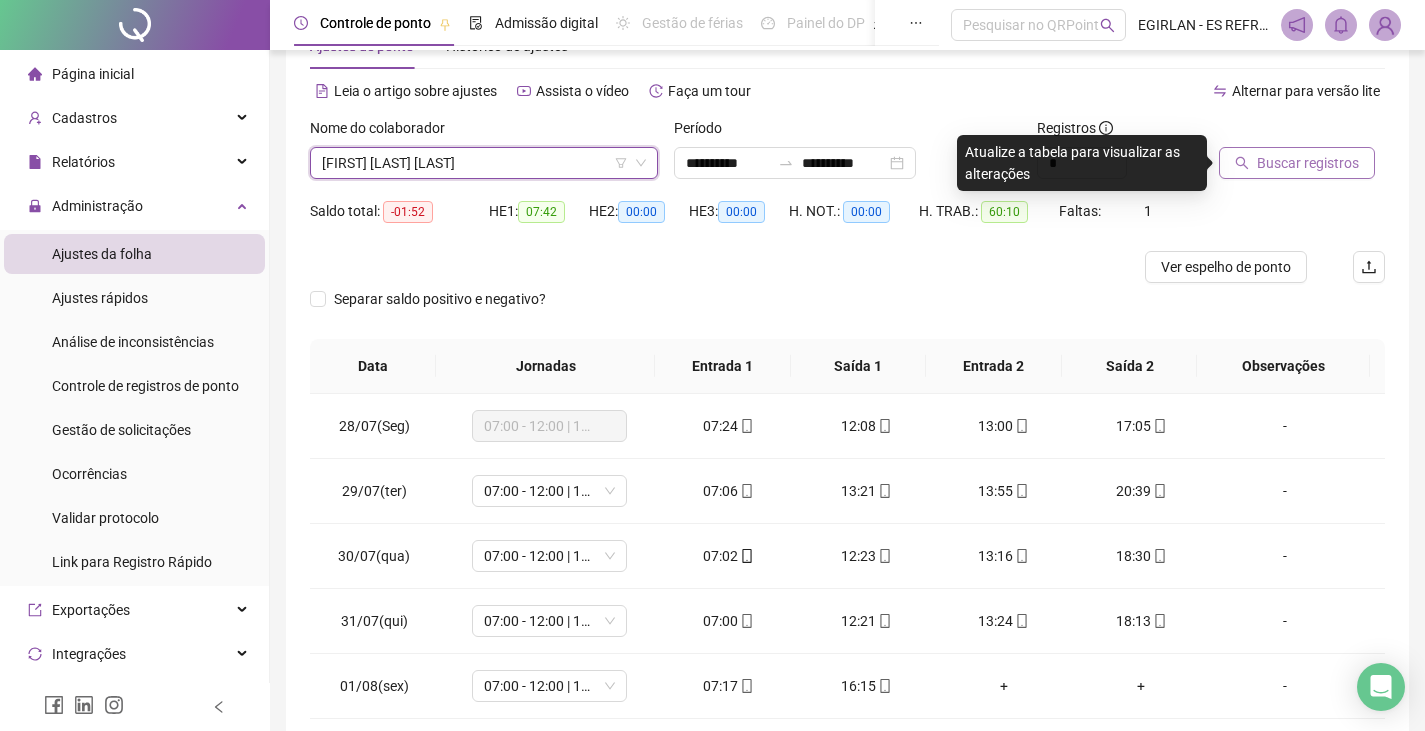 click on "Buscar registros" at bounding box center [1308, 163] 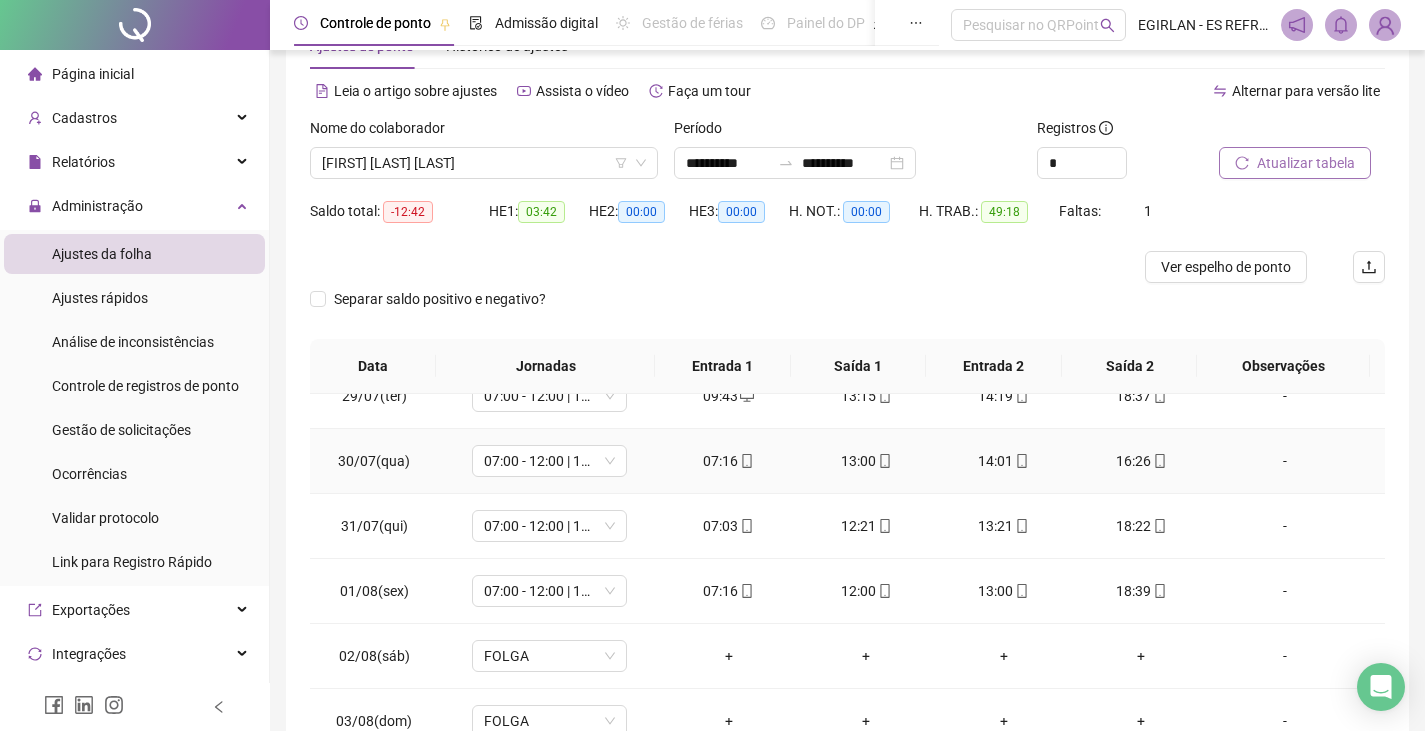 scroll, scrollTop: 100, scrollLeft: 0, axis: vertical 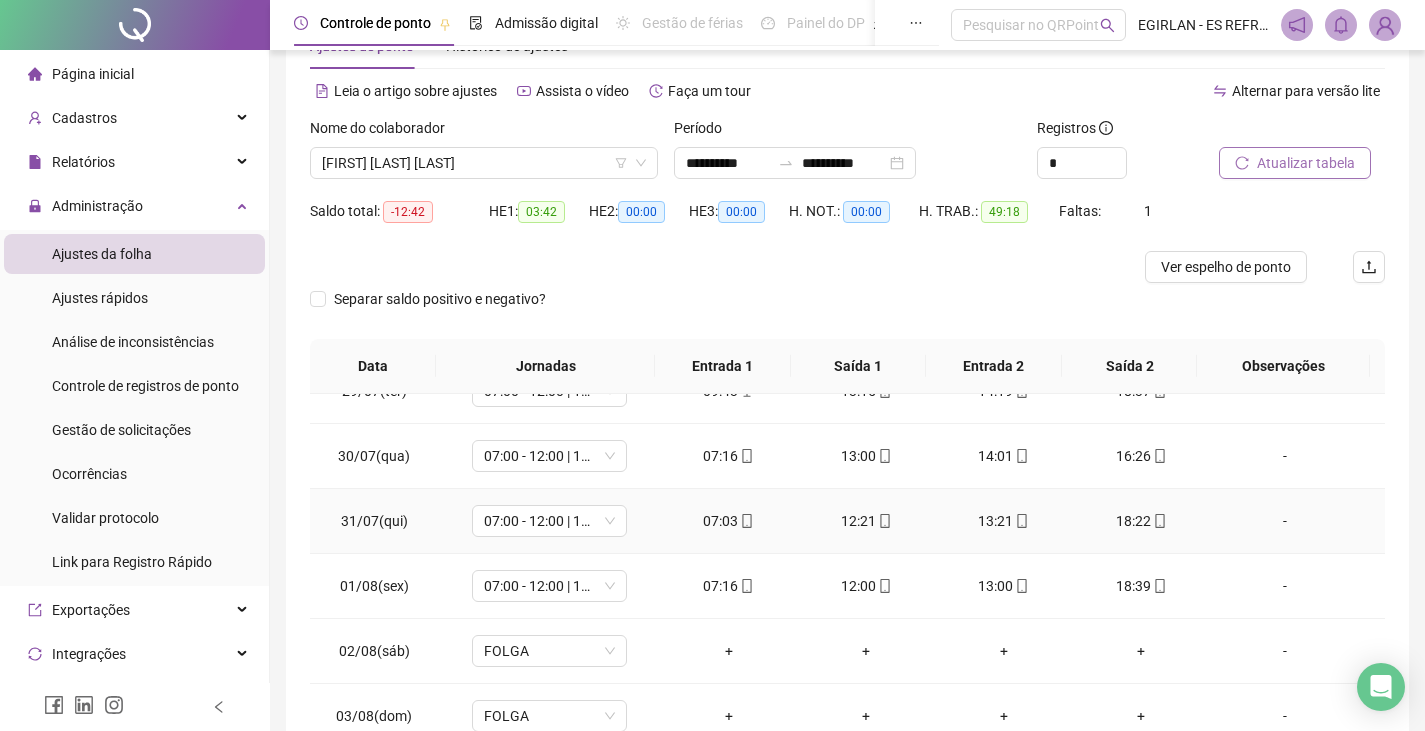 click on "18:22" at bounding box center [1142, 521] 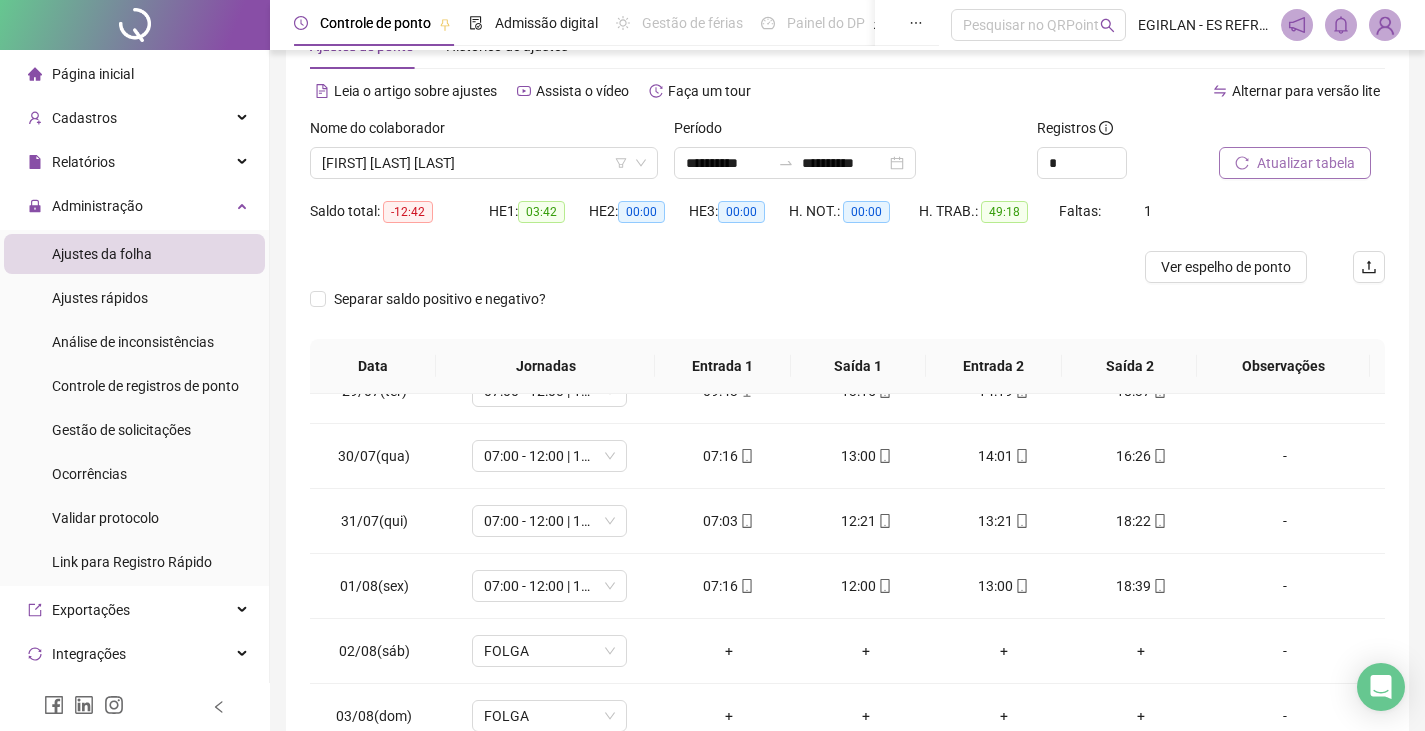 click on "Nome do colaborador" at bounding box center (484, 132) 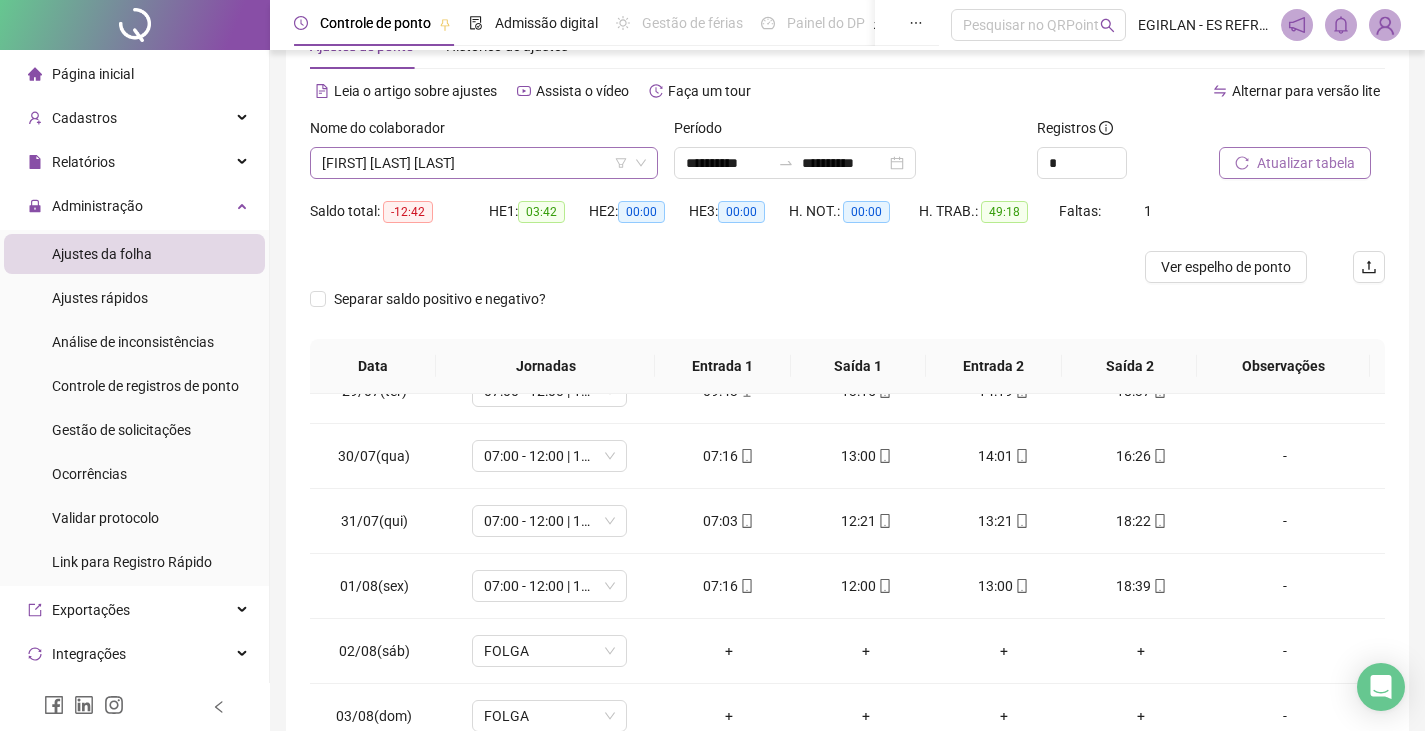 click on "[FIRST] [LAST] [LAST]" at bounding box center (484, 163) 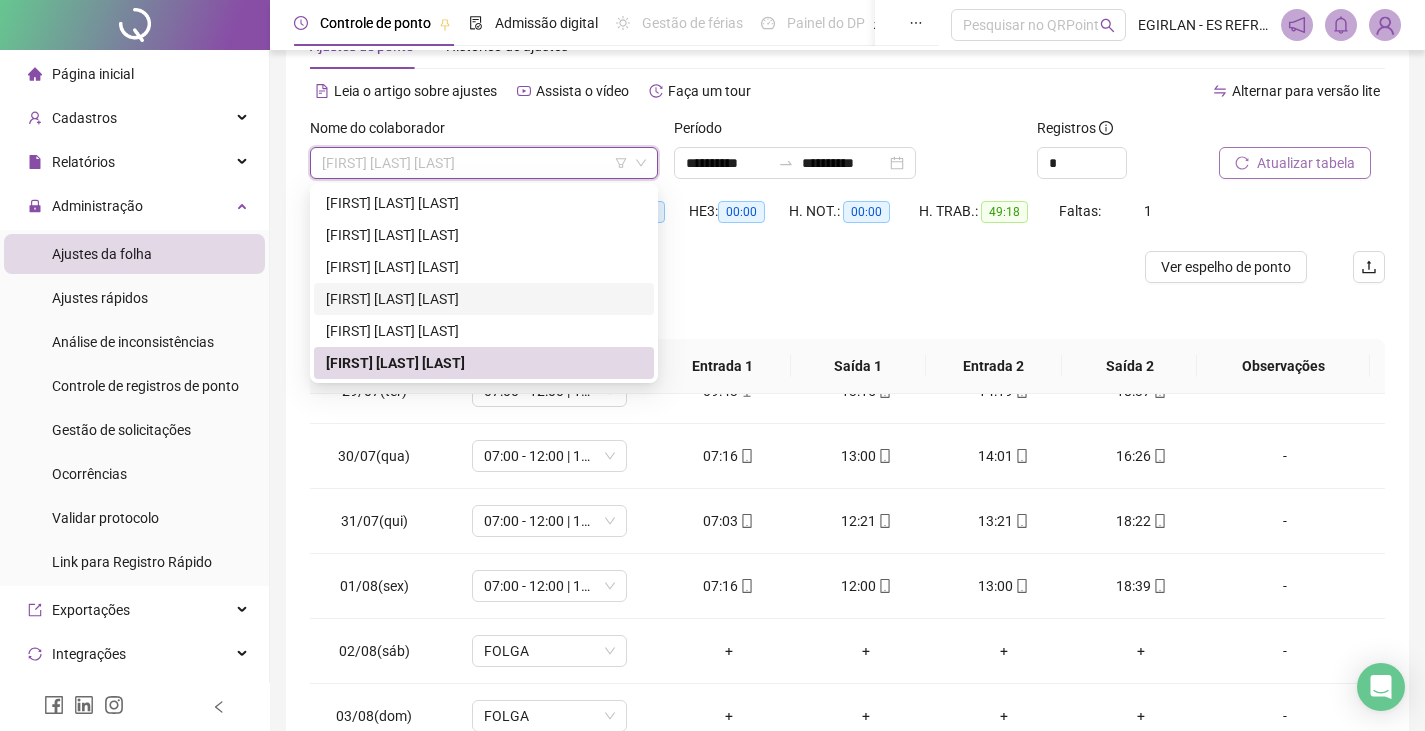 click on "[FIRST] [LAST] [LAST]" at bounding box center (484, 299) 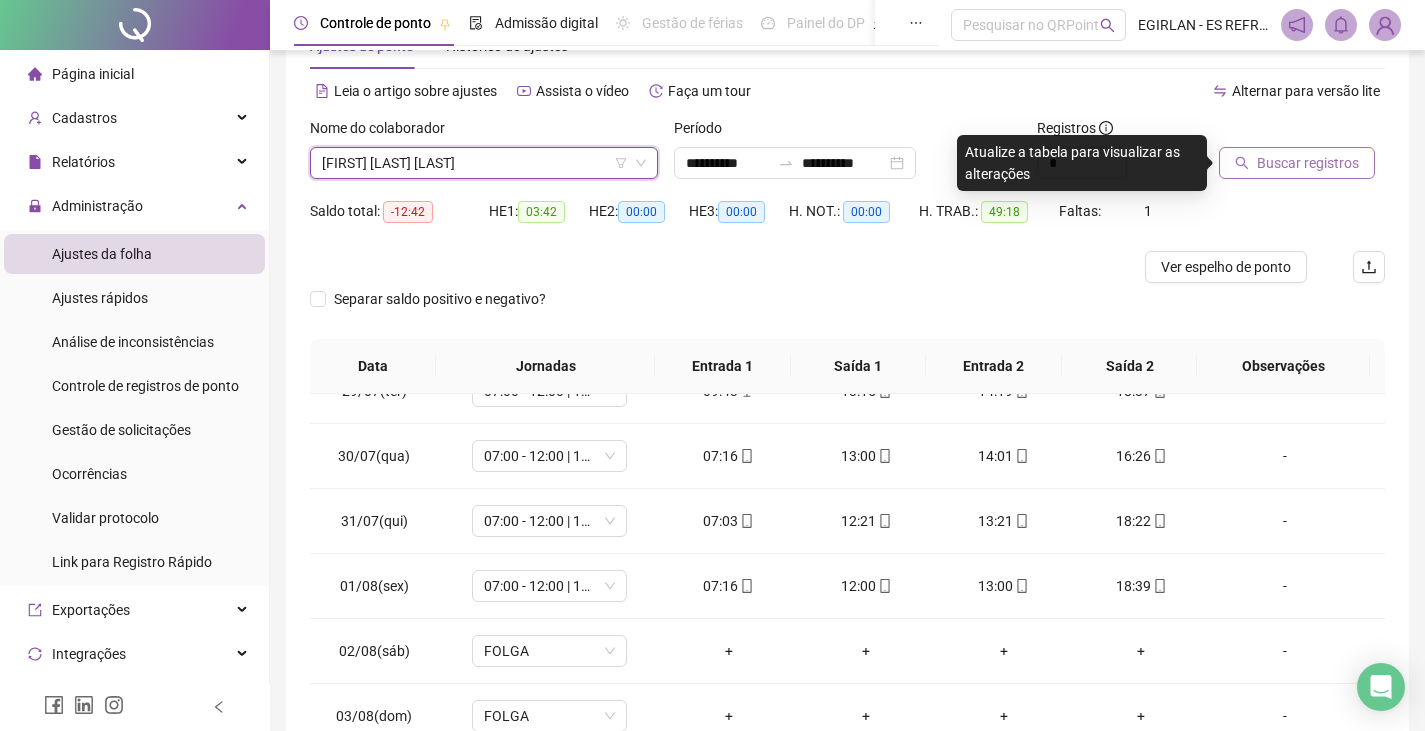 click on "Buscar registros" at bounding box center (1308, 163) 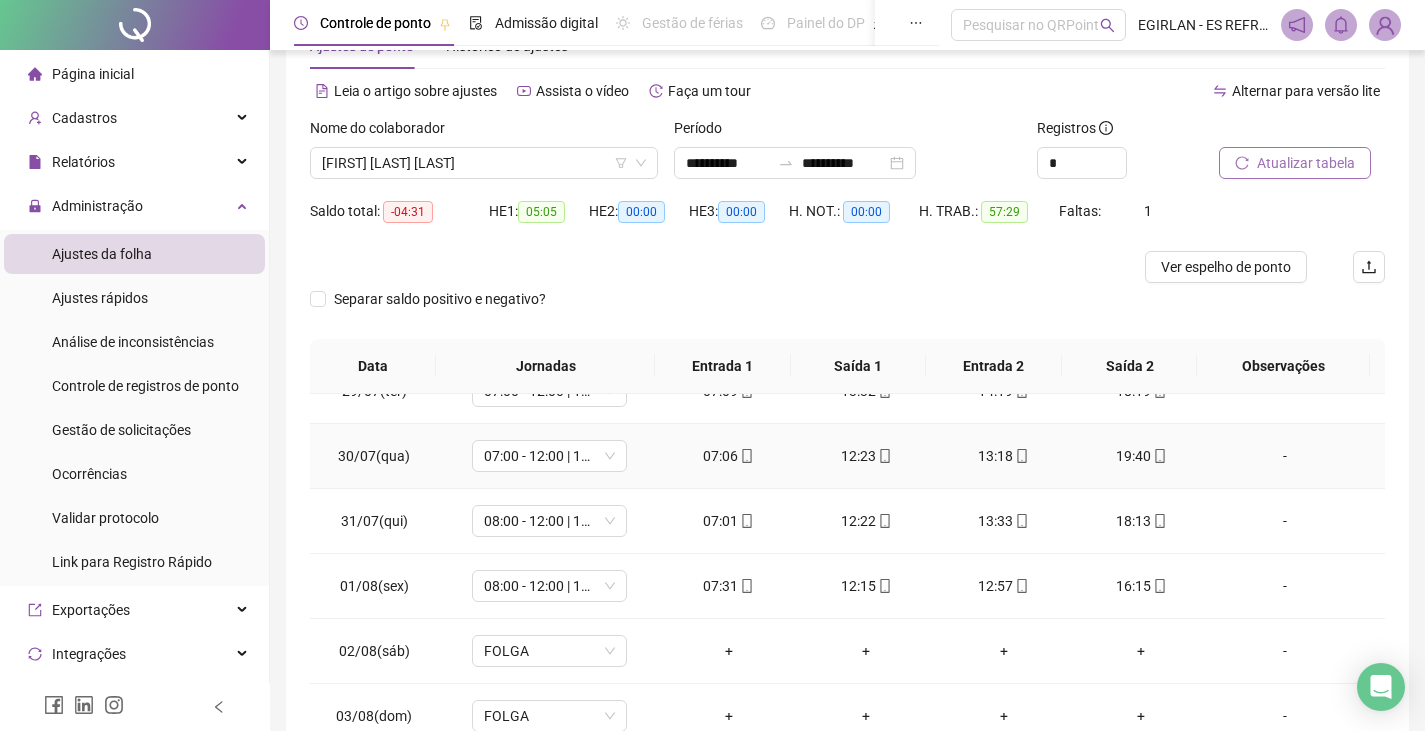 click on "19:40" at bounding box center (1142, 456) 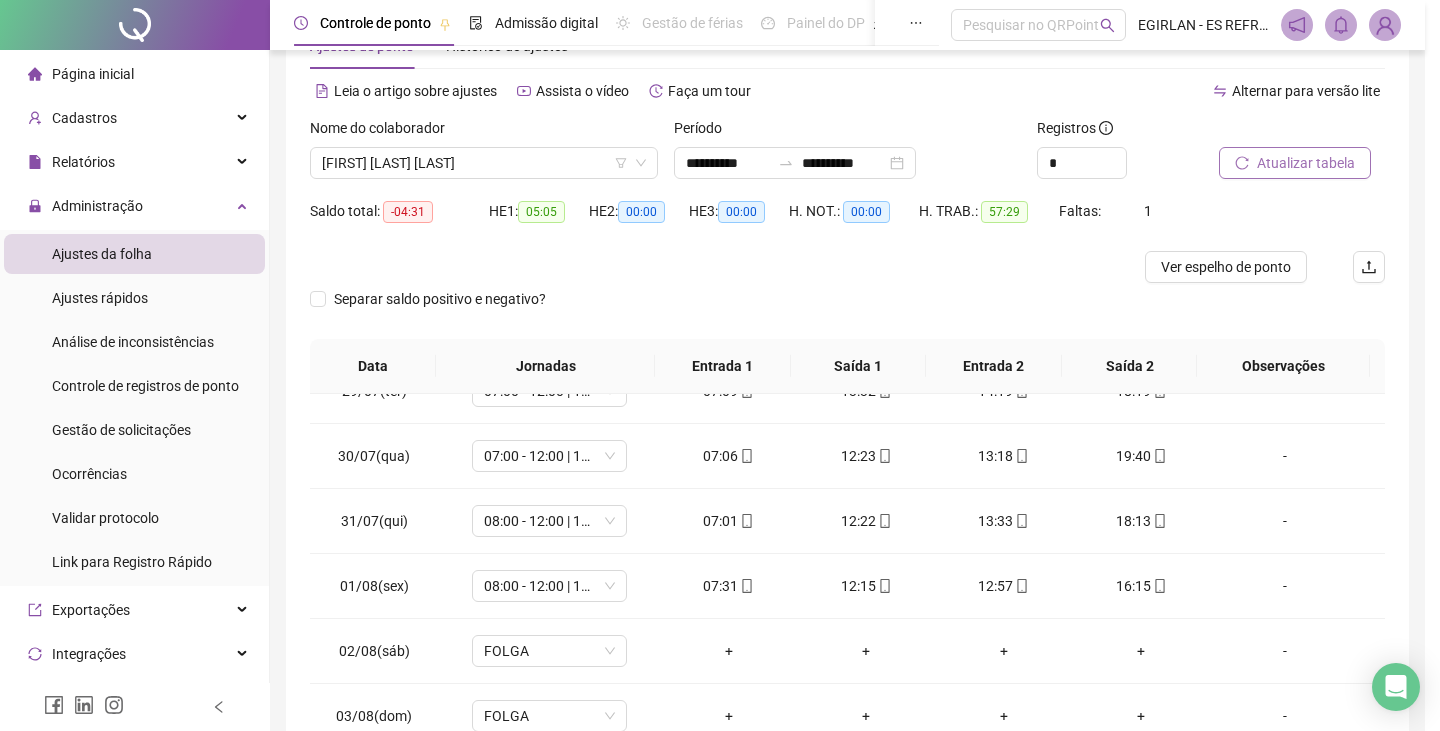 type on "**********" 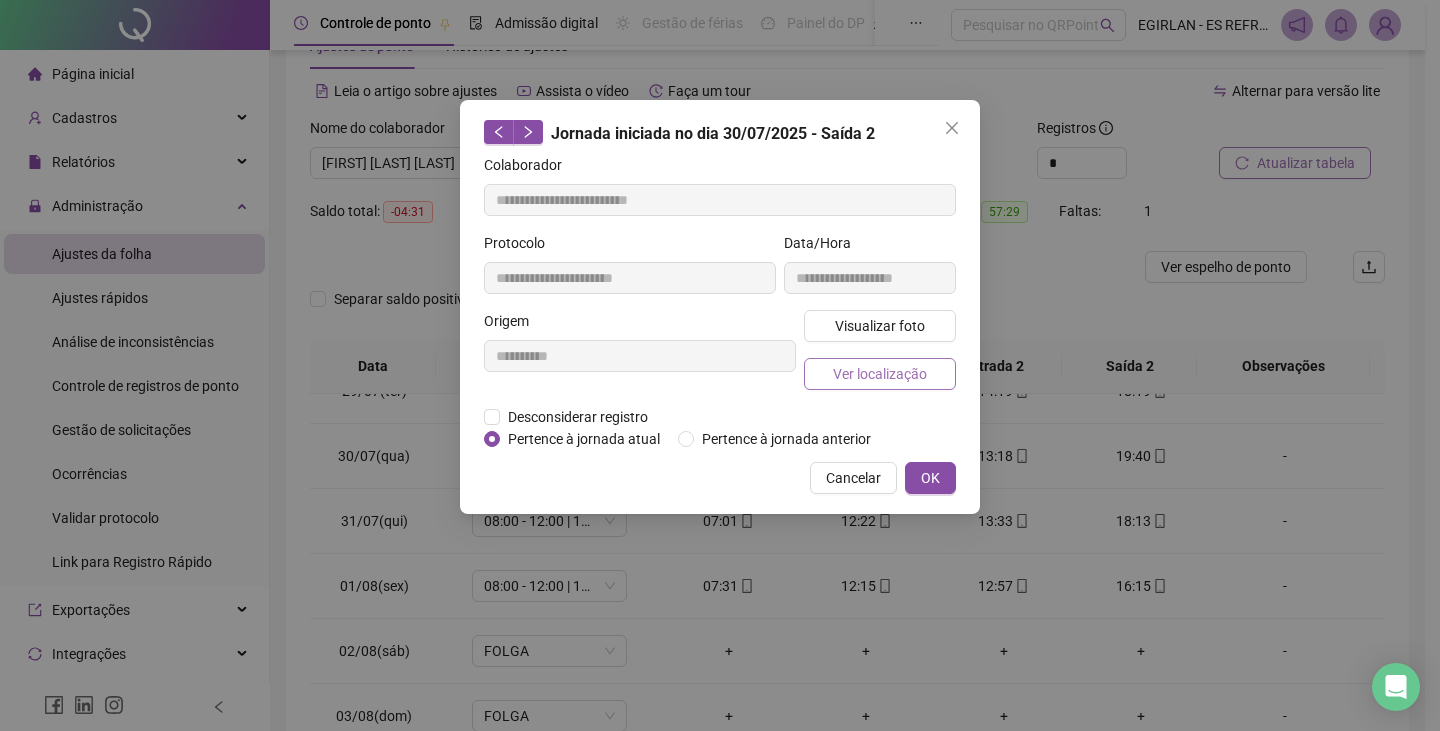 click on "Ver localização" at bounding box center [880, 374] 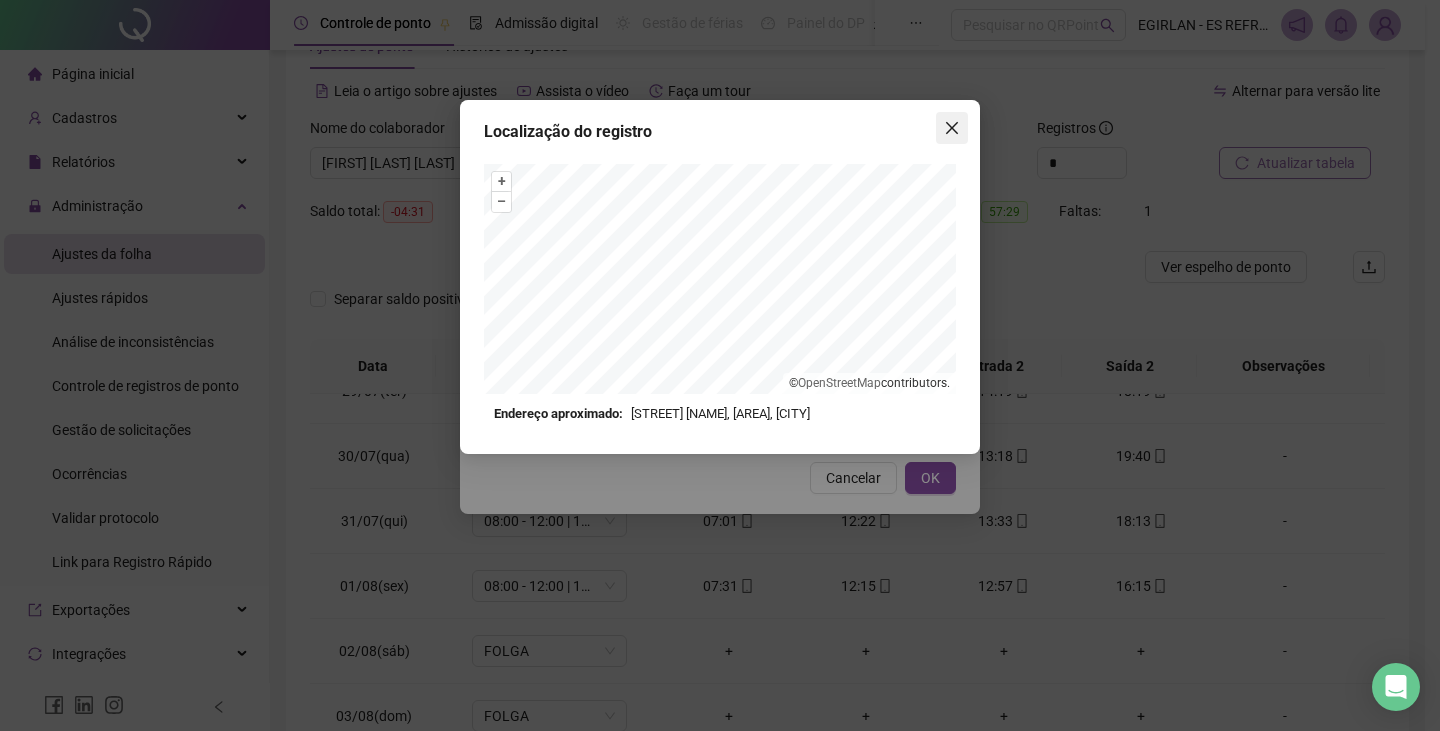 click 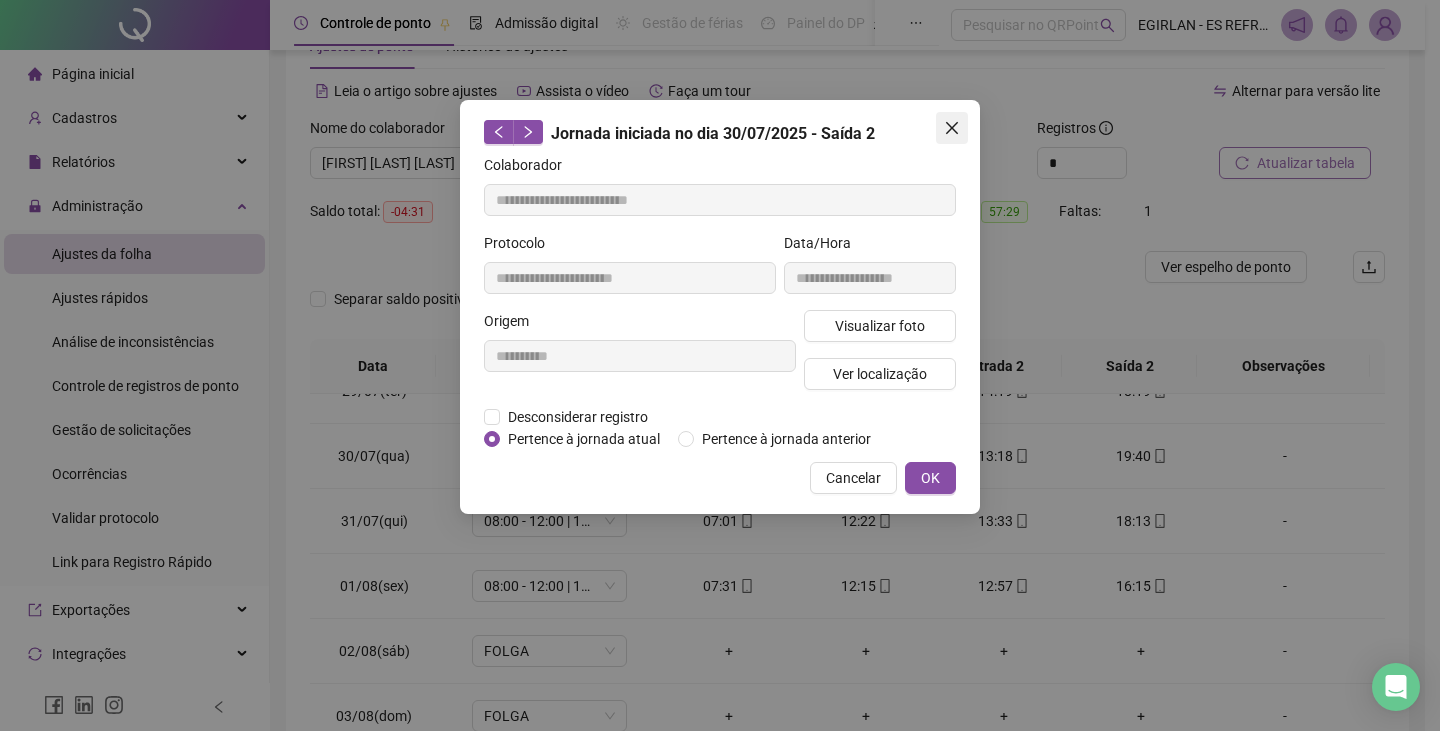 click 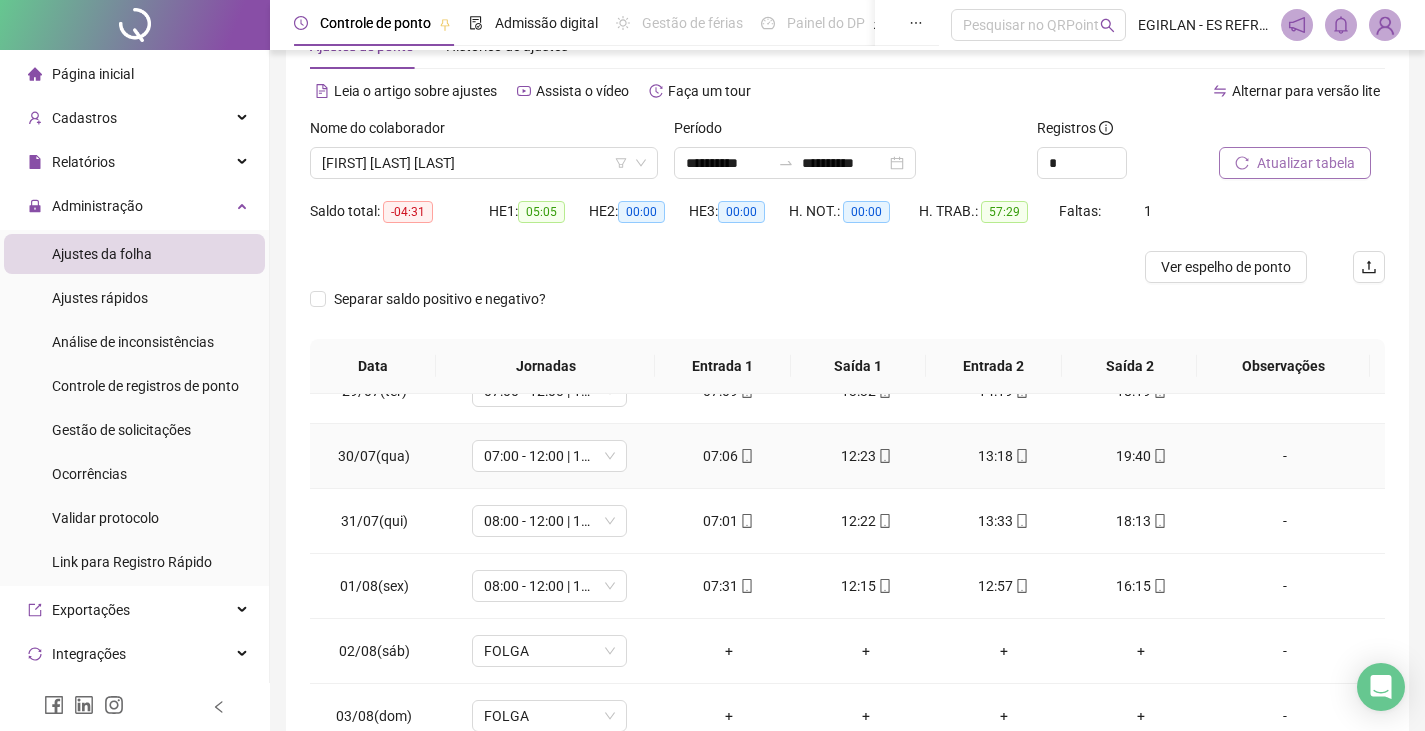 click 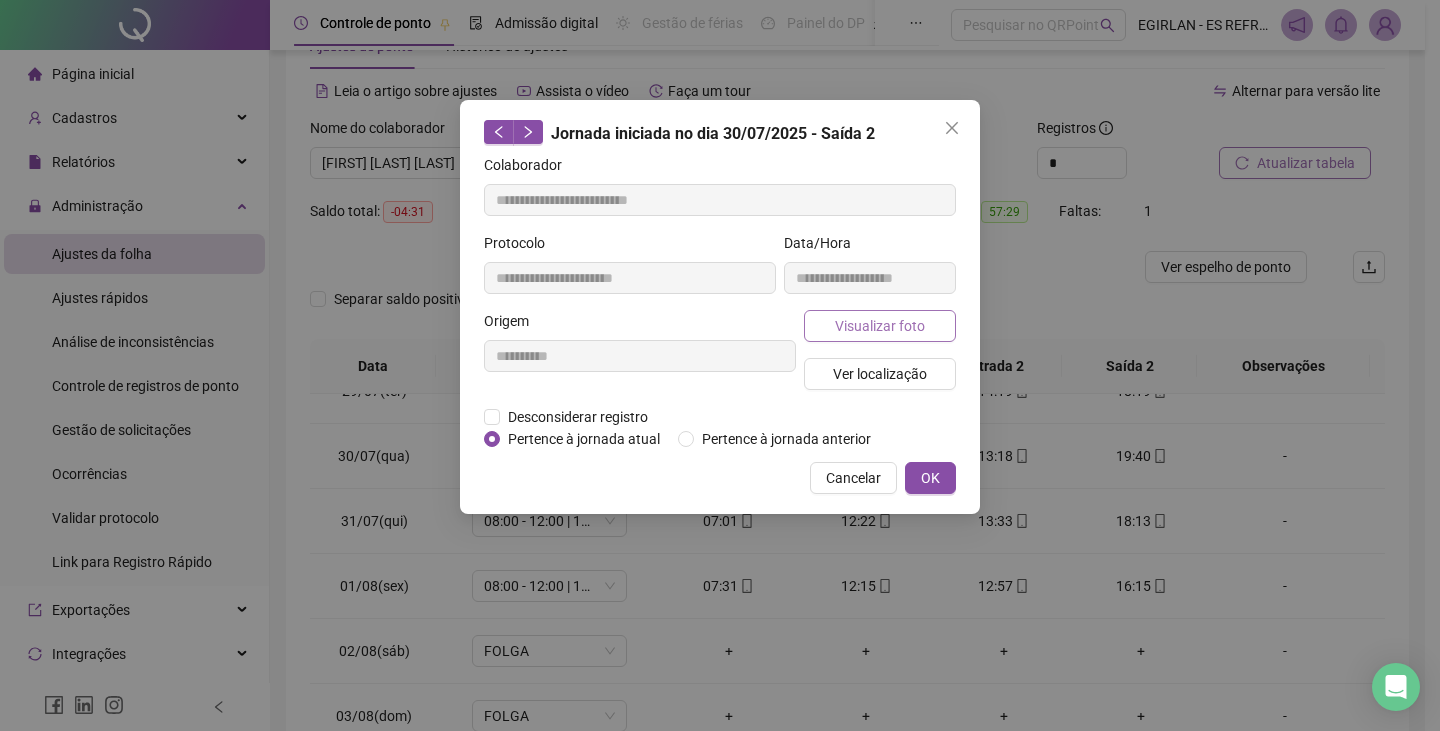 click on "Visualizar foto" at bounding box center (880, 326) 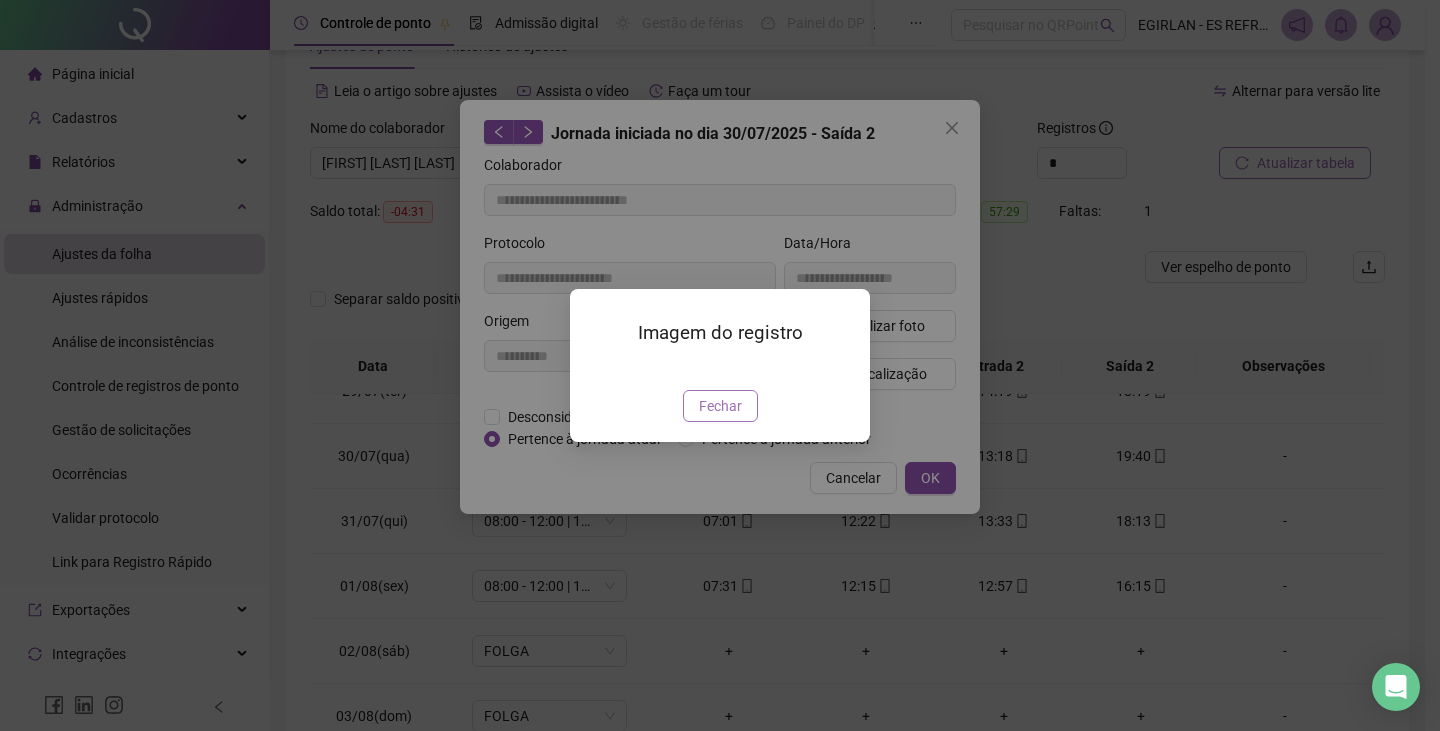 click on "Fechar" at bounding box center [720, 406] 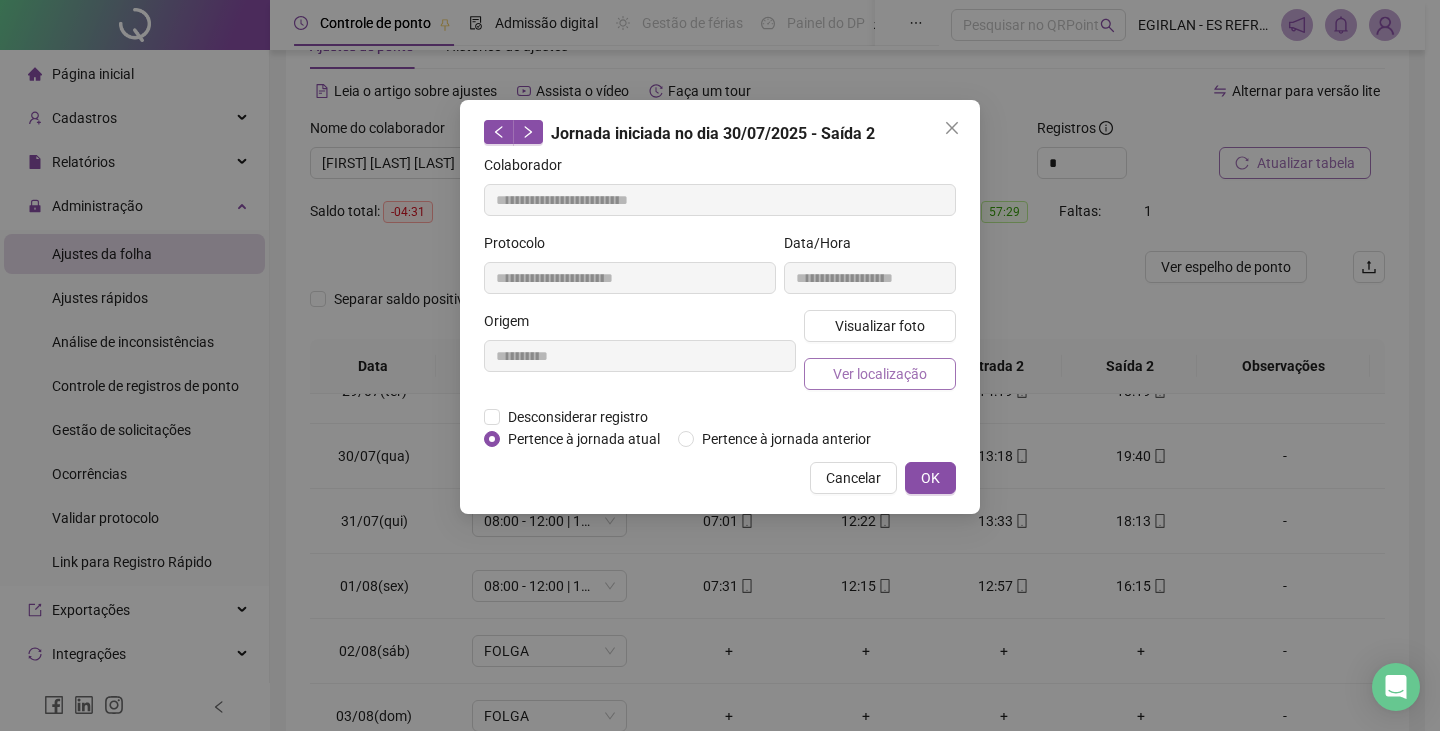 click on "Ver localização" at bounding box center [880, 374] 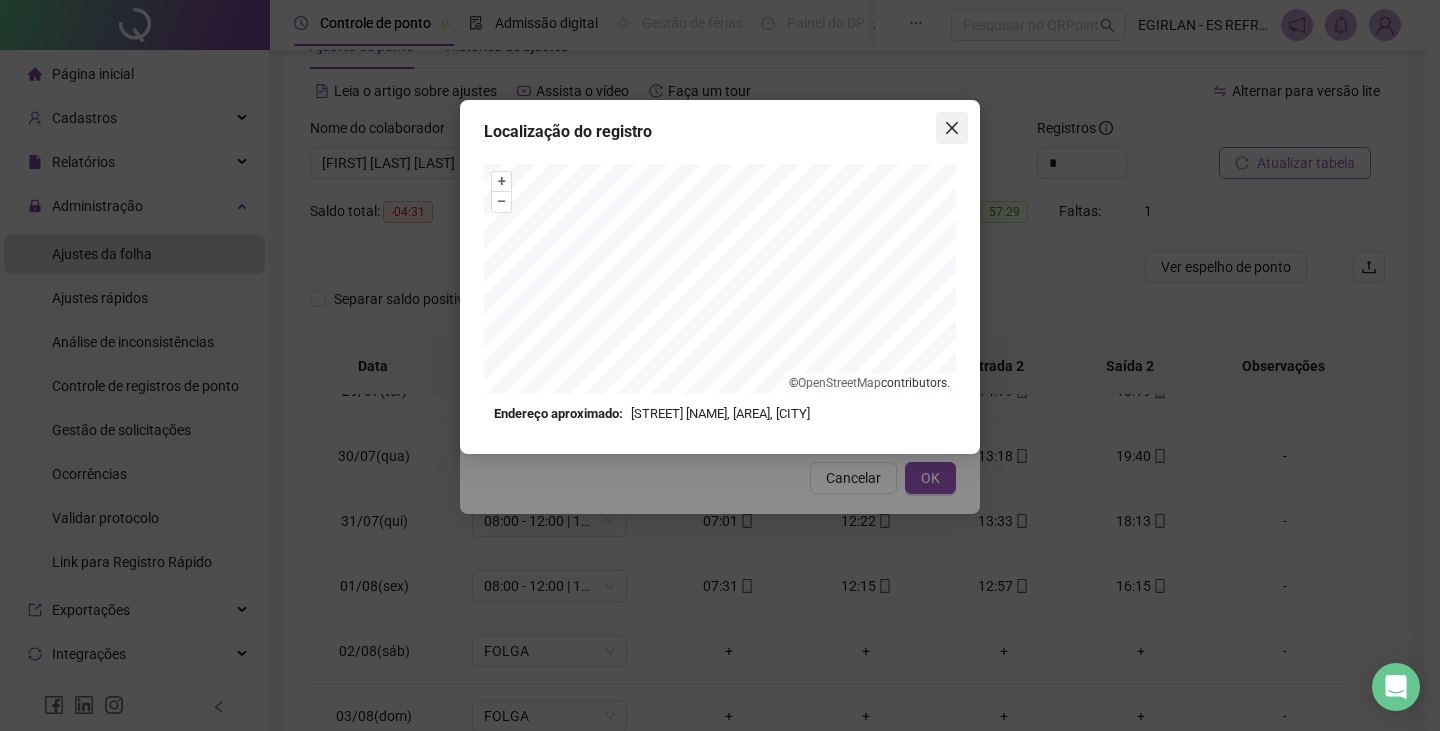 click 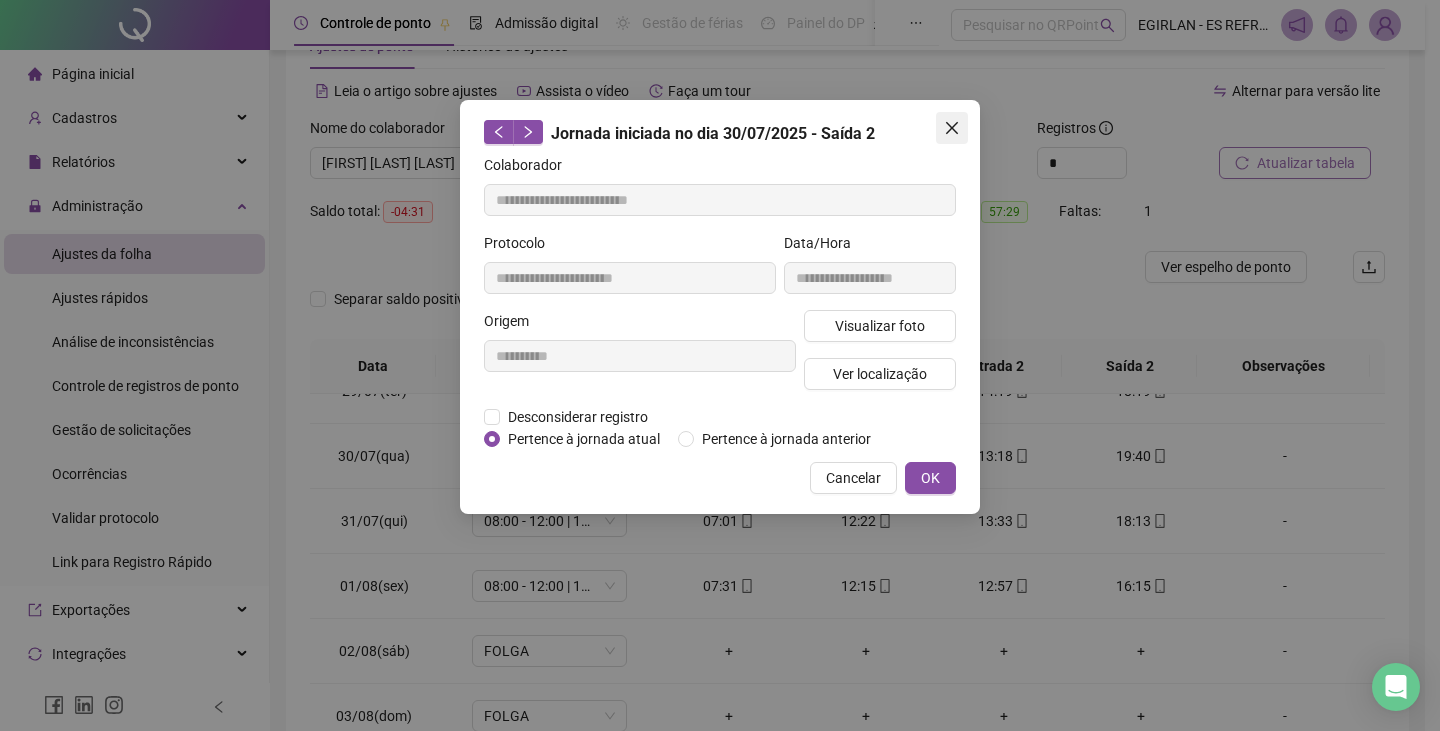 click 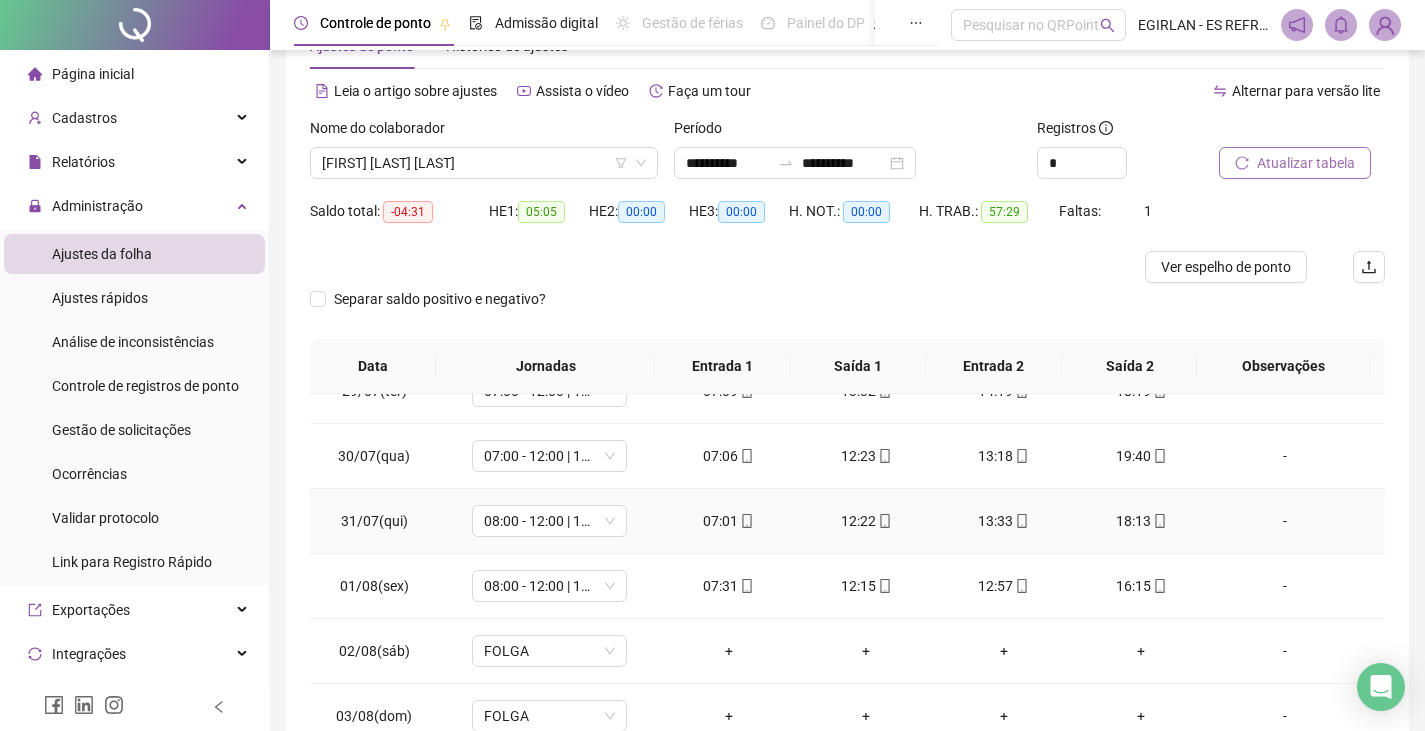 click 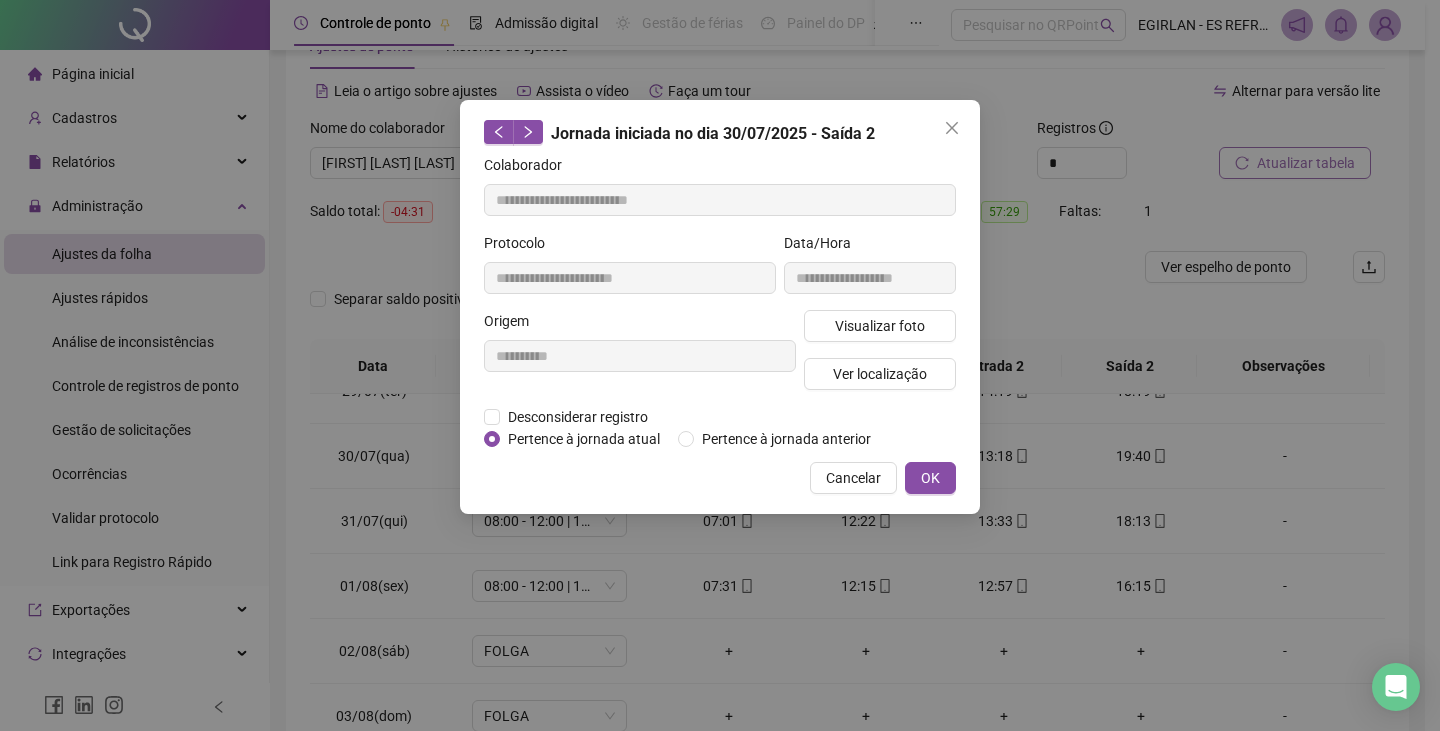 type on "**********" 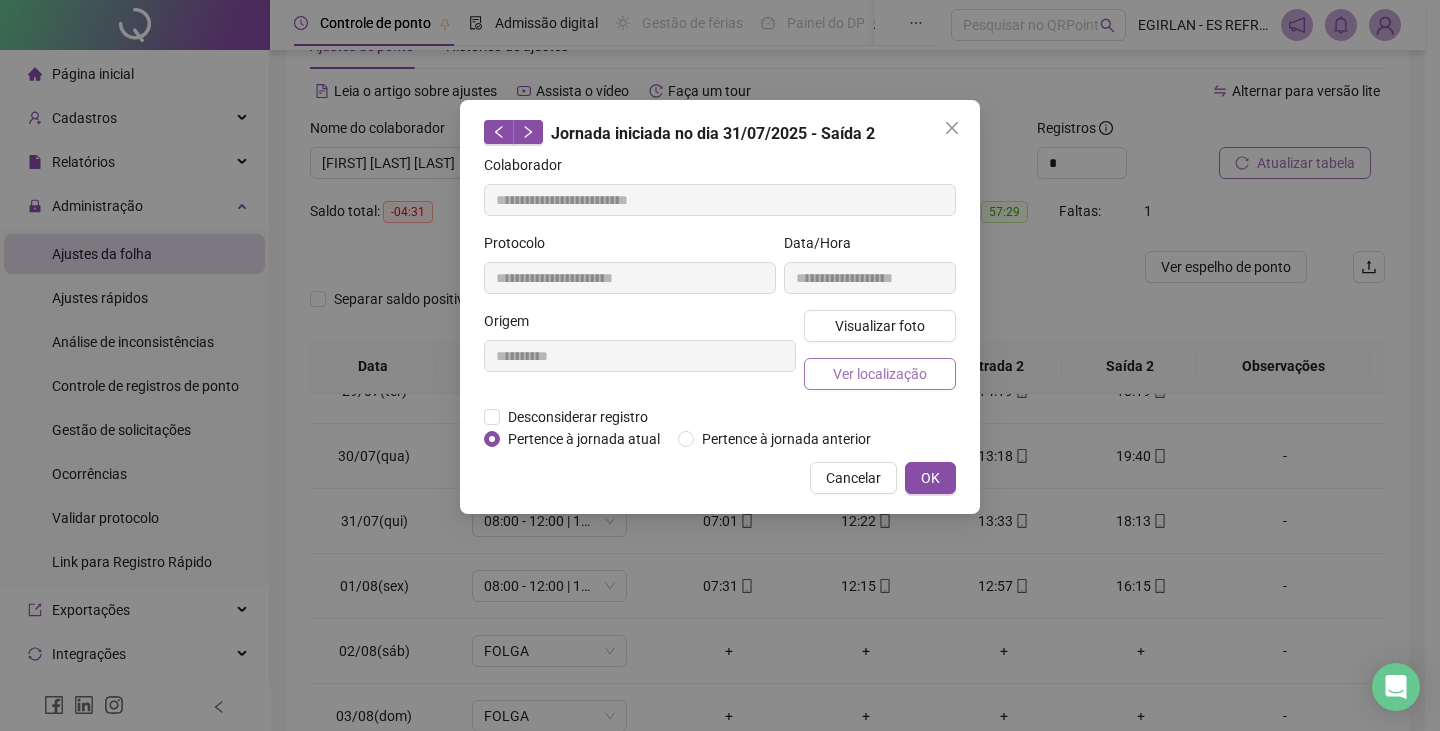 click on "Ver localização" at bounding box center (880, 374) 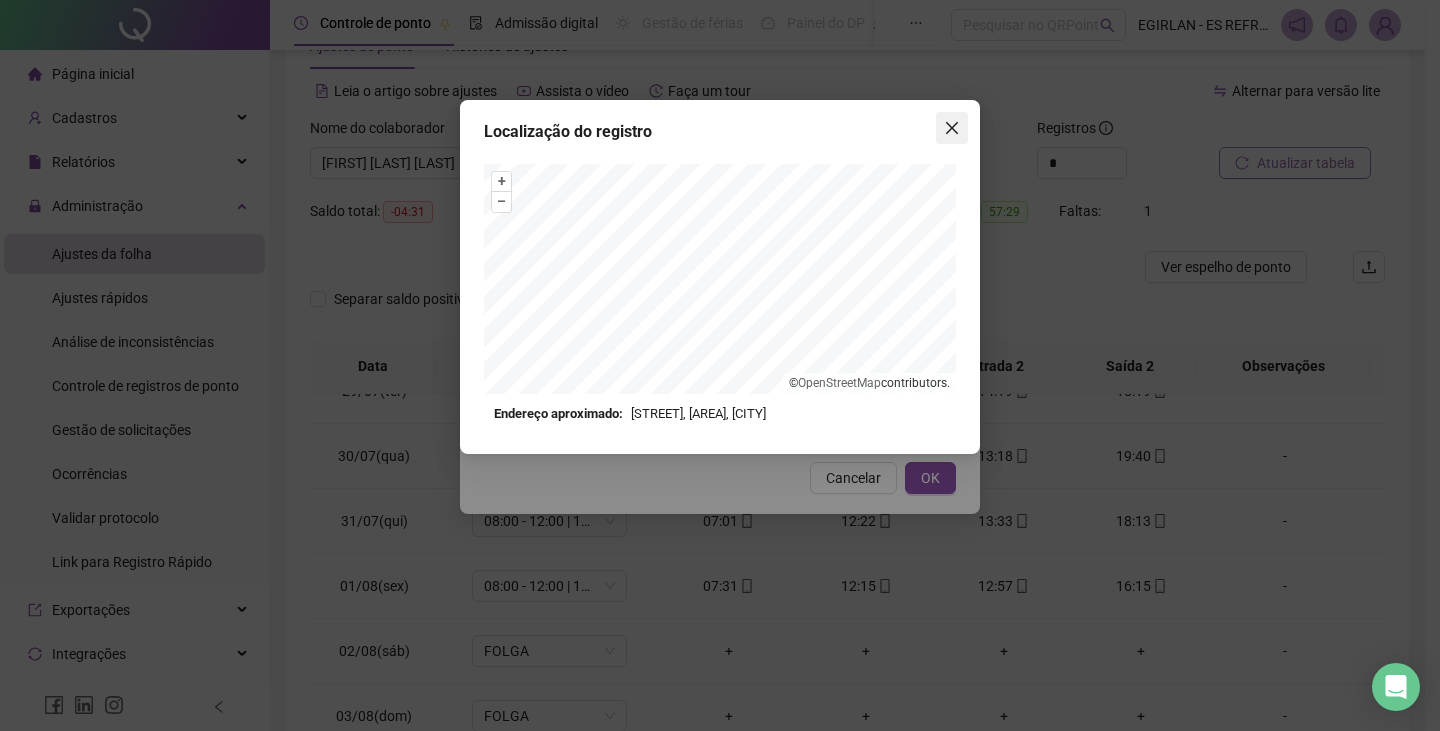 click at bounding box center [952, 128] 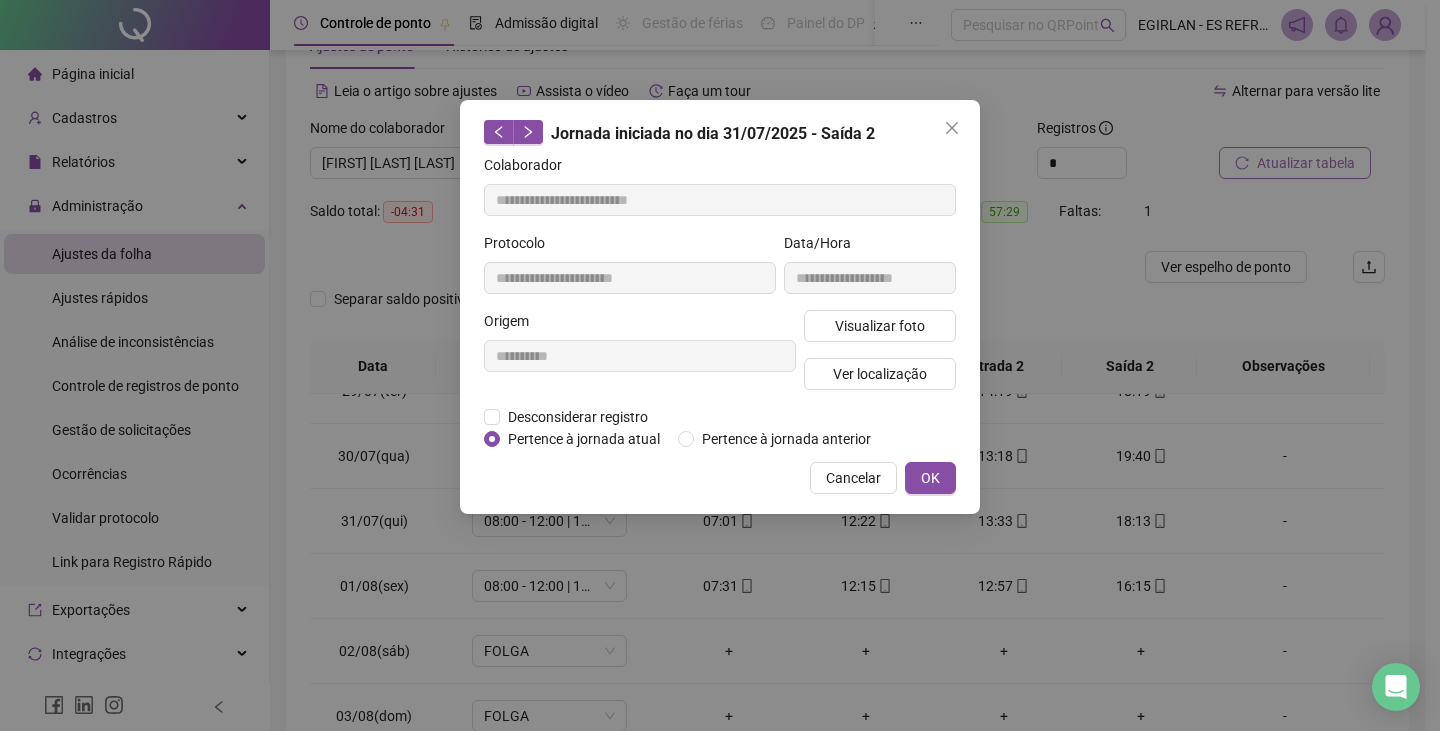 click 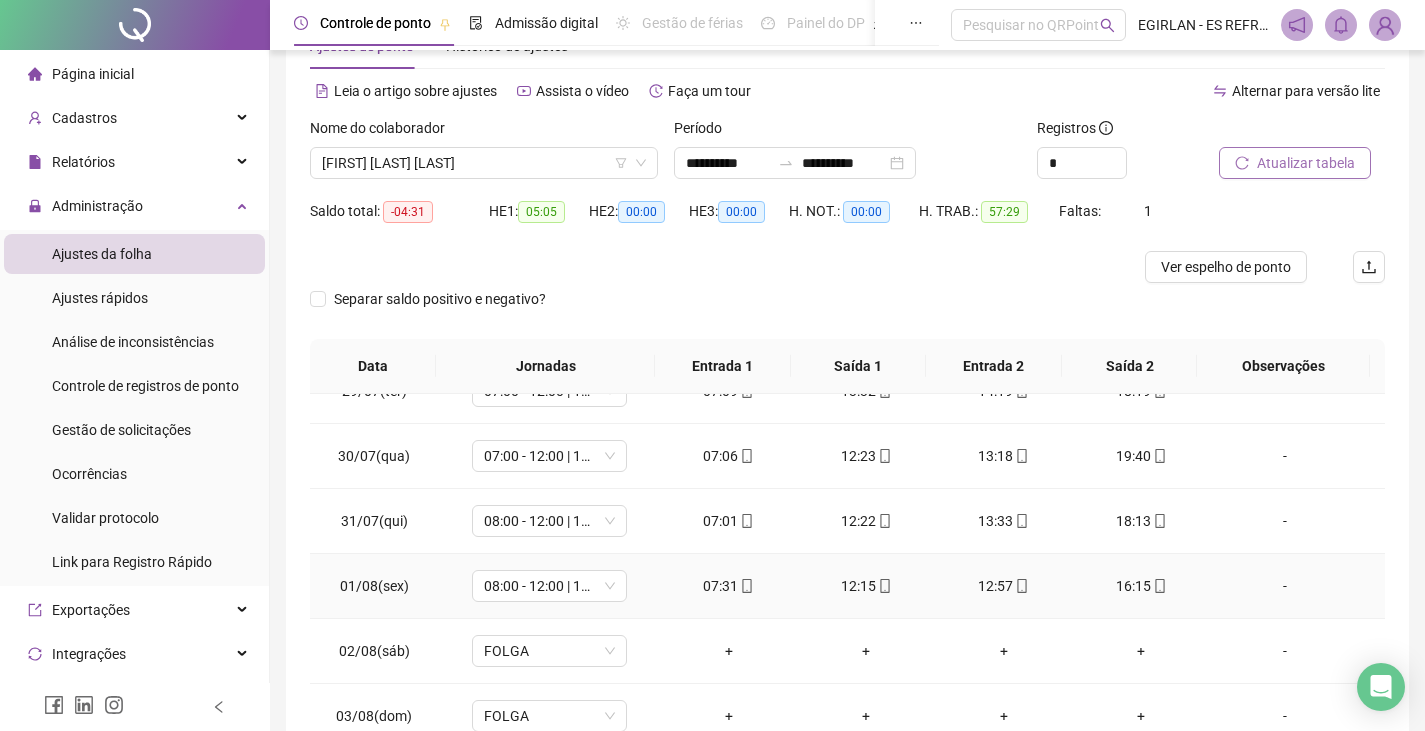 click 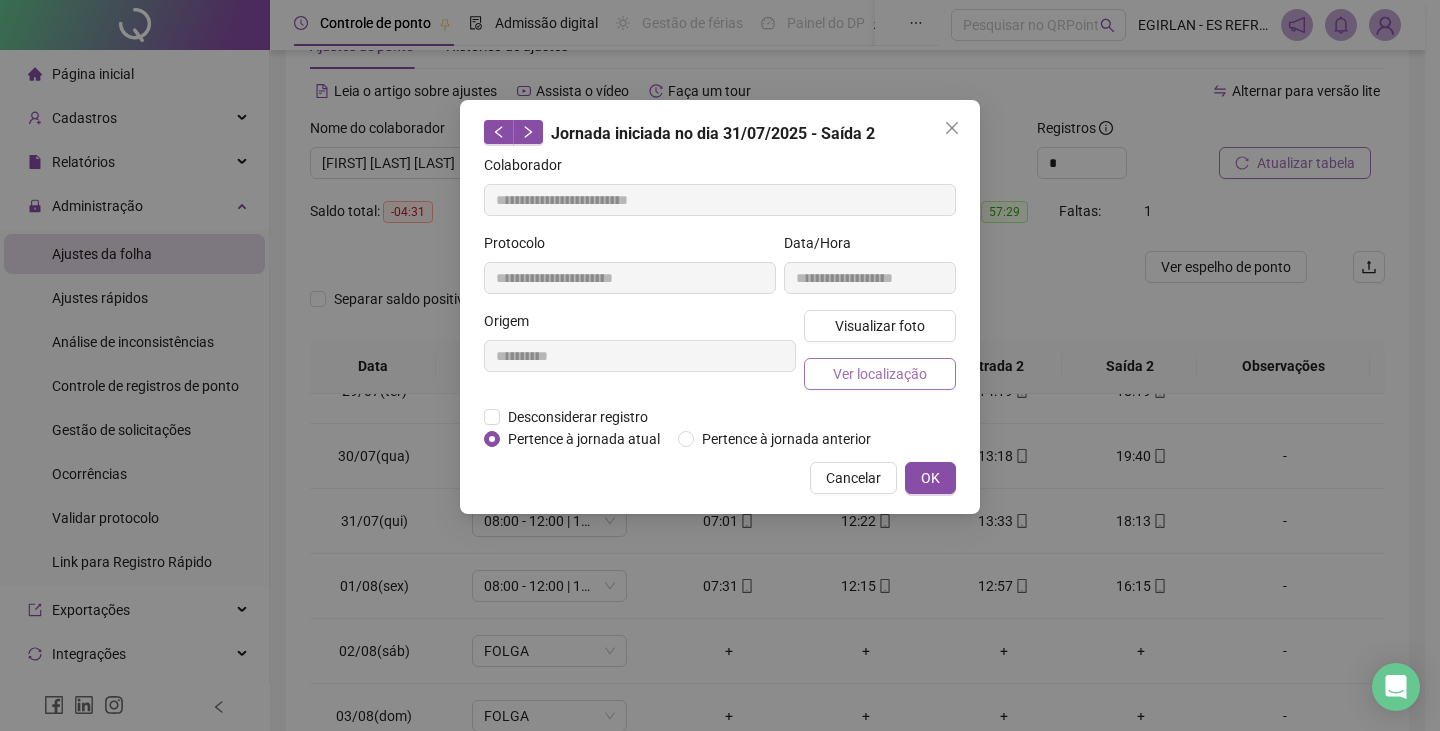 type on "**********" 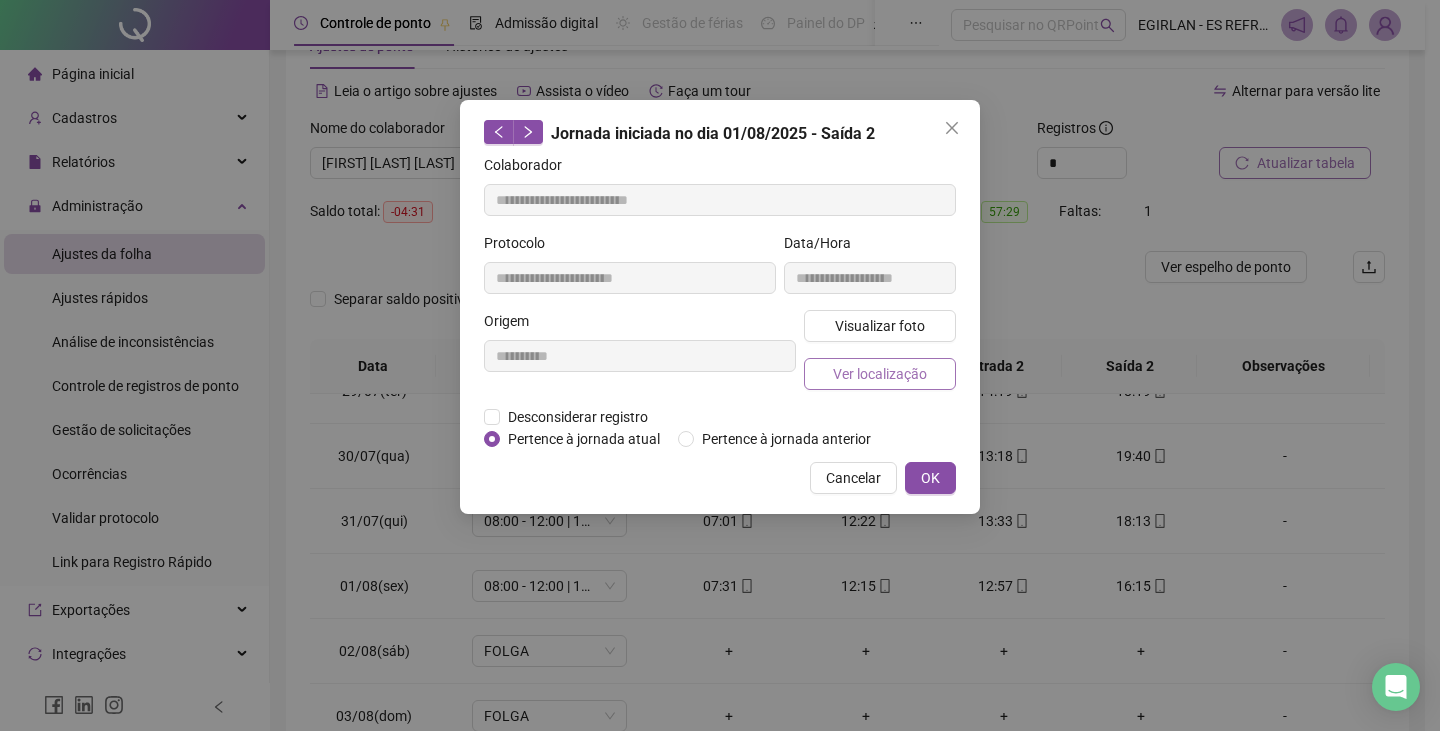 click on "Ver localização" at bounding box center [880, 374] 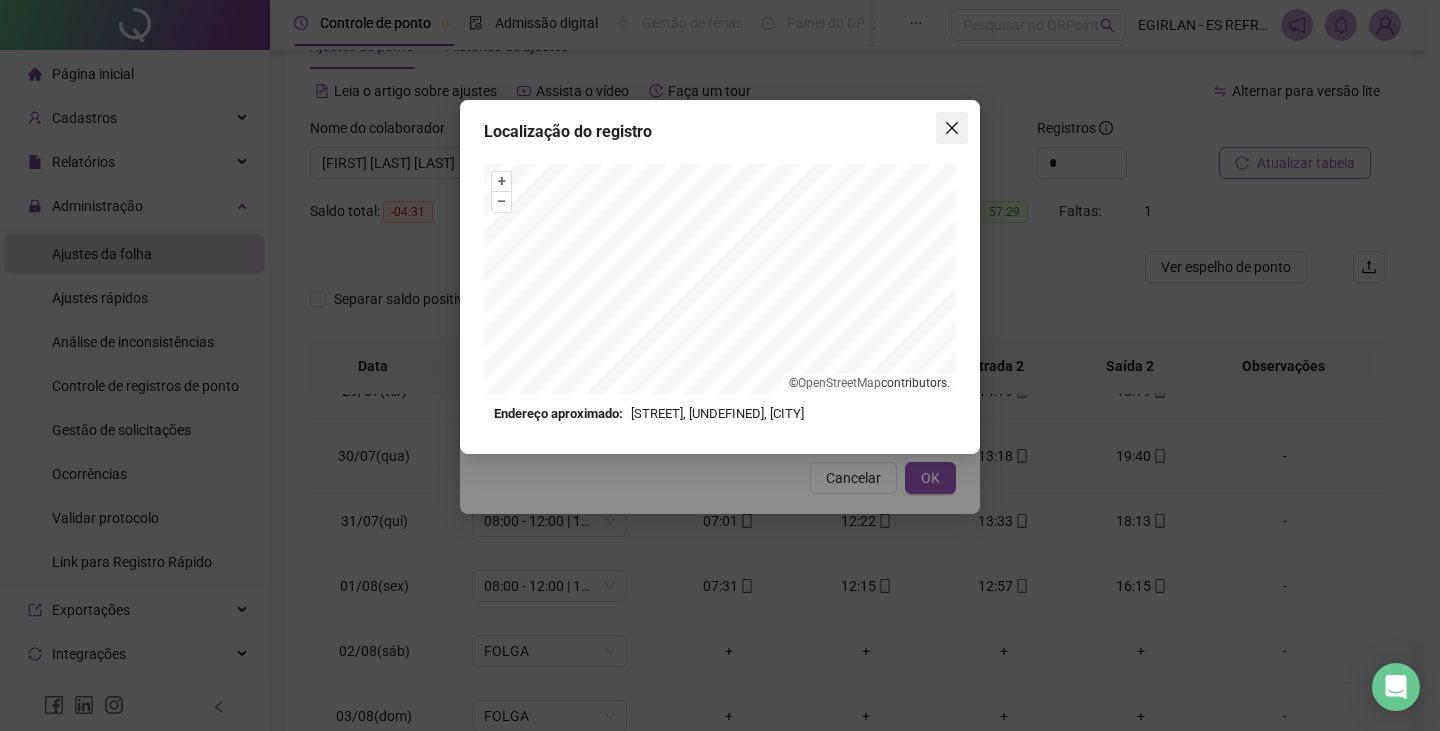 click 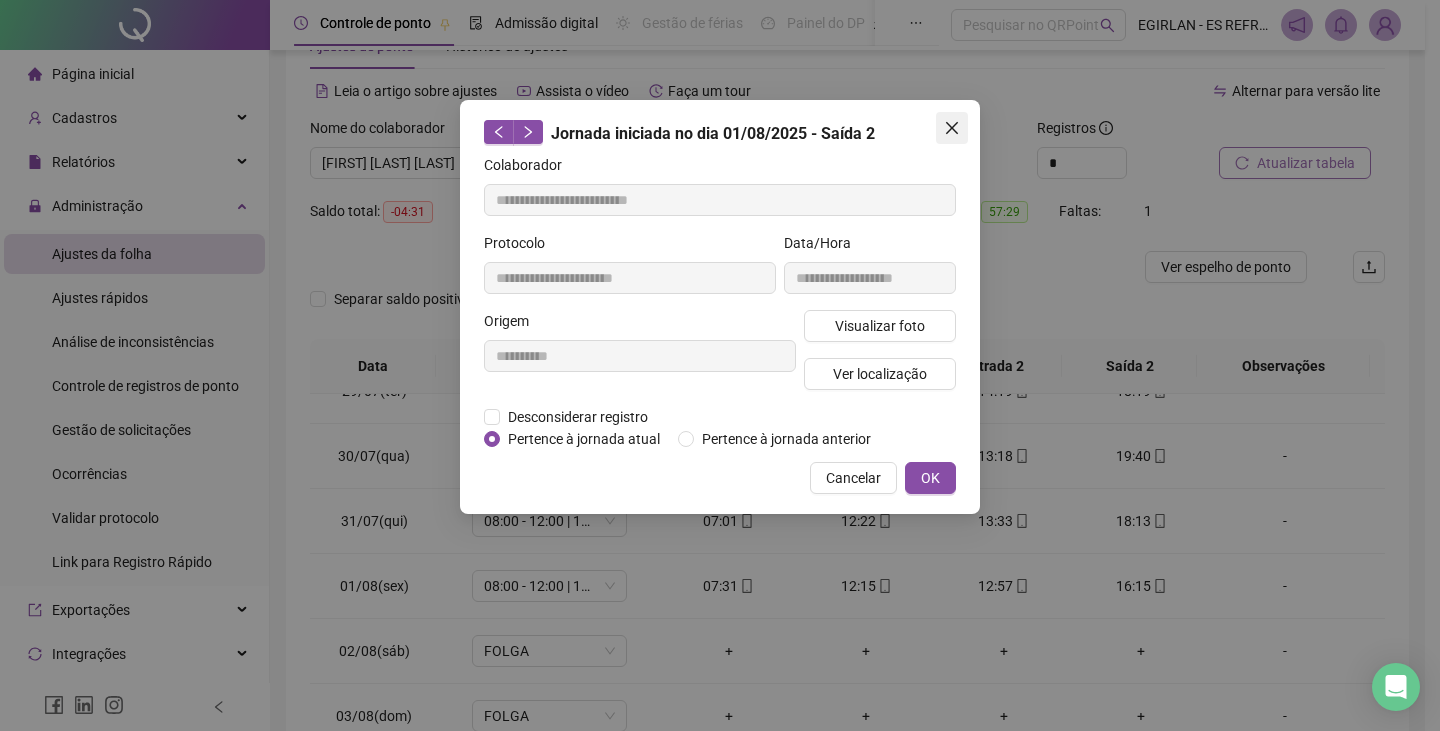 click 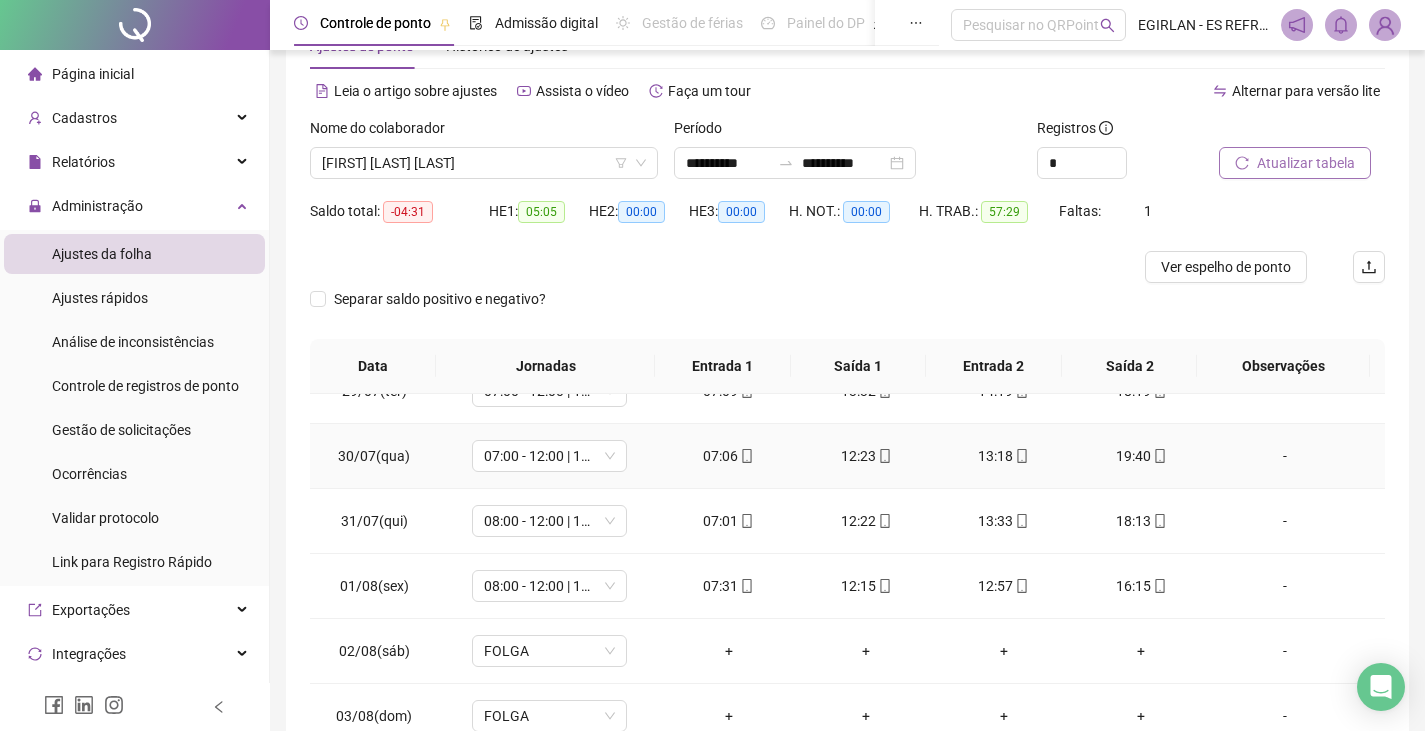 click at bounding box center (1159, 456) 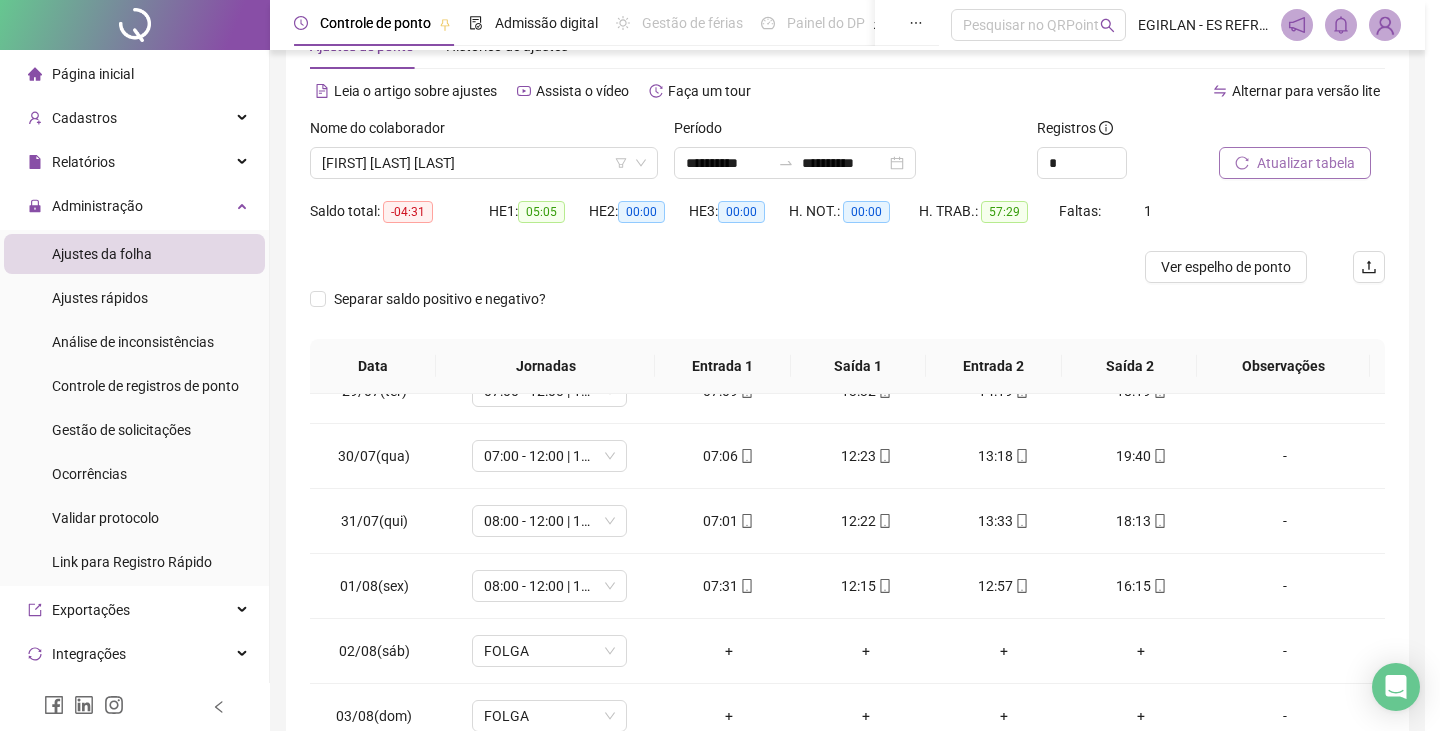 type on "**********" 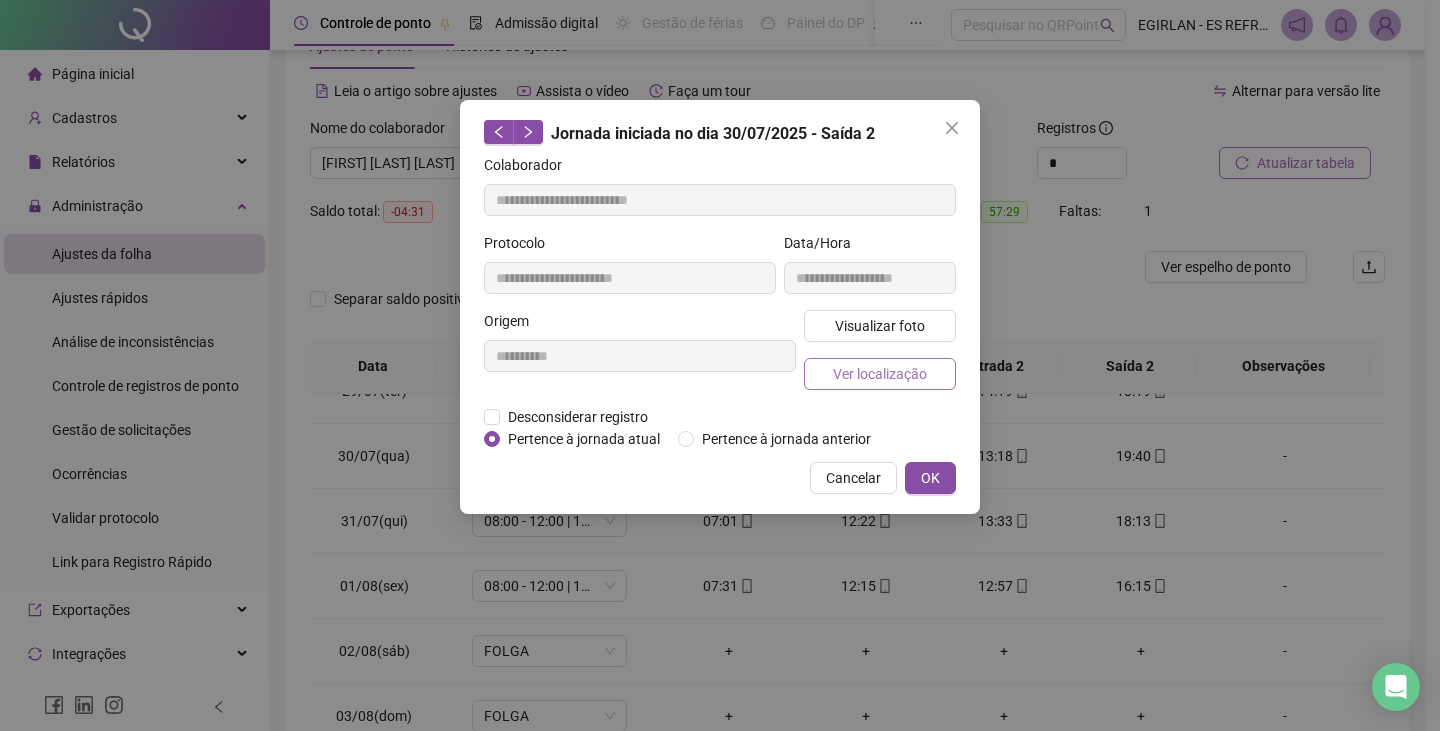 click on "Ver localização" at bounding box center (880, 374) 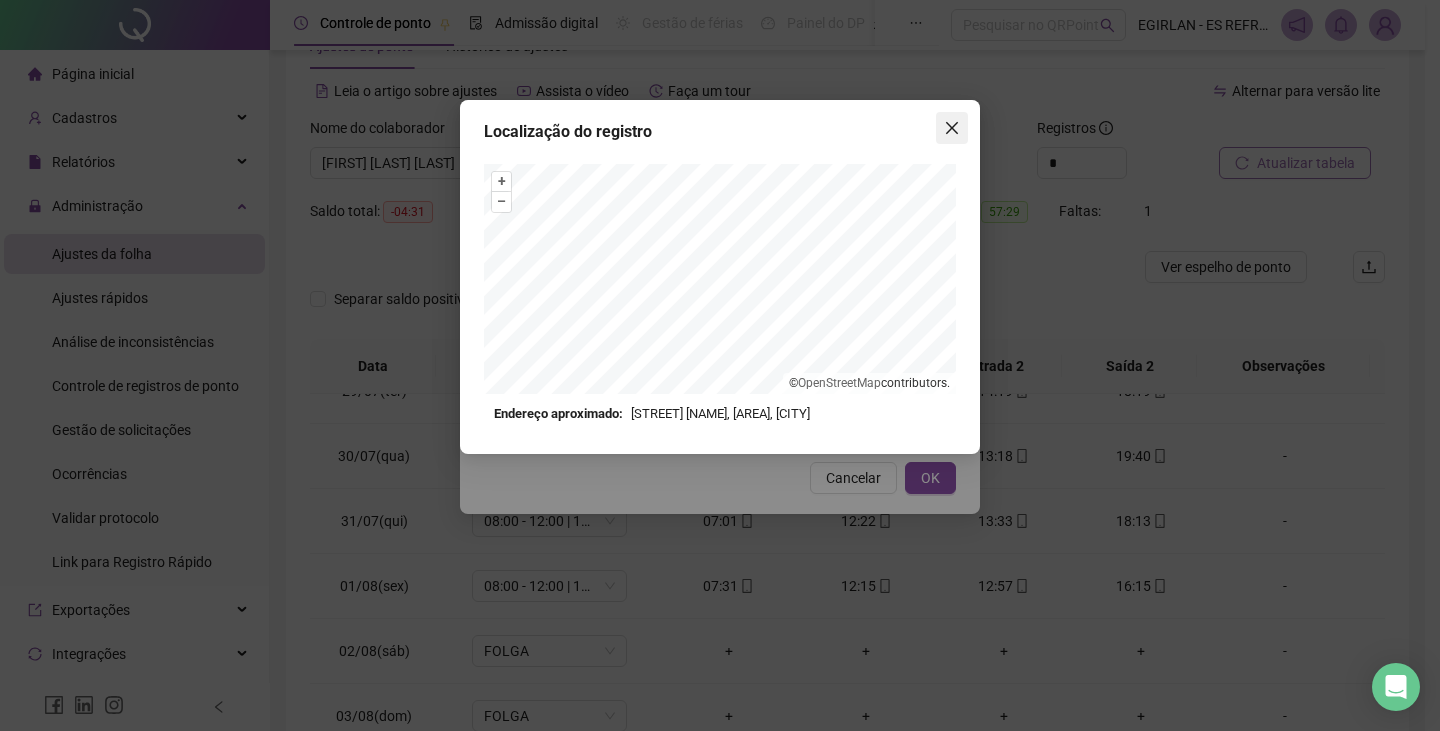click 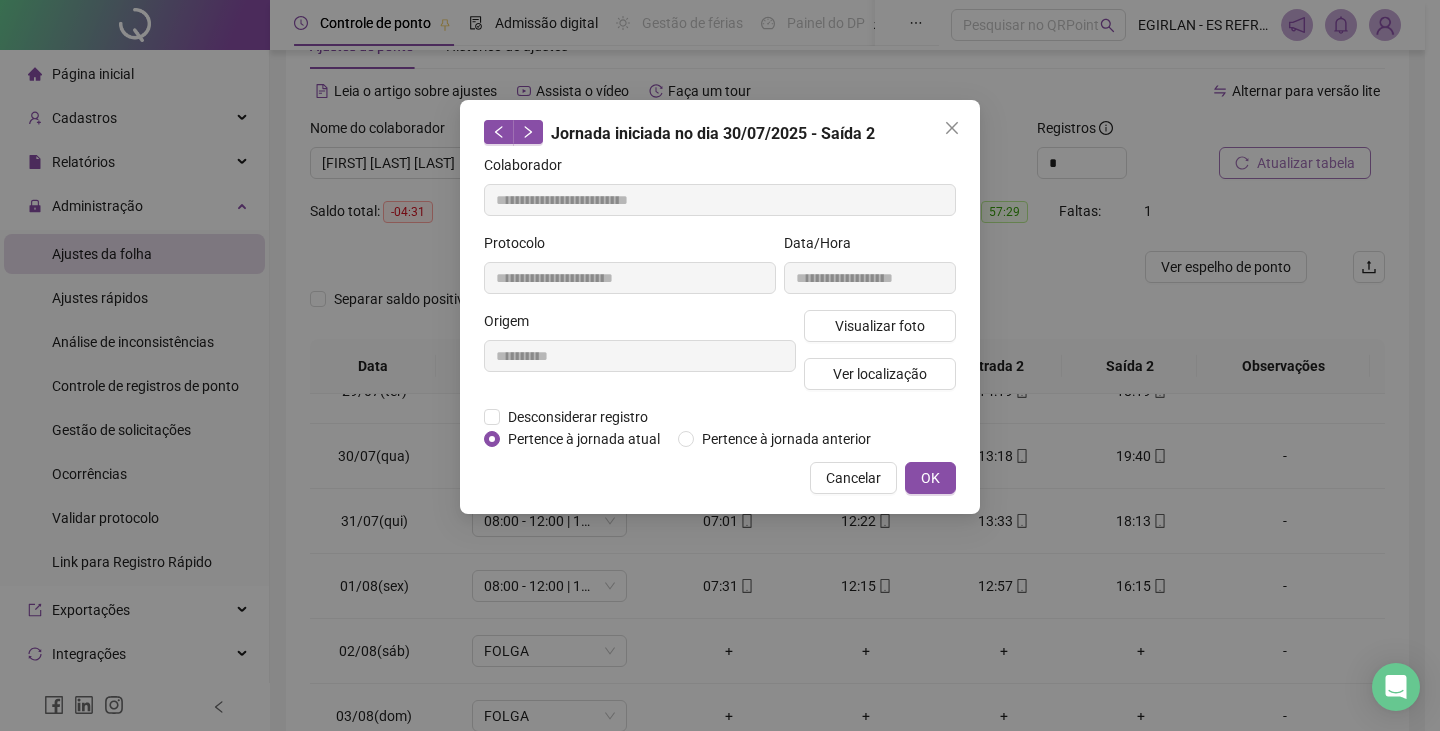 click 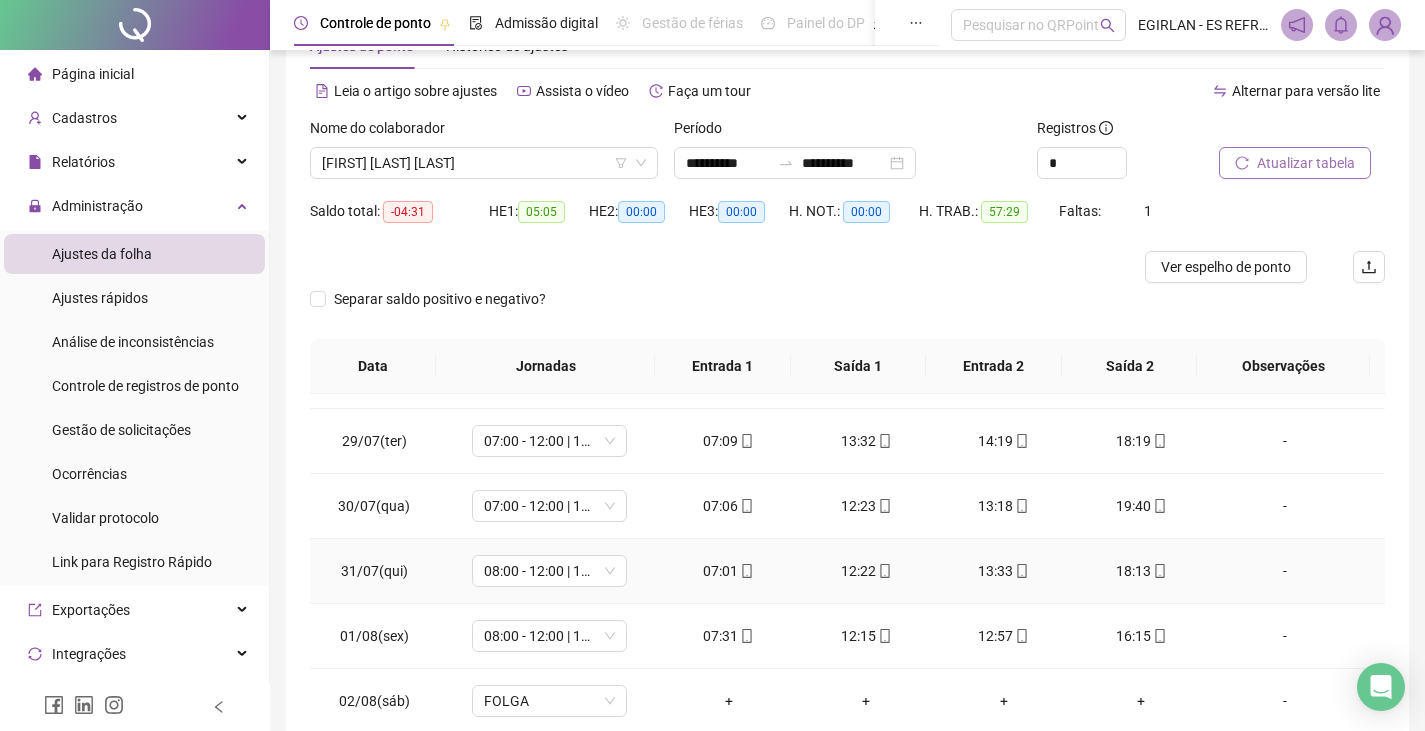 scroll, scrollTop: 0, scrollLeft: 0, axis: both 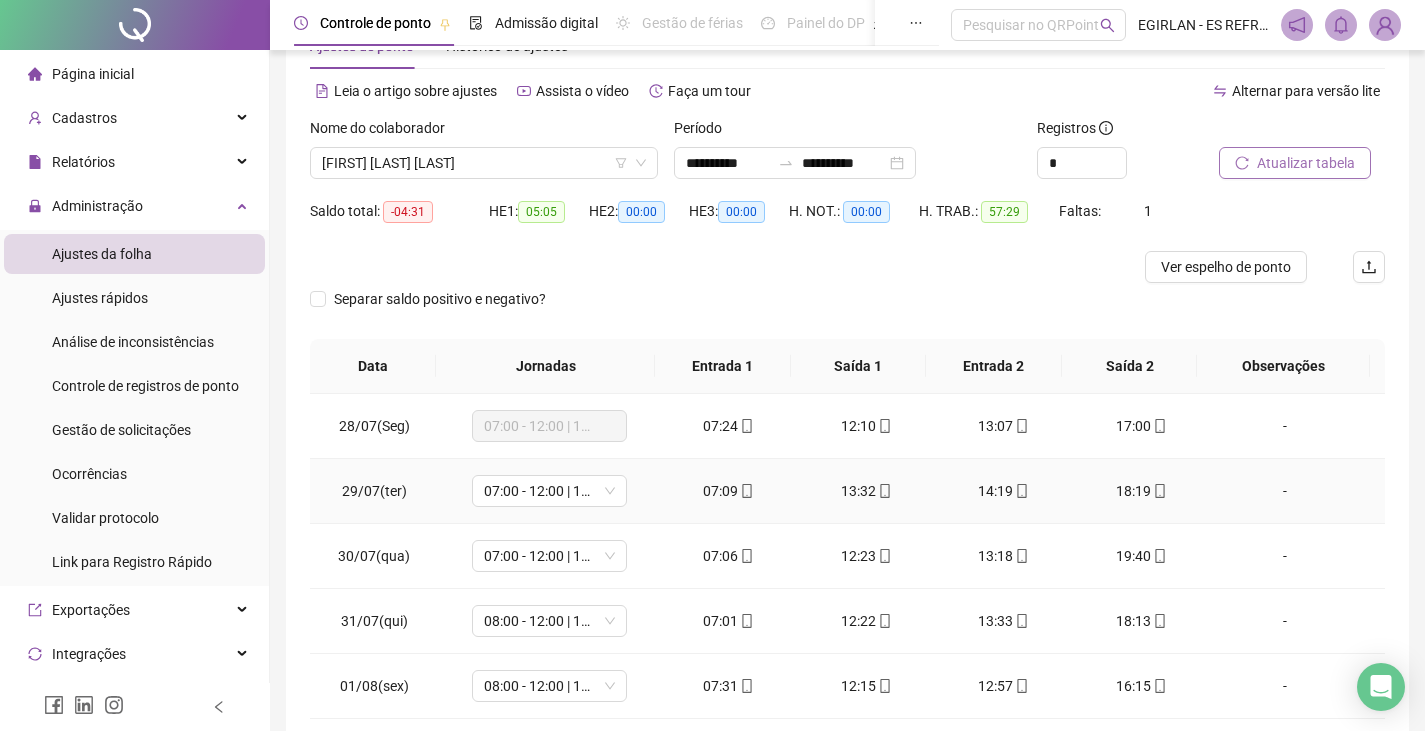 click on "18:19" at bounding box center [1142, 491] 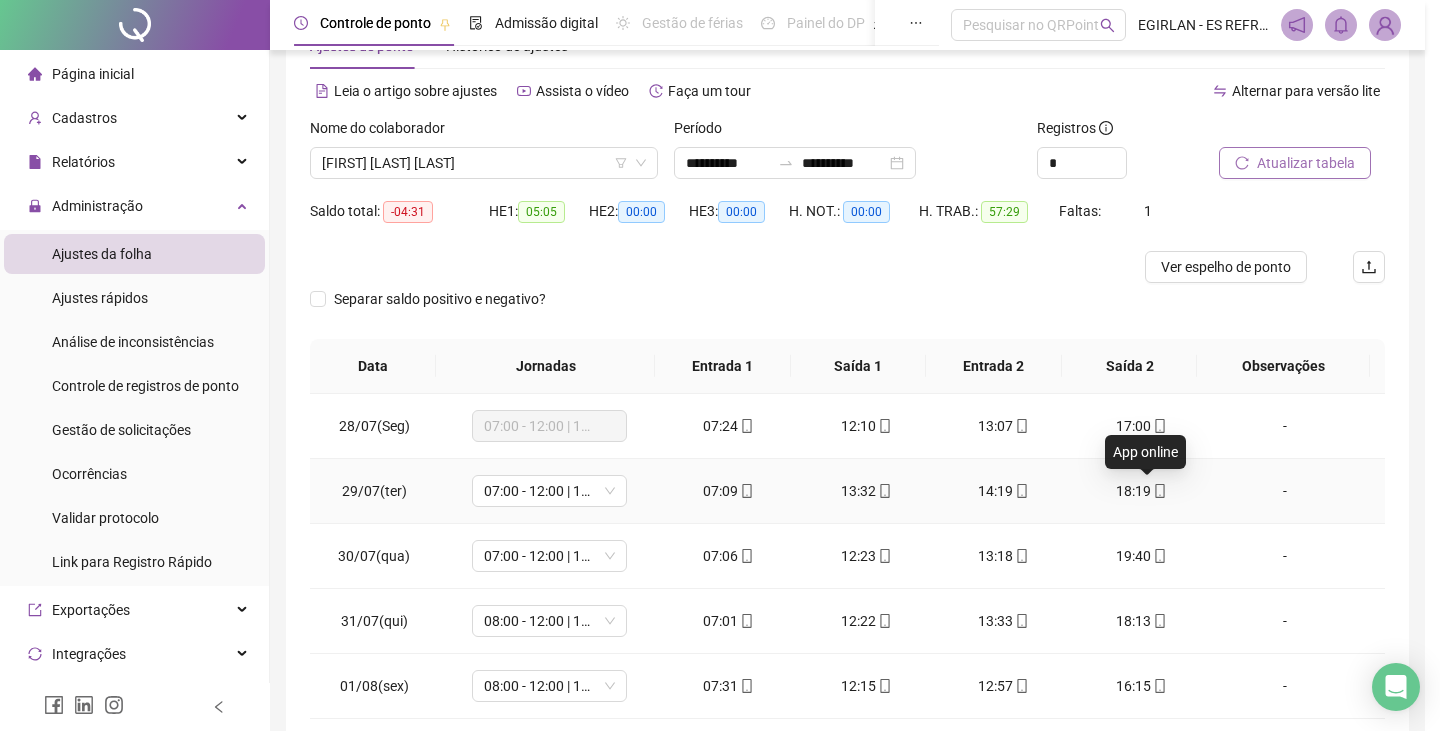 type on "**********" 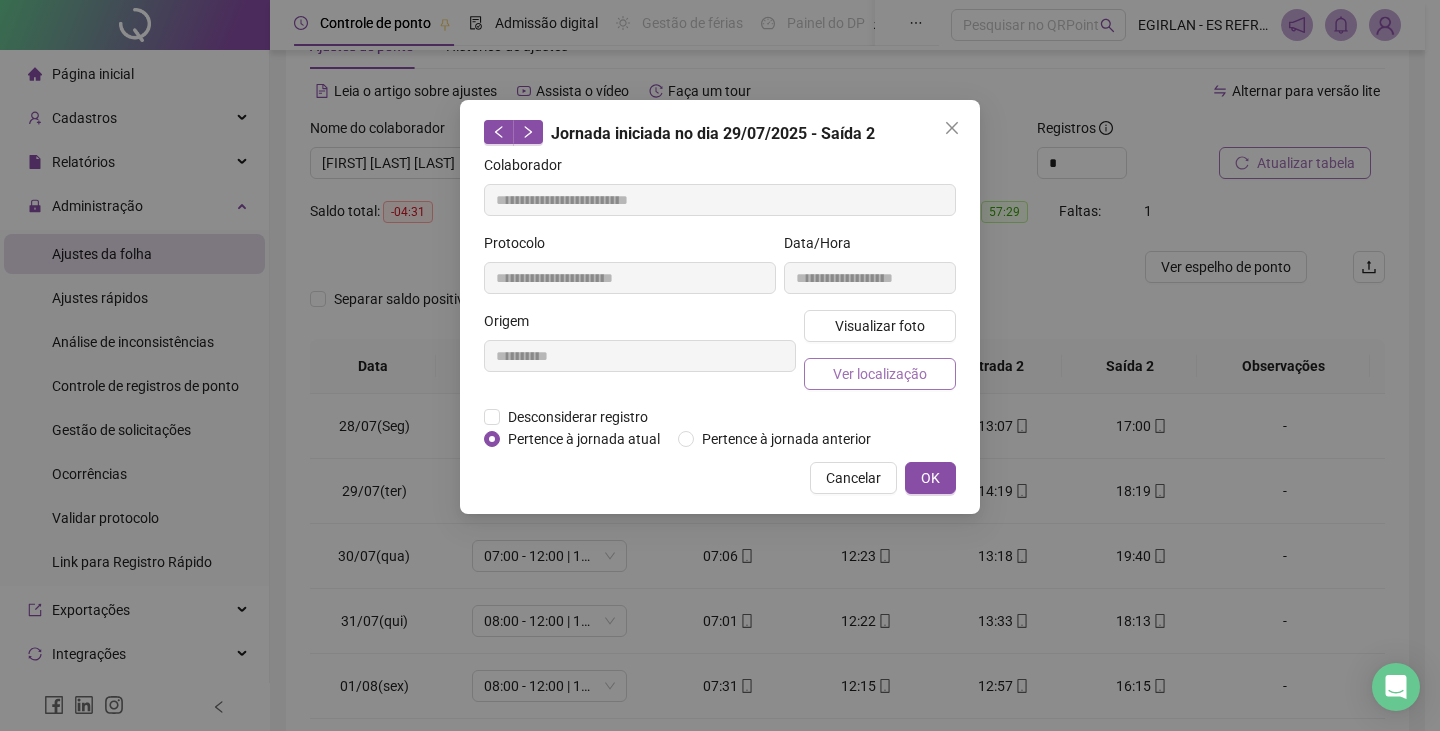 click on "Ver localização" at bounding box center (880, 374) 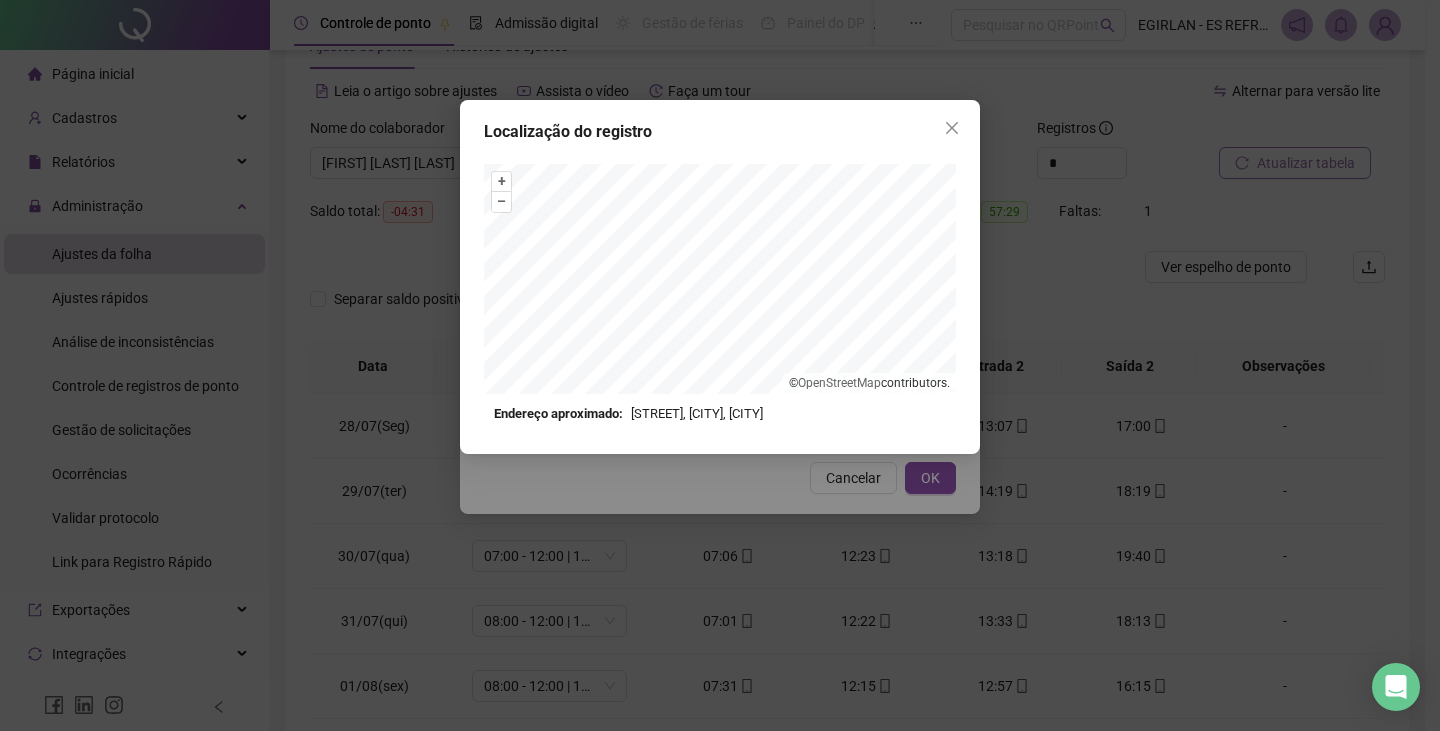 click at bounding box center [952, 128] 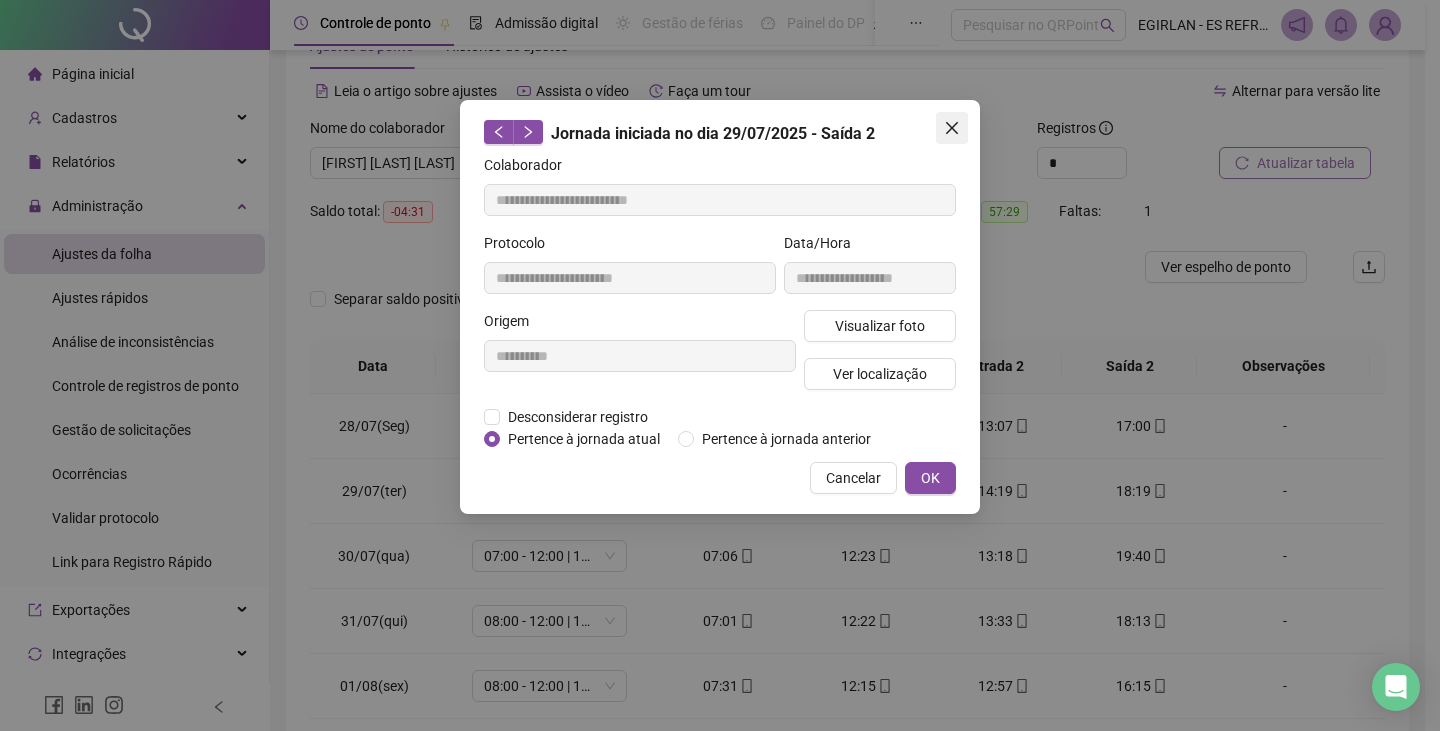 click 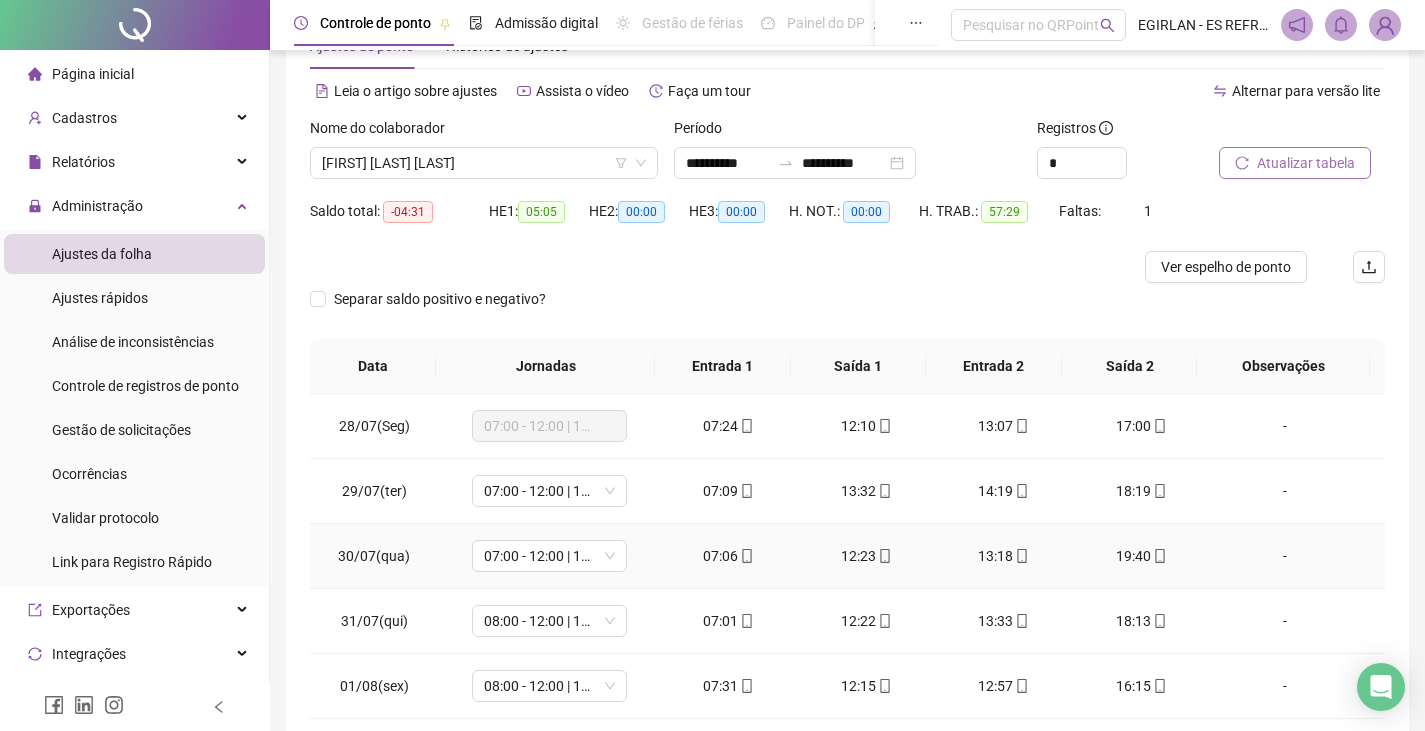 click on "19:40" at bounding box center [1142, 556] 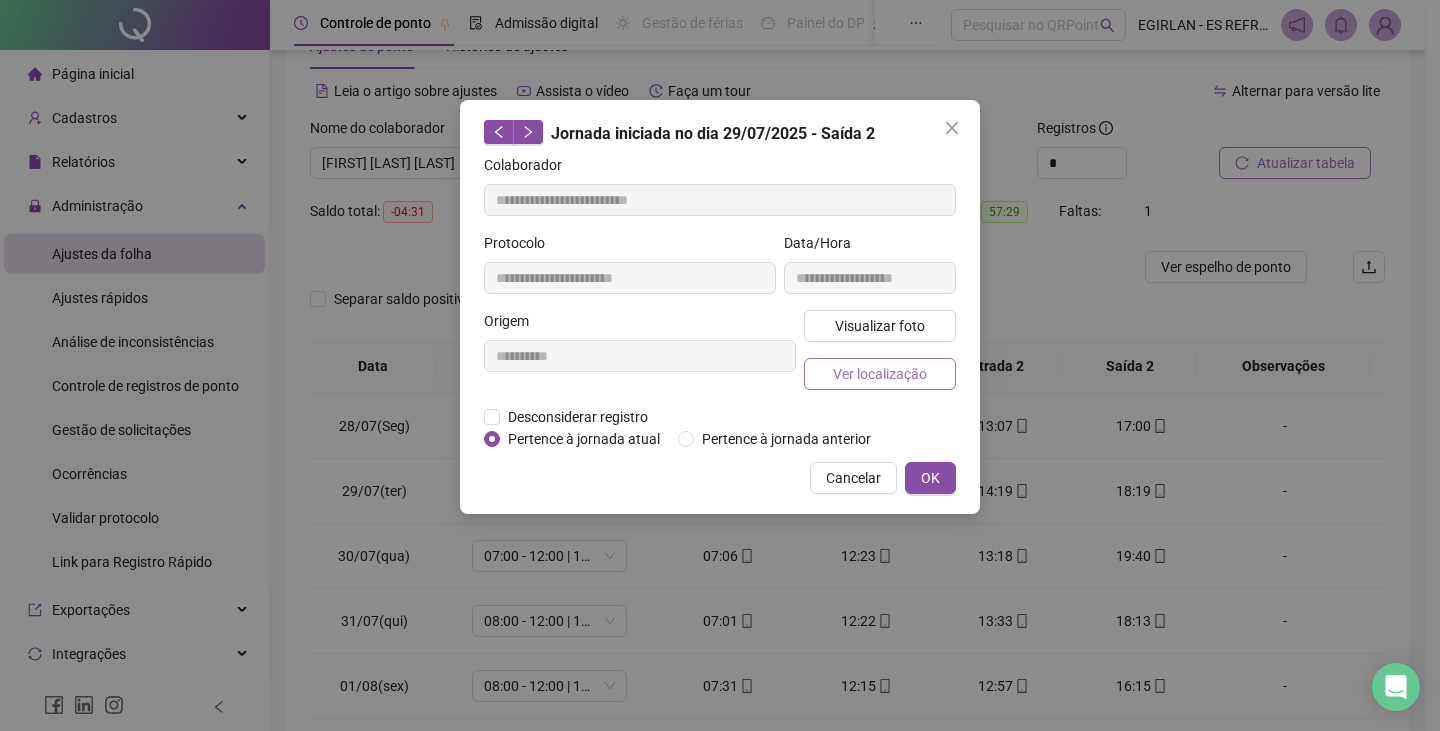 click on "Ver localização" at bounding box center [880, 374] 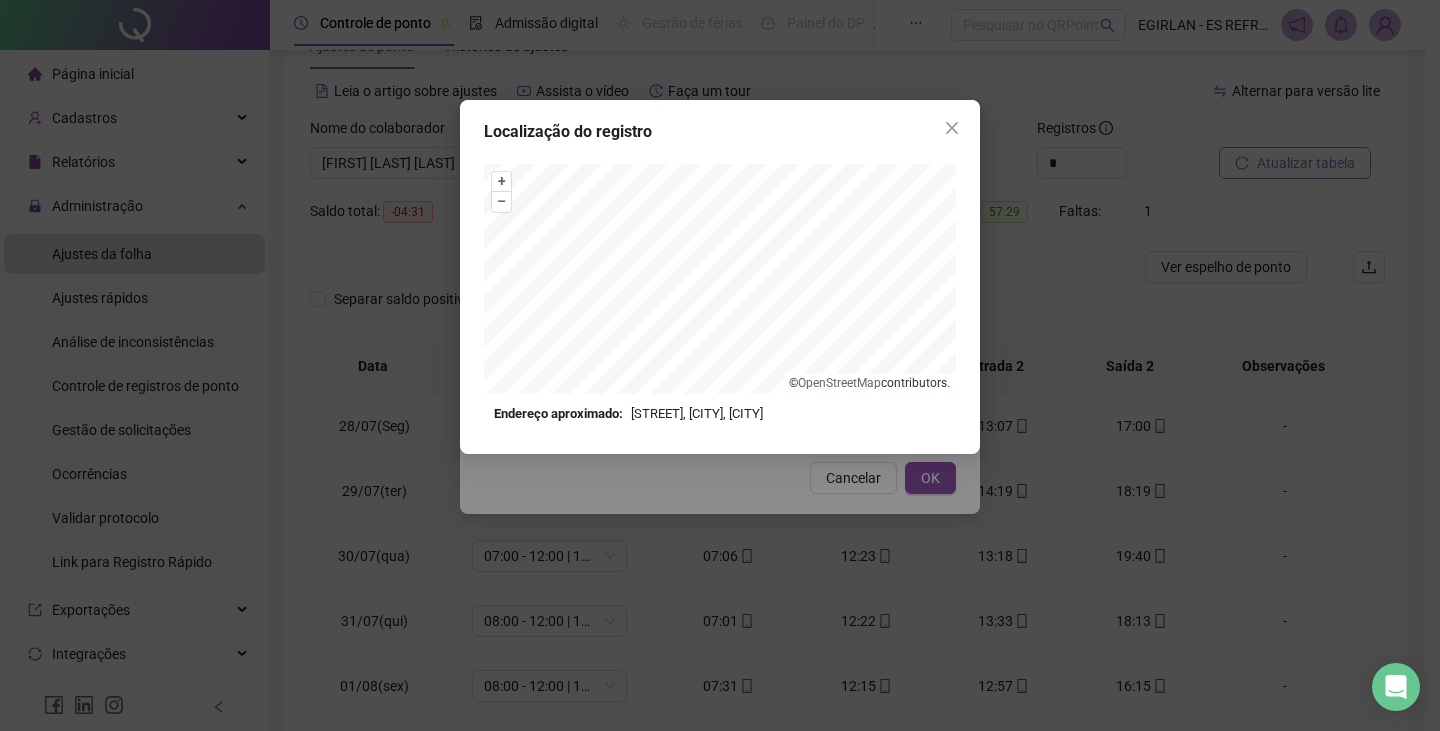 type on "**********" 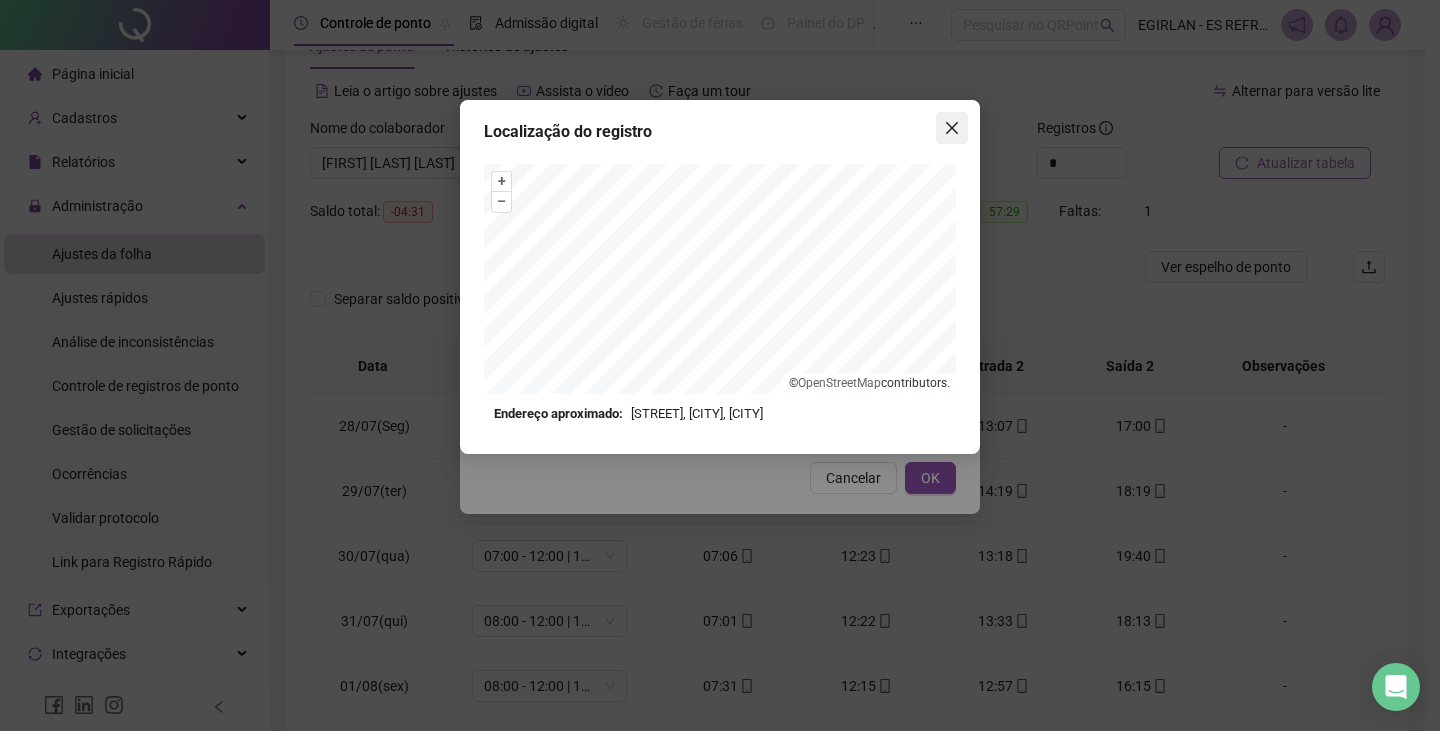 click 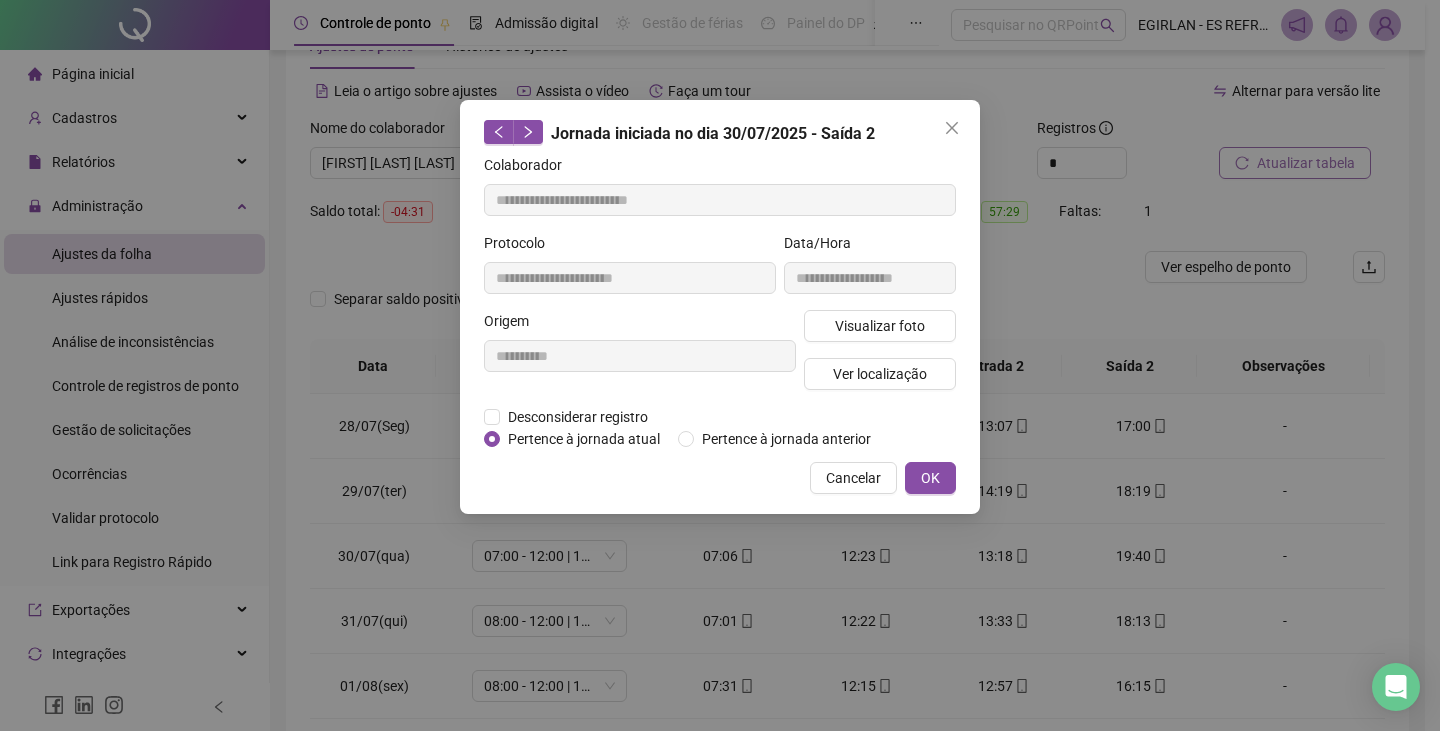 click 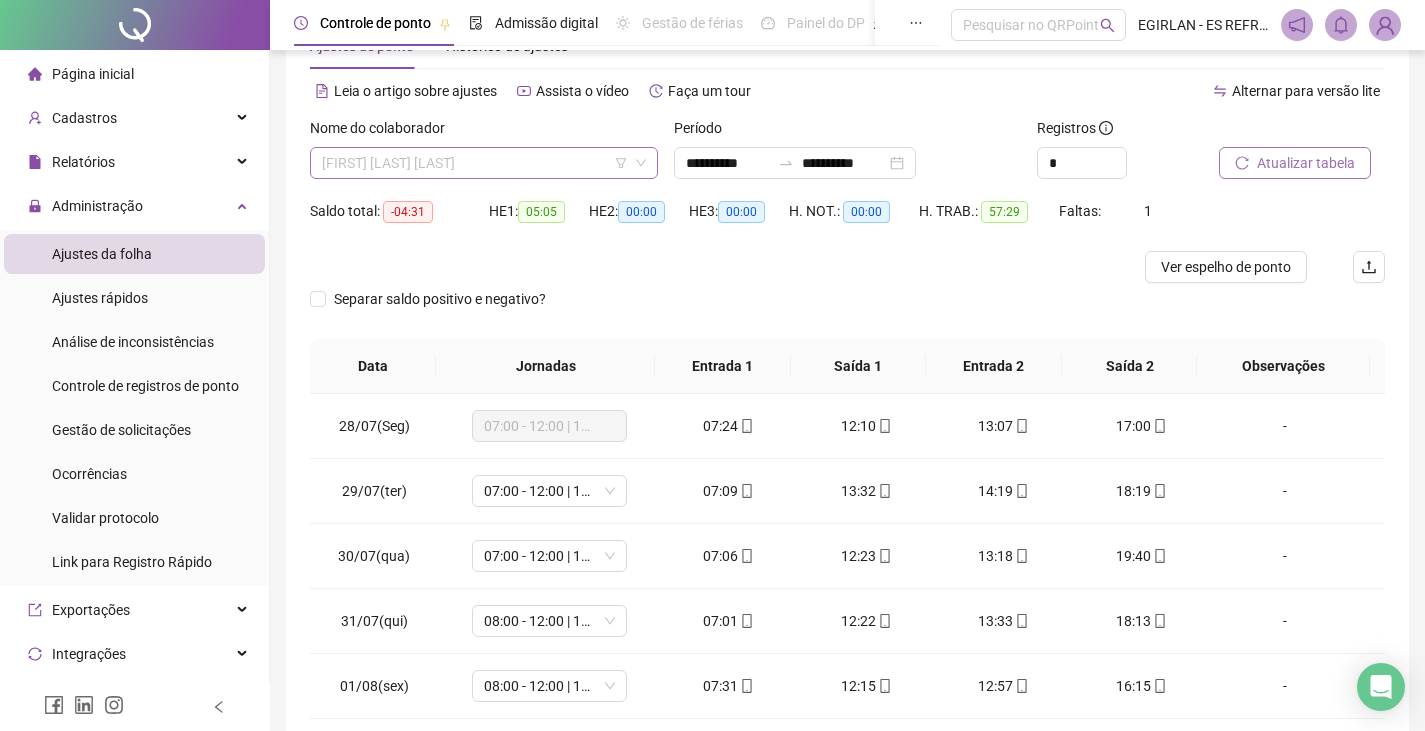 click on "[FIRST] [LAST] [LAST]" at bounding box center (484, 163) 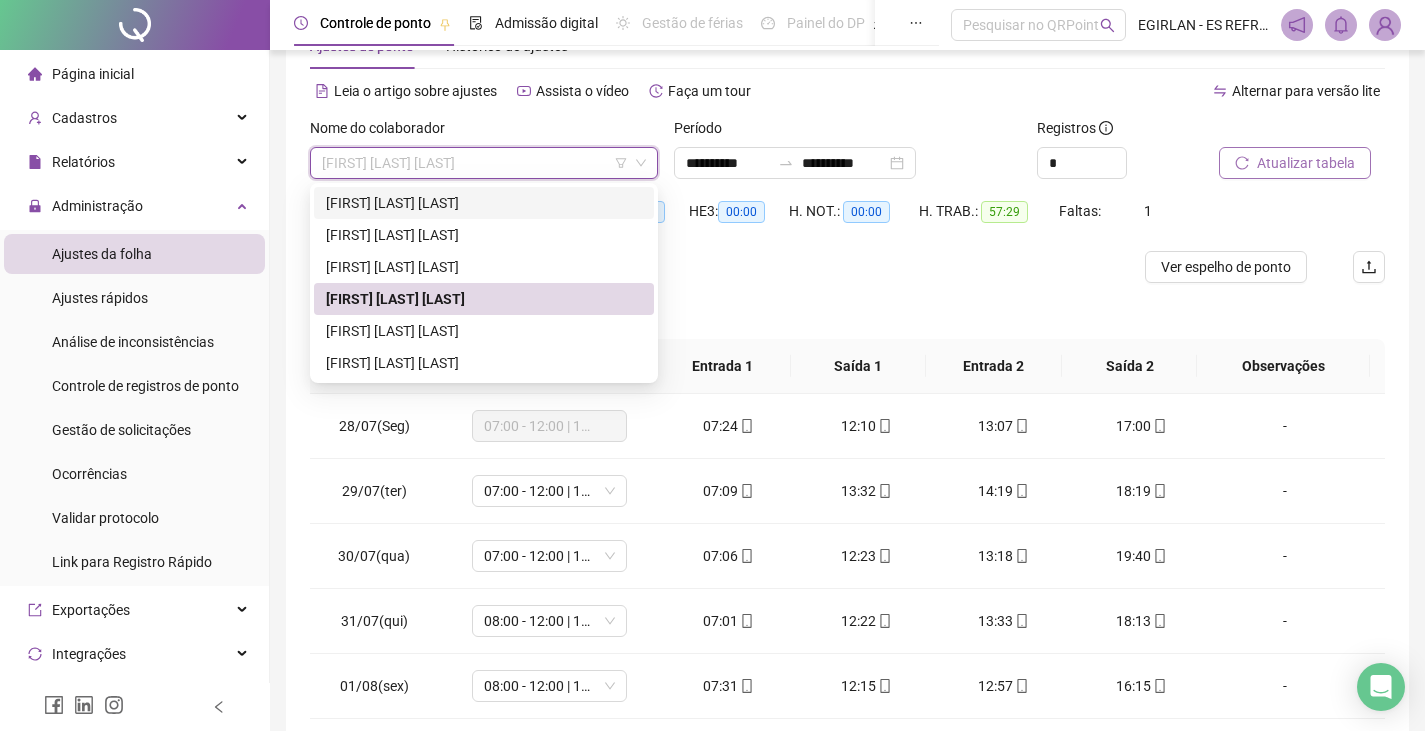 click on "[FIRST] [LAST] [LAST]" at bounding box center [484, 203] 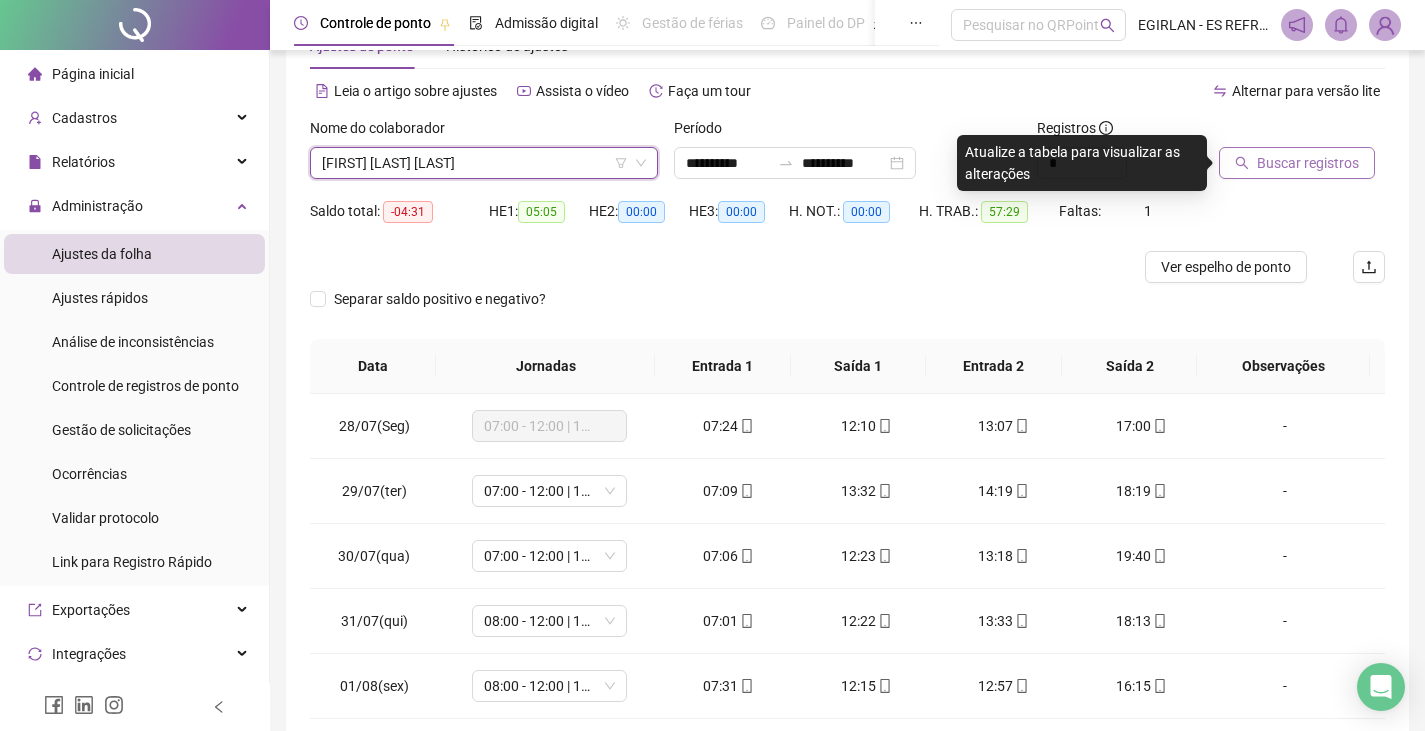 click on "Buscar registros" at bounding box center (1308, 163) 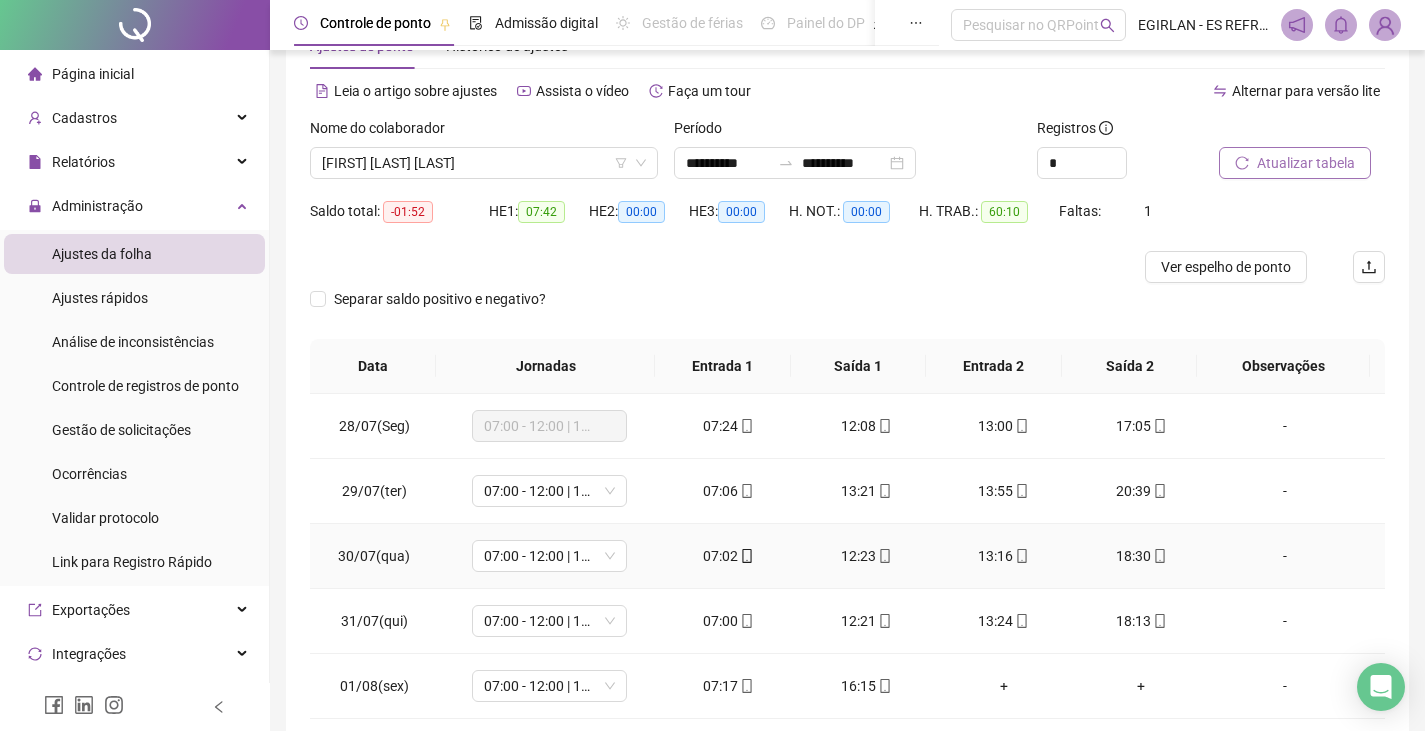 click 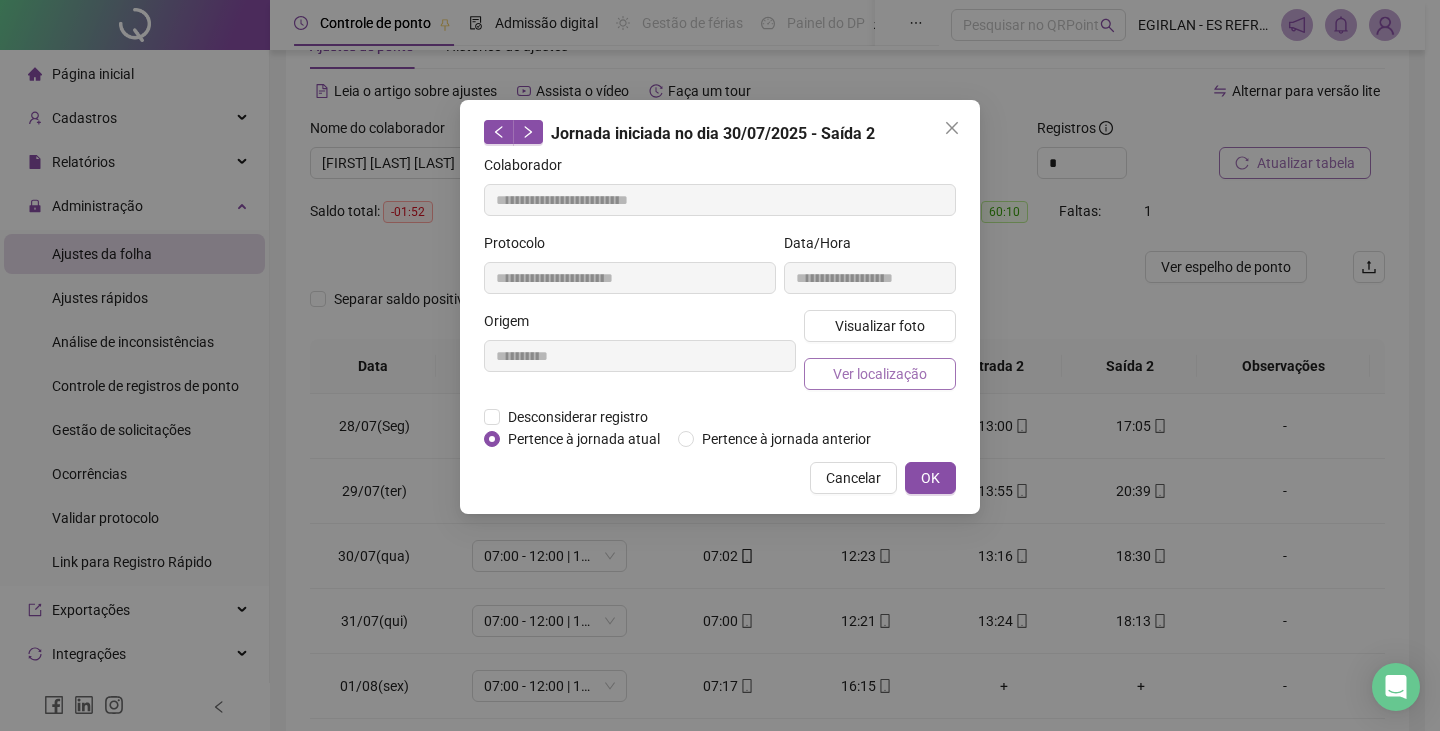 click on "Ver localização" at bounding box center (880, 374) 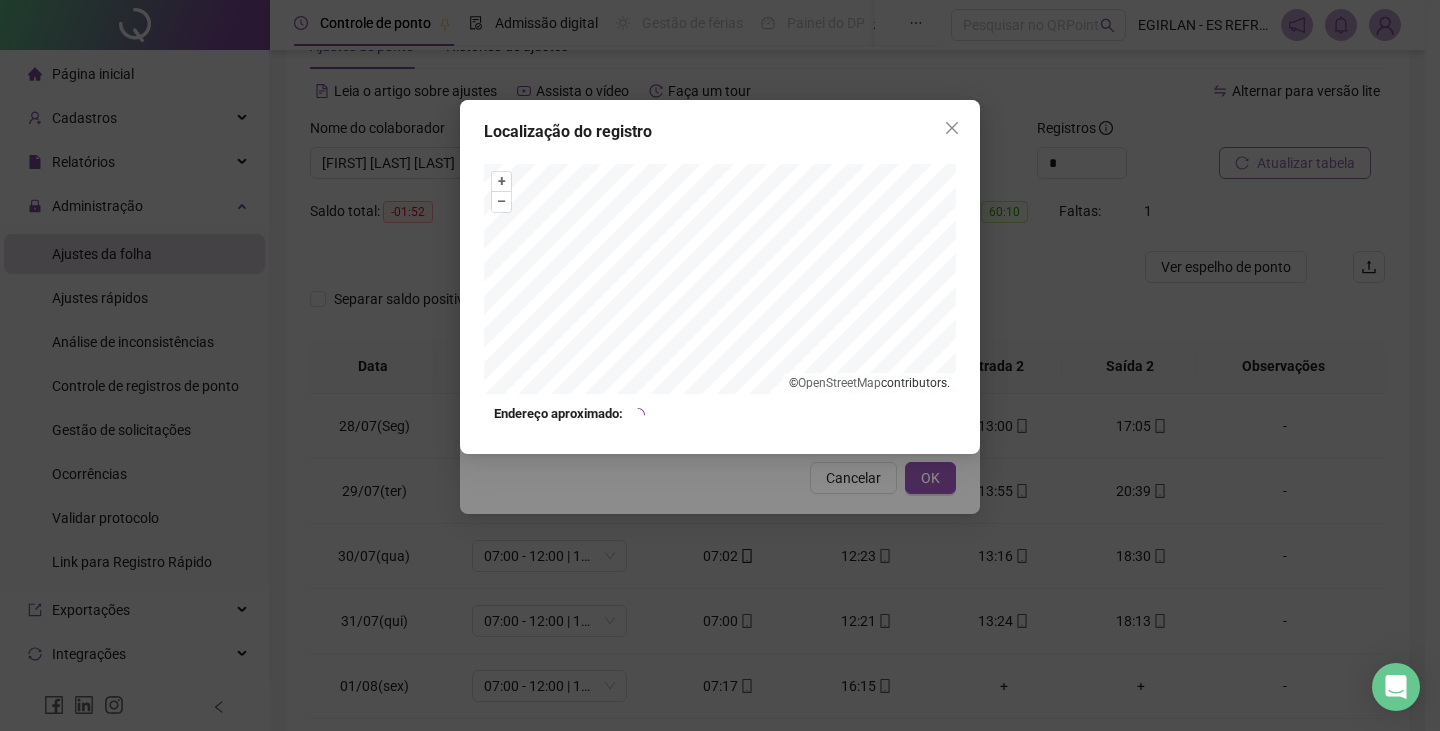 type on "**********" 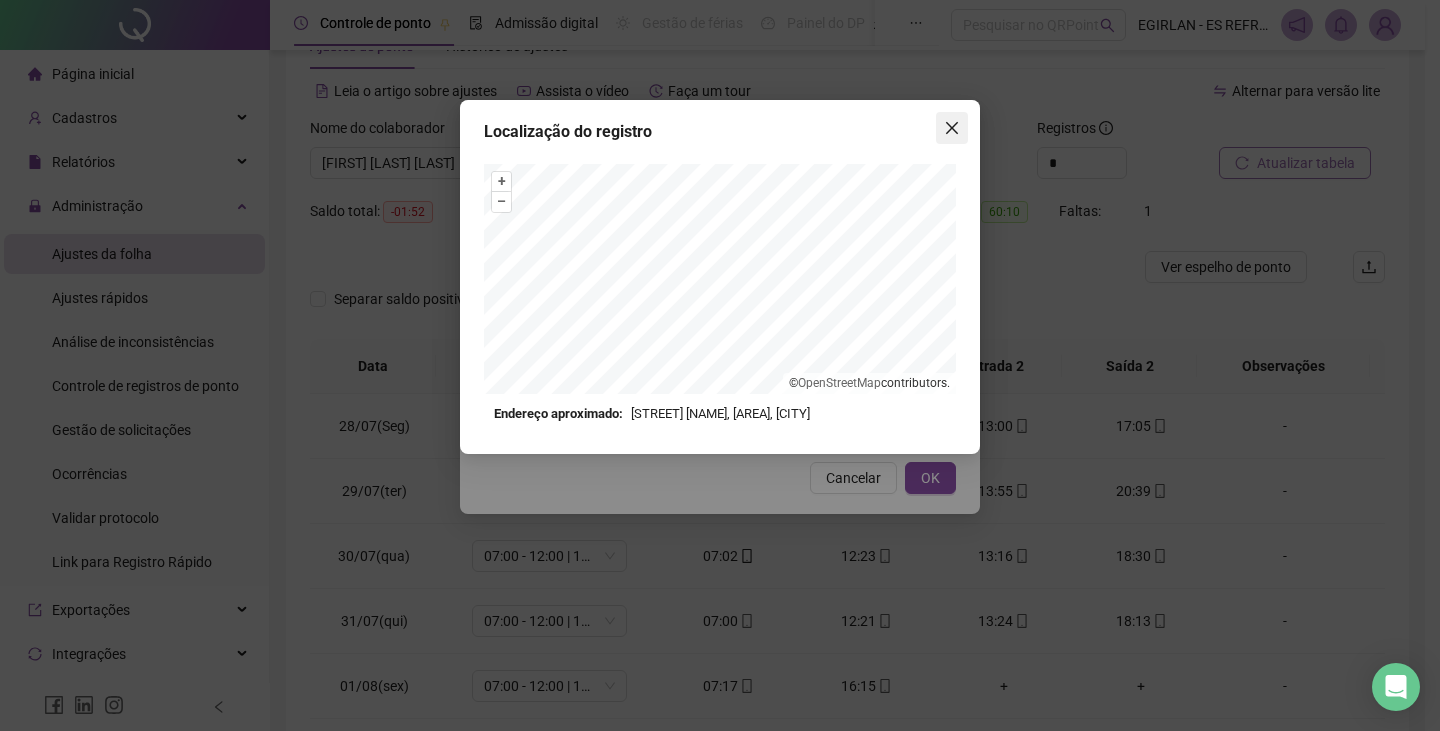 click 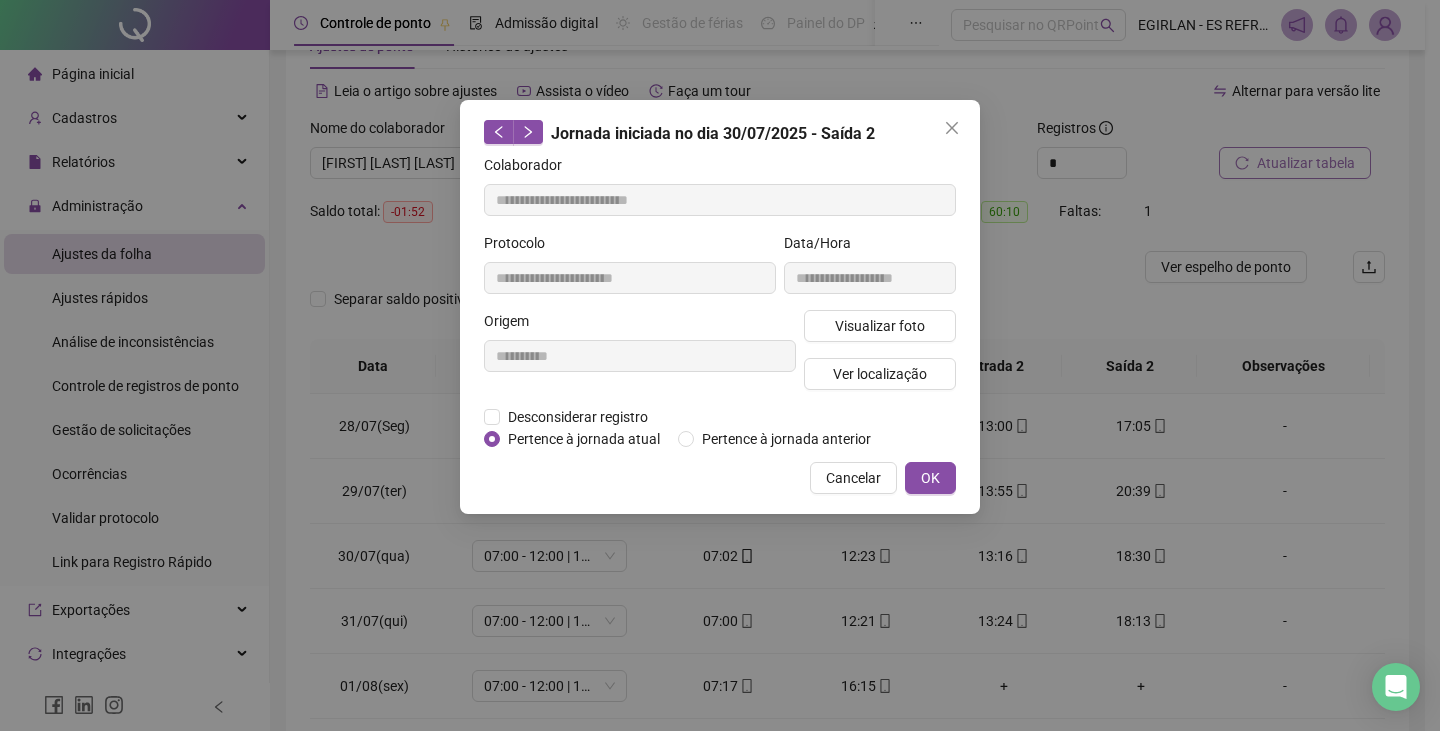 click 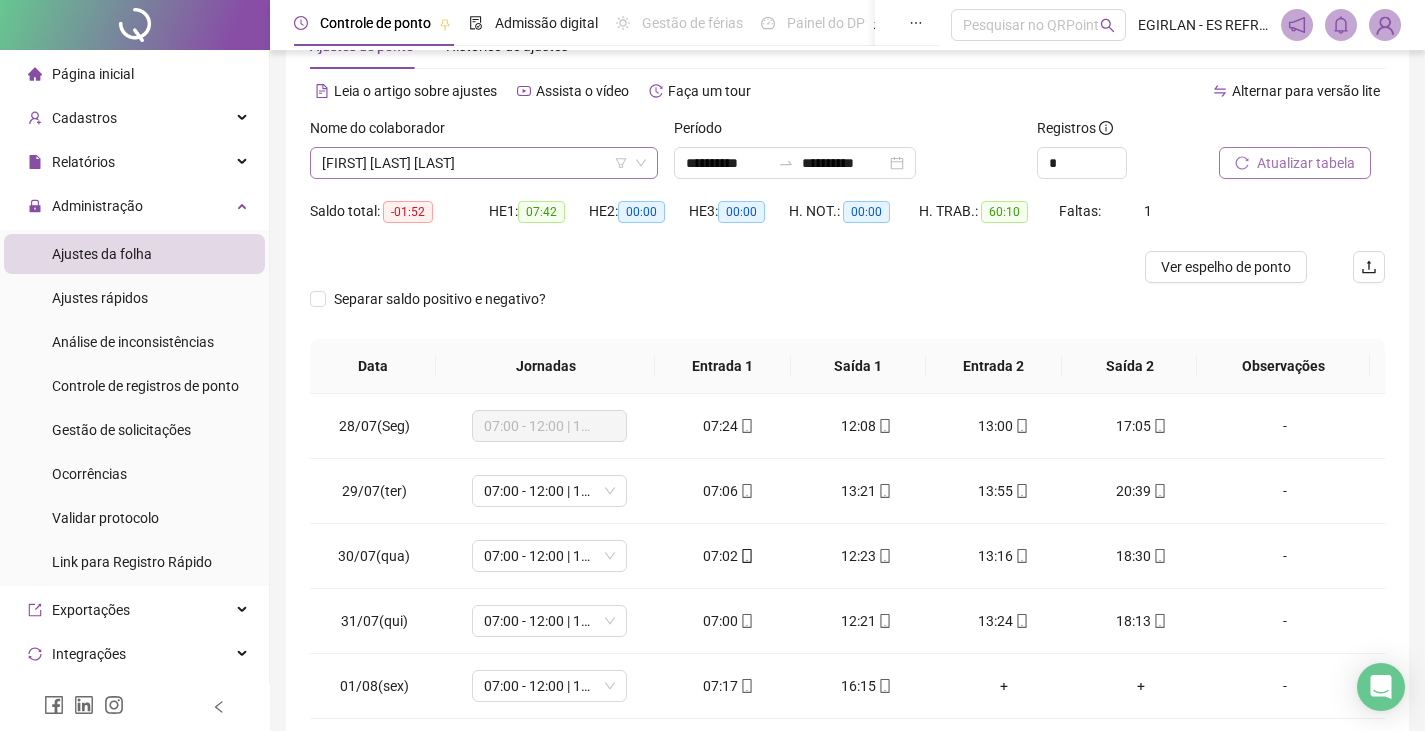 click on "[FIRST] [LAST] [LAST]" at bounding box center (484, 163) 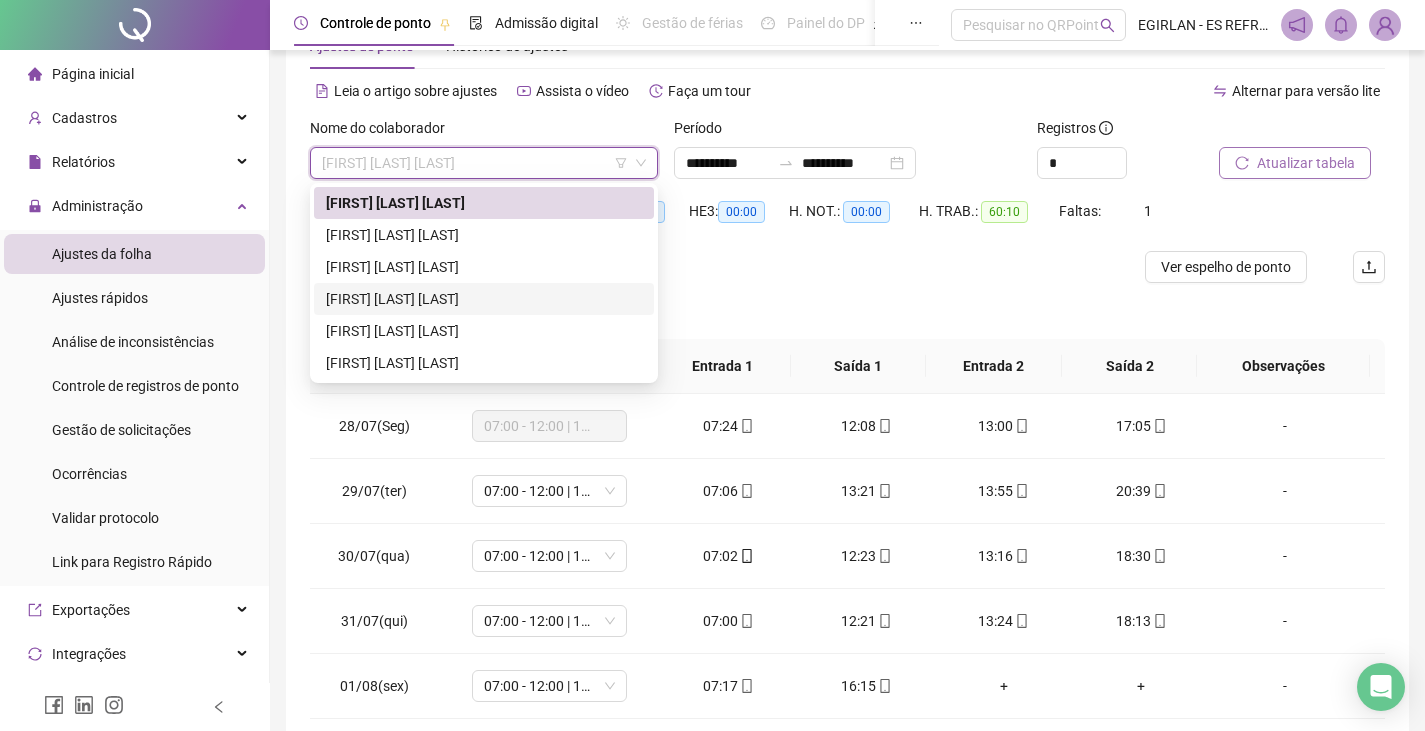 click on "[FIRST] [LAST] [LAST]" at bounding box center [484, 299] 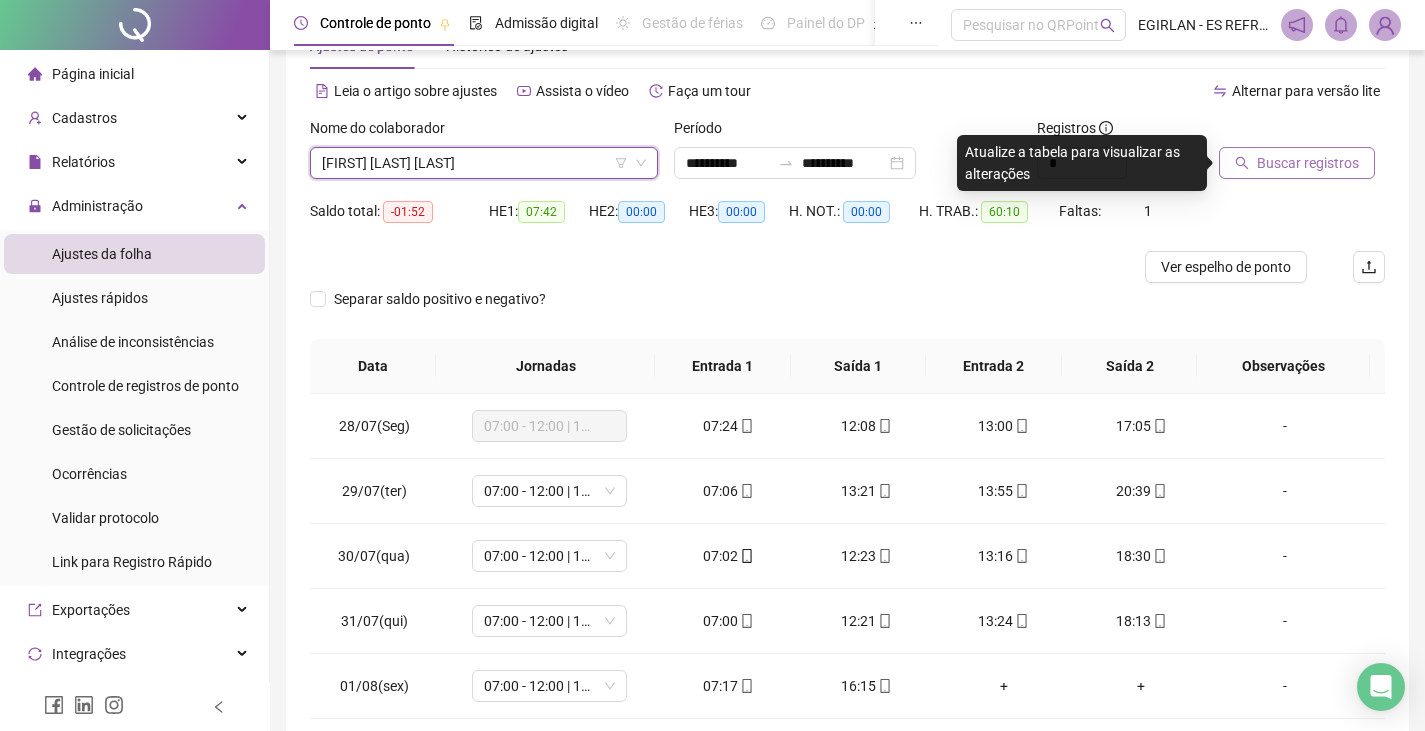 click on "Buscar registros" at bounding box center (1297, 163) 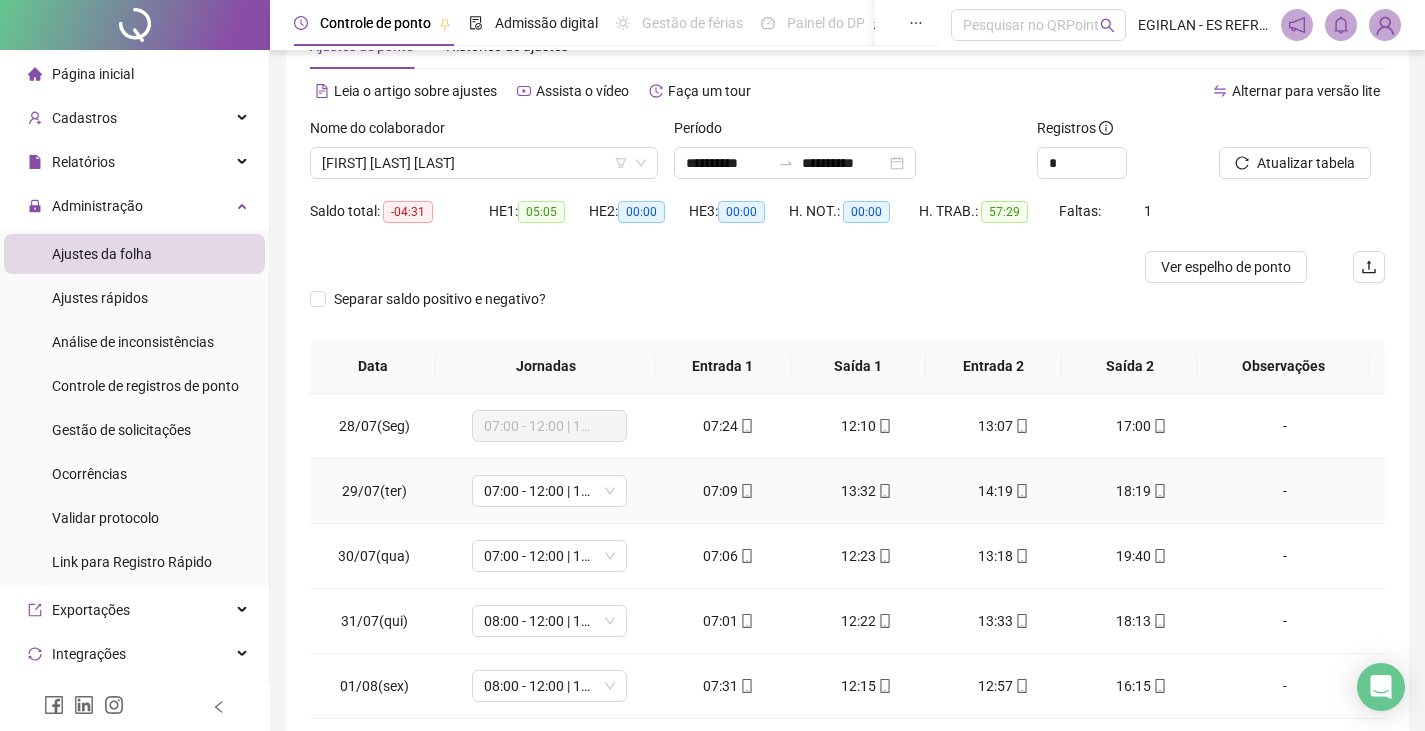 click on "18:19" at bounding box center (1142, 491) 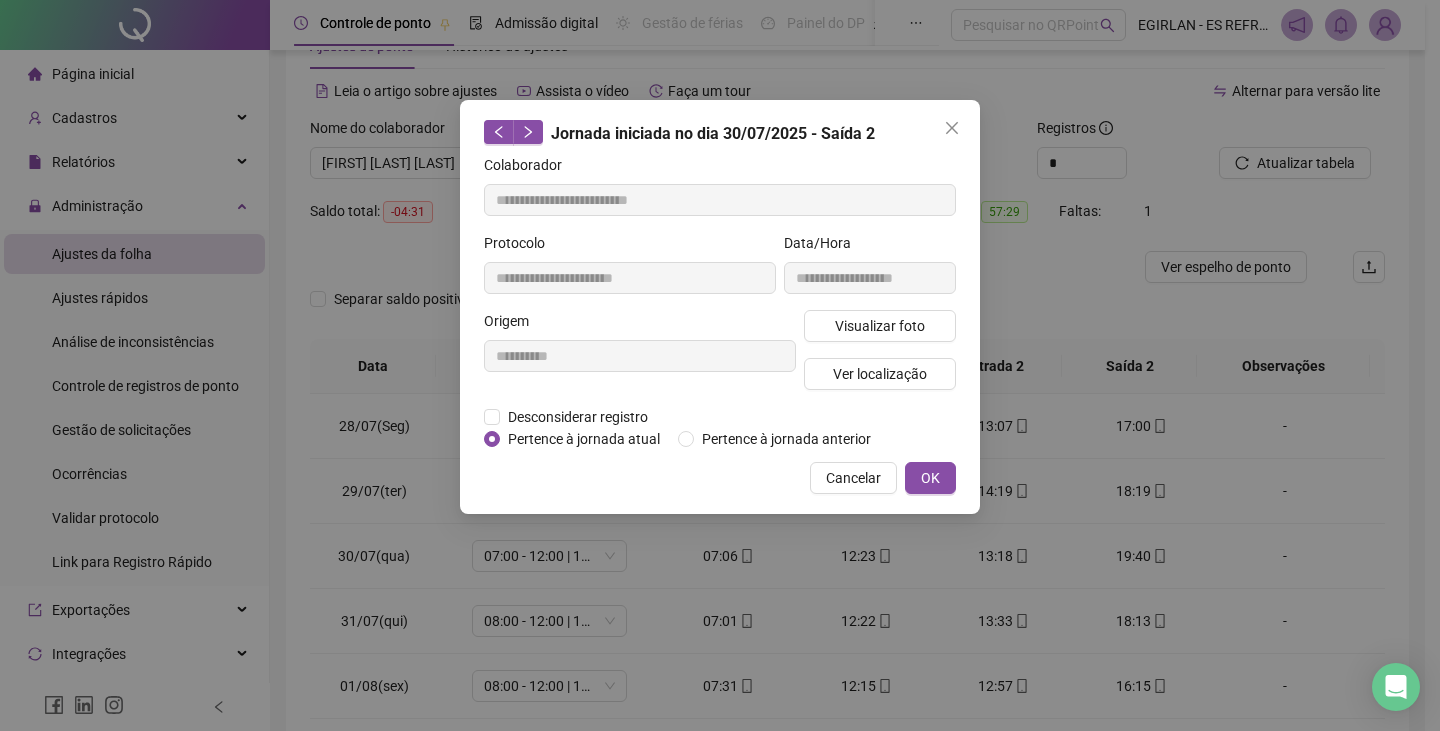 type on "**********" 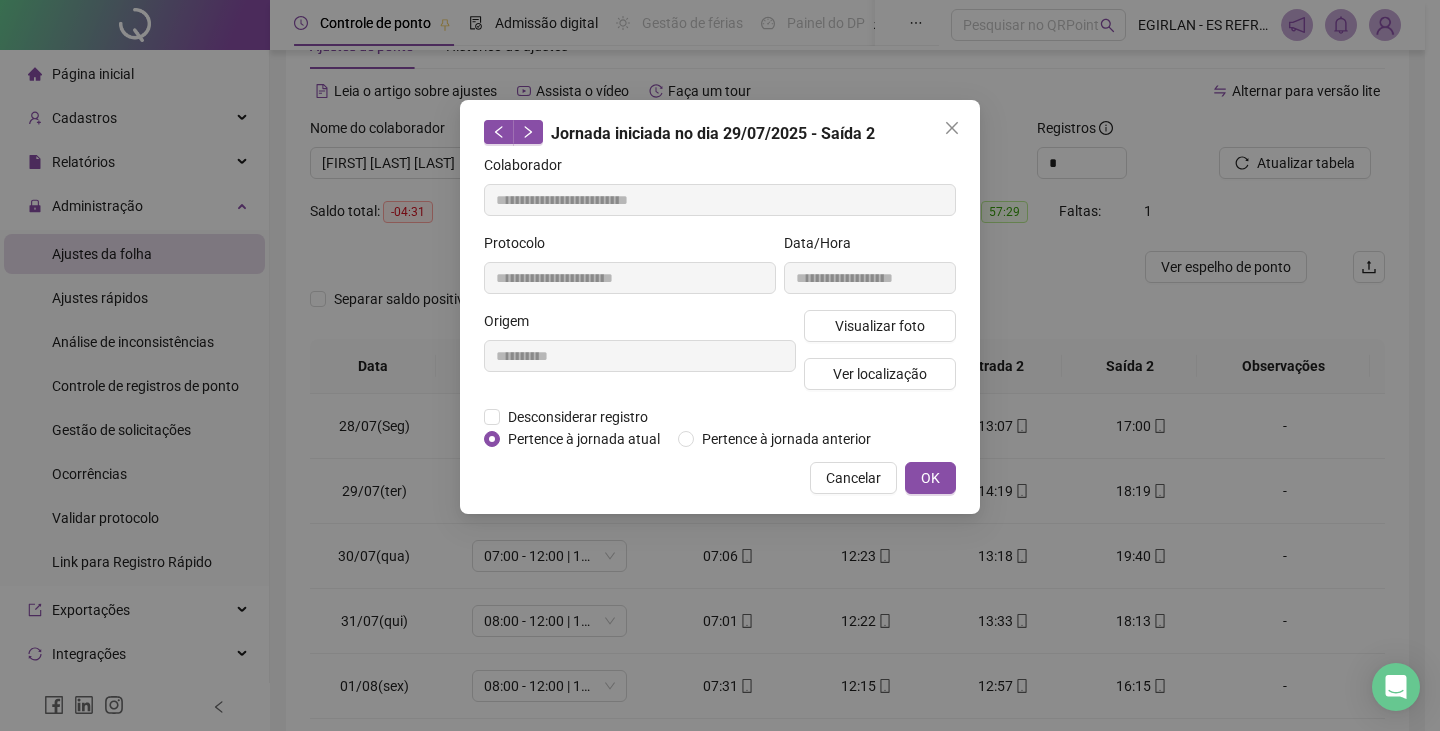 click on "Visualizar foto Ver localização" at bounding box center (880, 358) 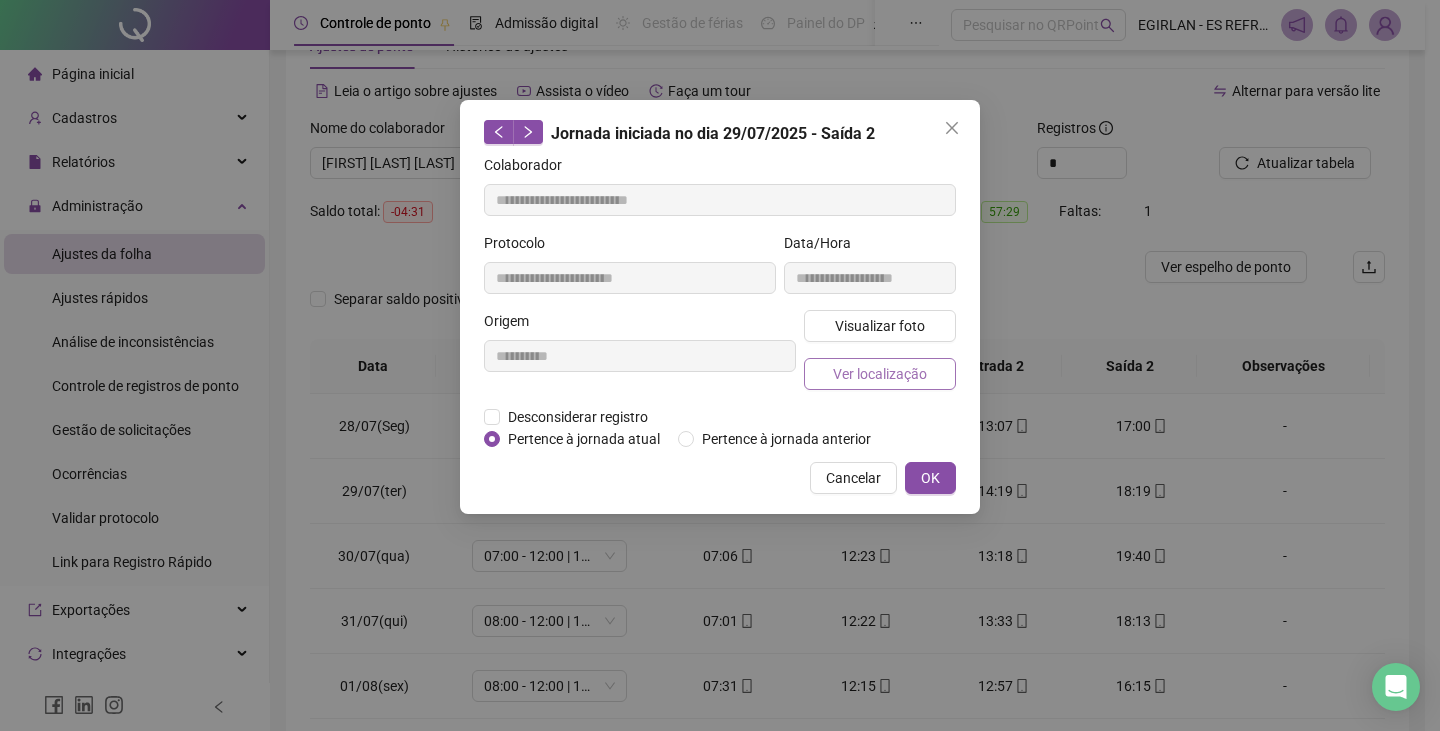 click on "Ver localização" at bounding box center (880, 374) 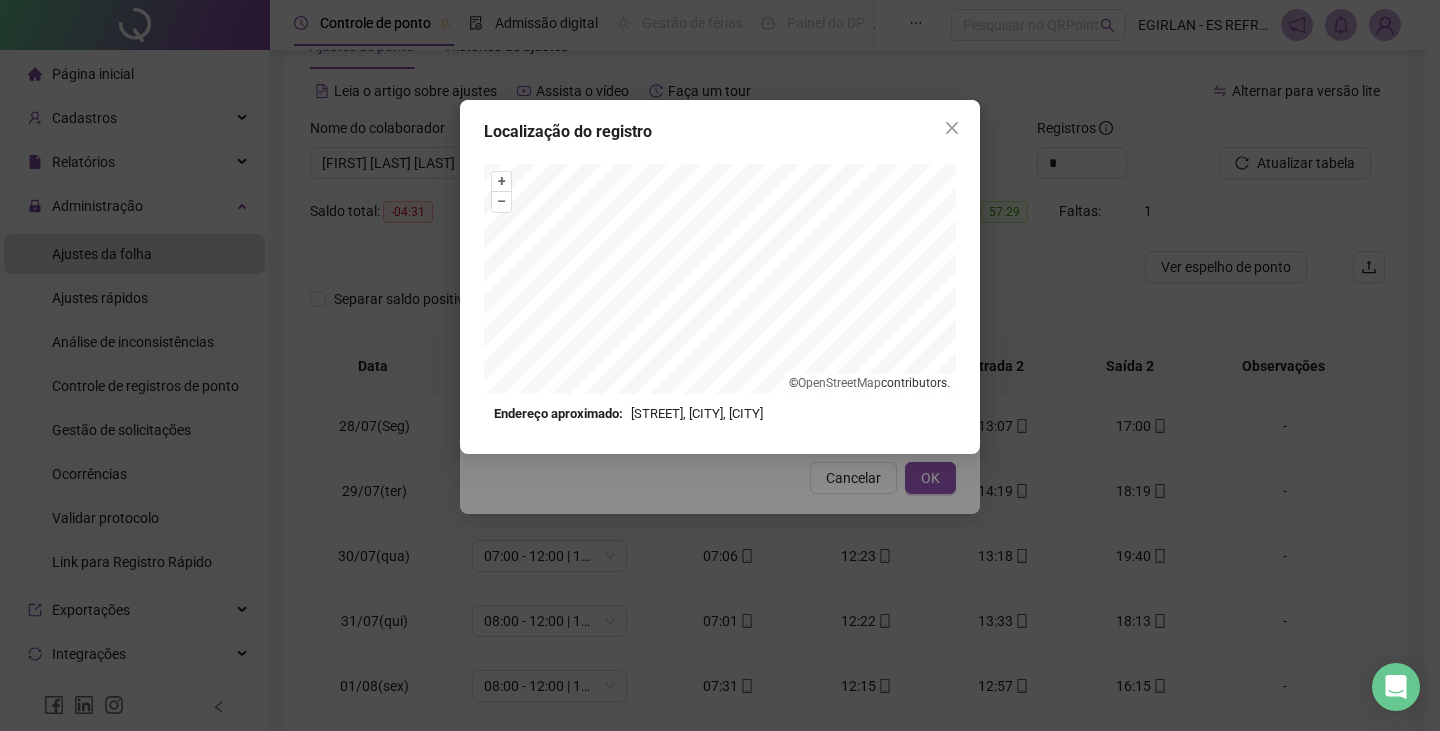 click on "Localização do registro + – ⇧ › ©  OpenStreetMap  contributors. Endereço aproximado:   [STREET], [CITY], [CITY] *OBS Os registros de ponto executados através da web utilizam uma tecnologia menos precisa para obter a geolocalização do colaborador, o que poderá resultar em localizações distintas." at bounding box center (720, 277) 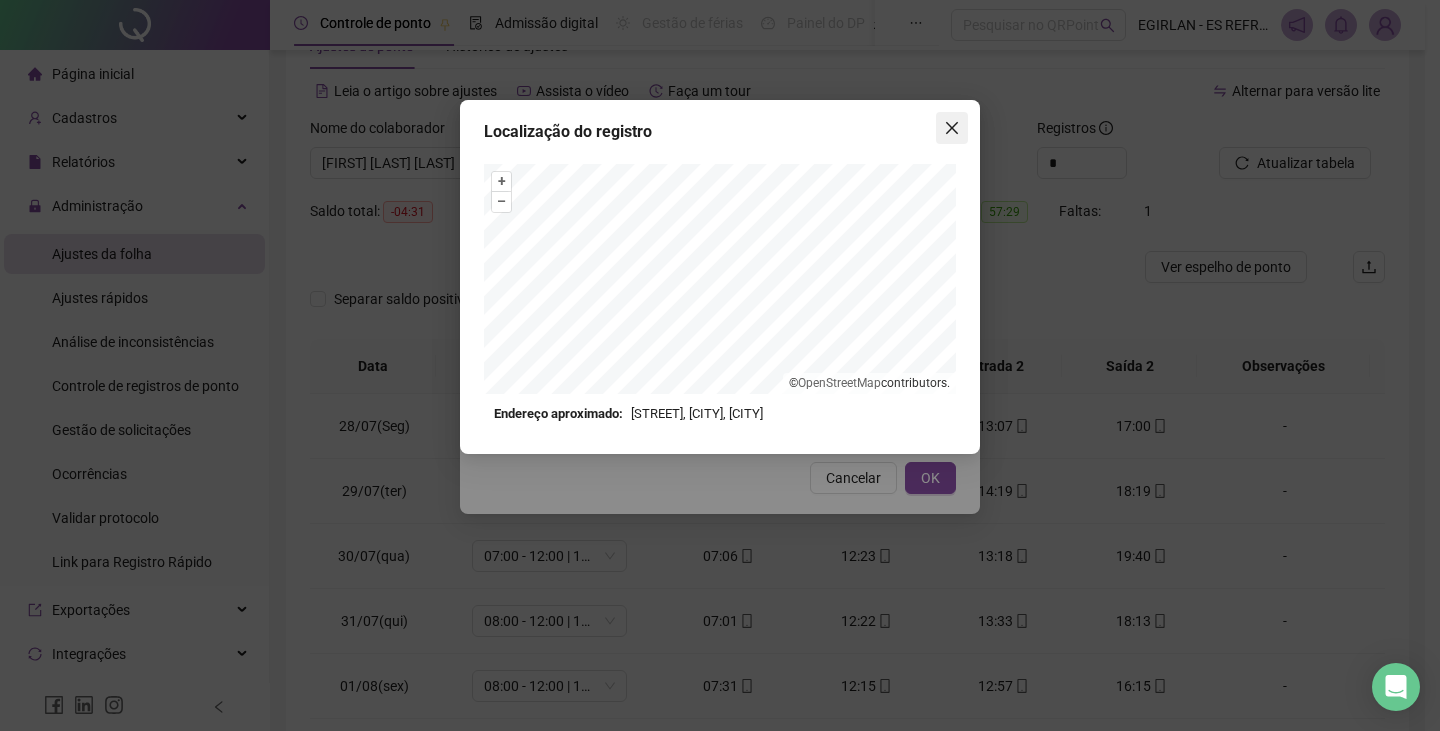 click 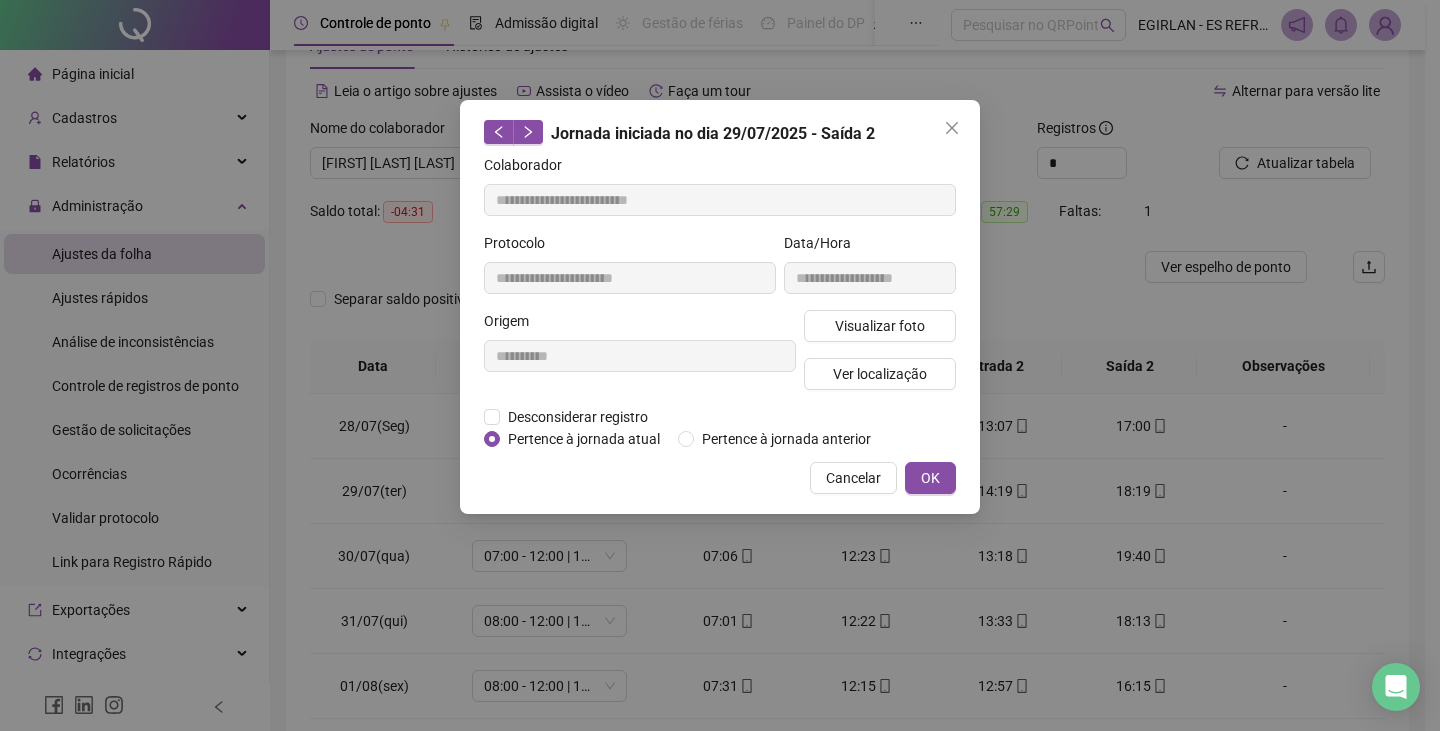 click 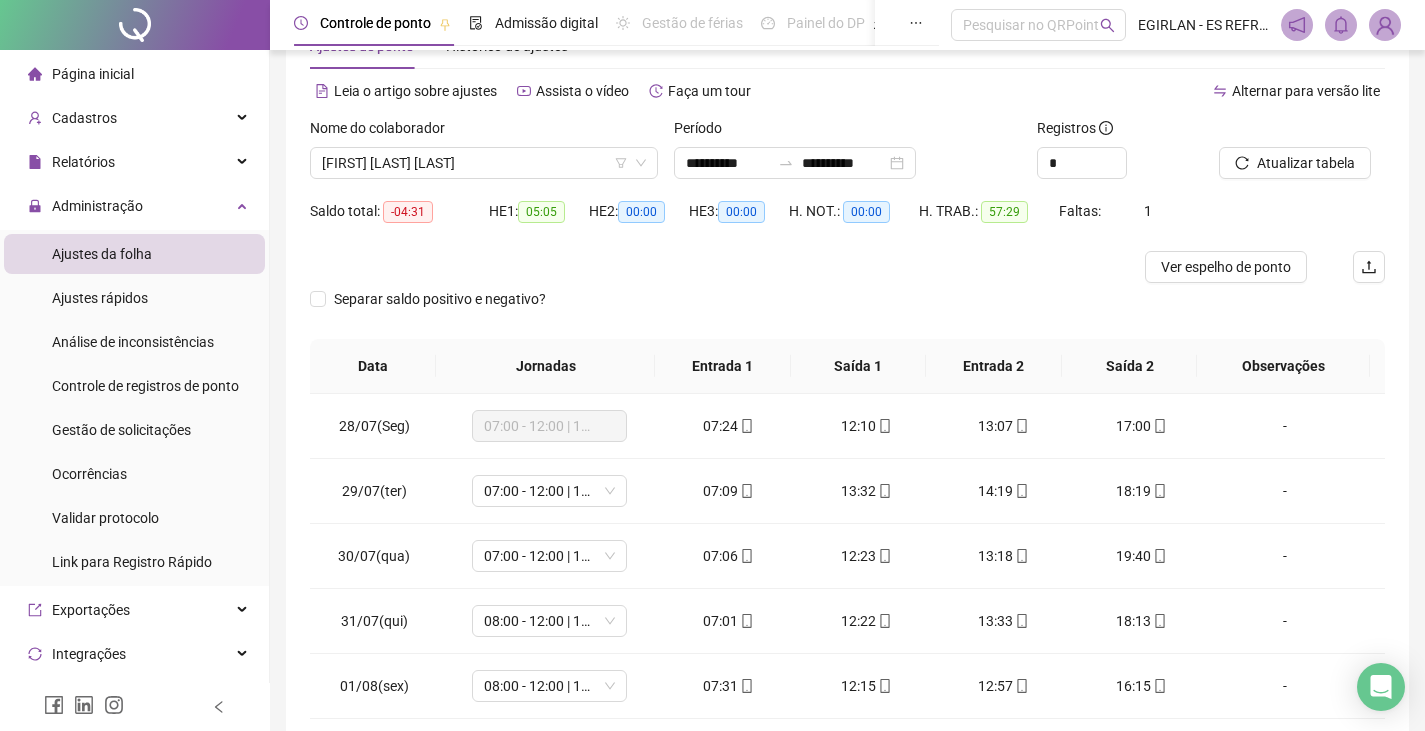 click on "Nome do colaborador" at bounding box center [484, 132] 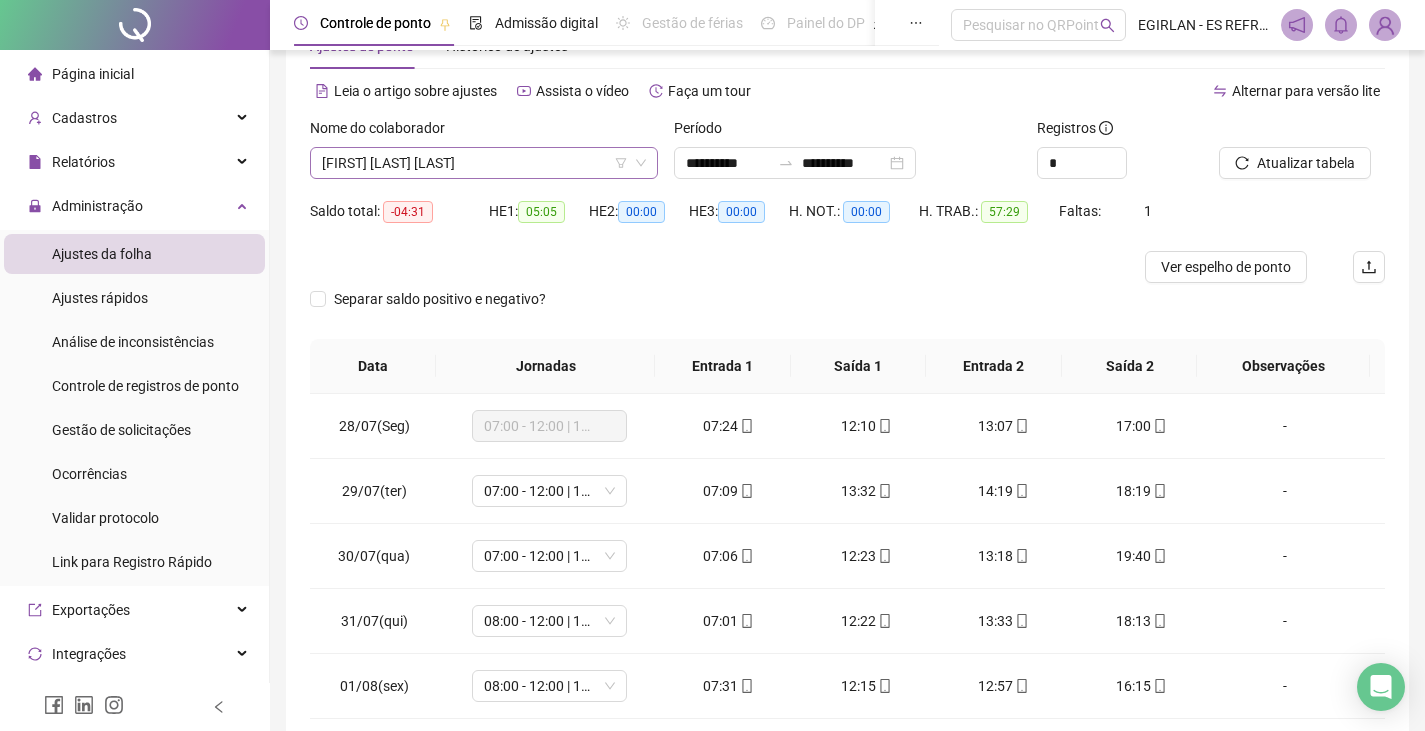 click on "[FIRST] [LAST] [LAST]" at bounding box center [484, 163] 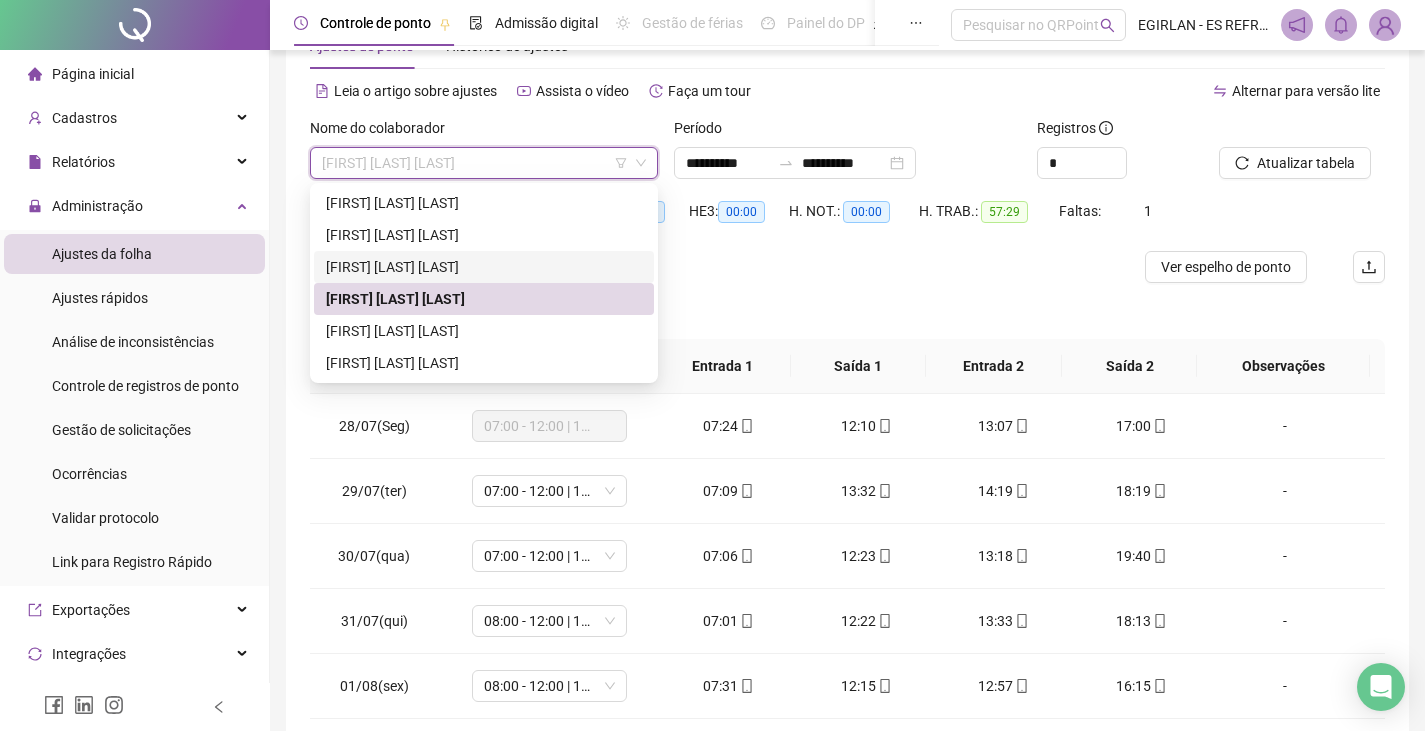 click on "[FIRST] [LAST] [LAST]" at bounding box center [484, 267] 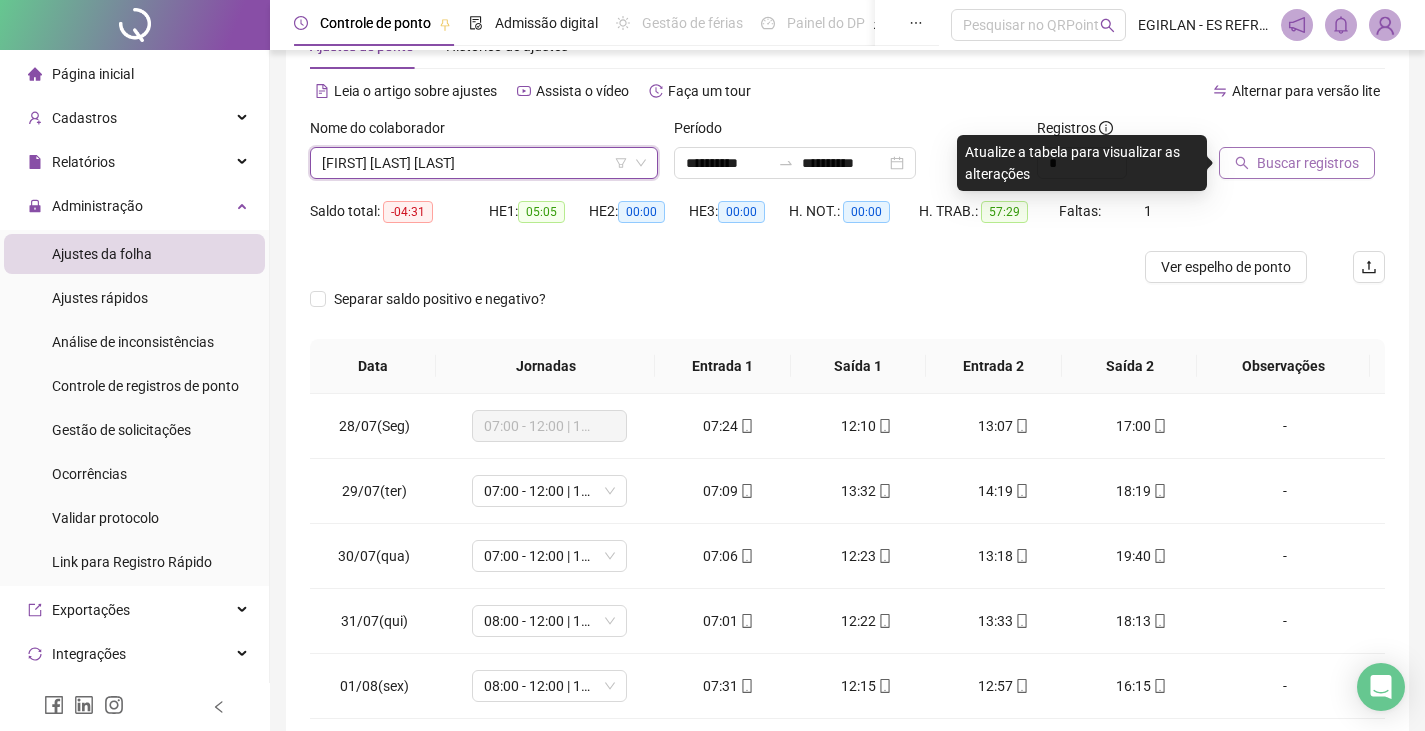 click on "Buscar registros" at bounding box center (1308, 163) 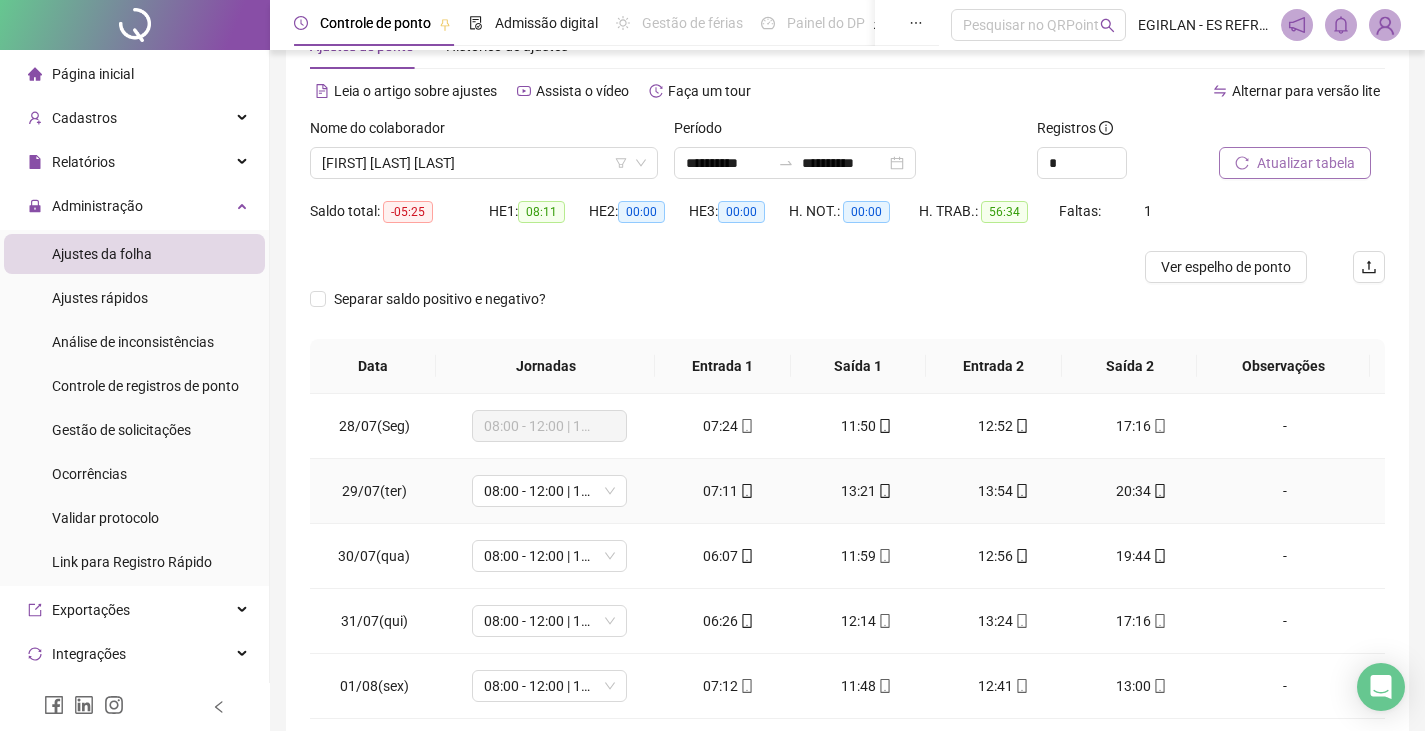 click at bounding box center [1159, 491] 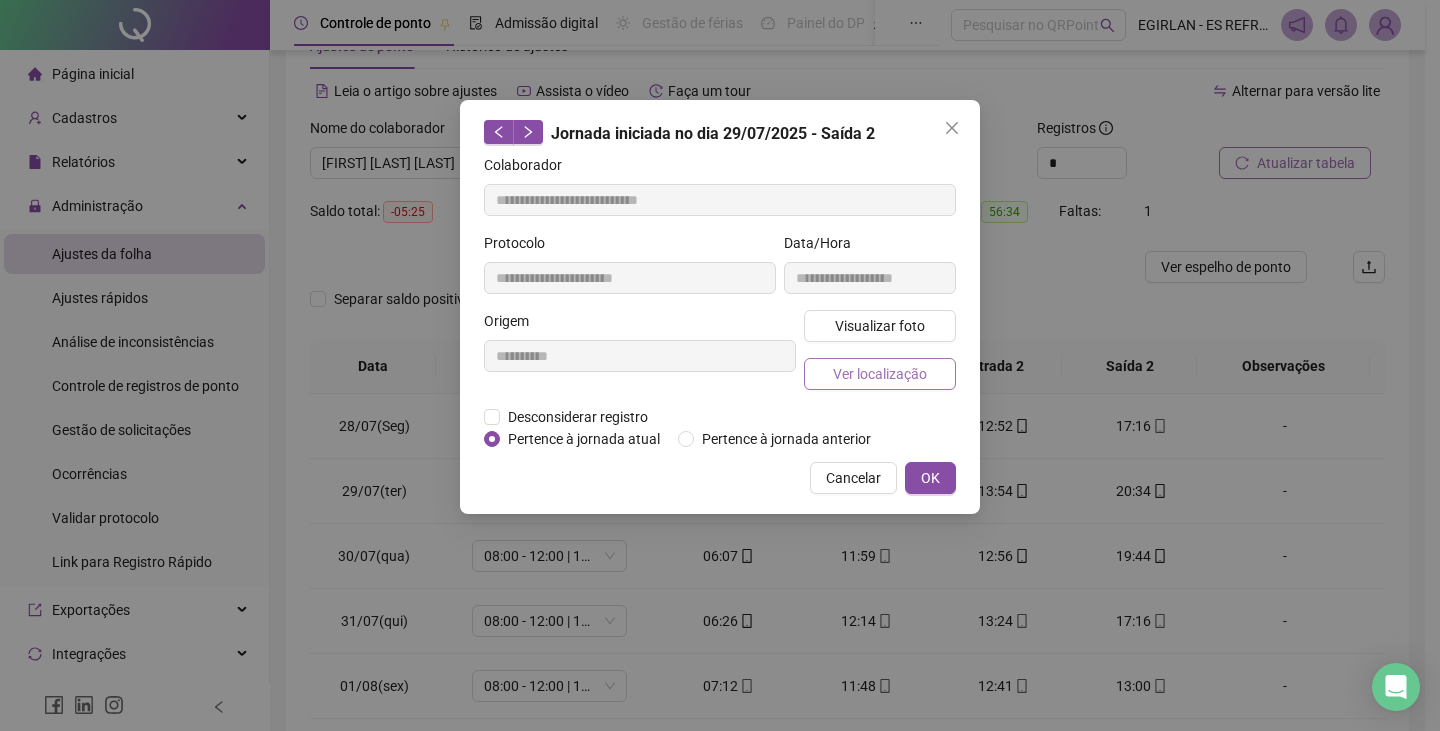 click on "Ver localização" at bounding box center (880, 374) 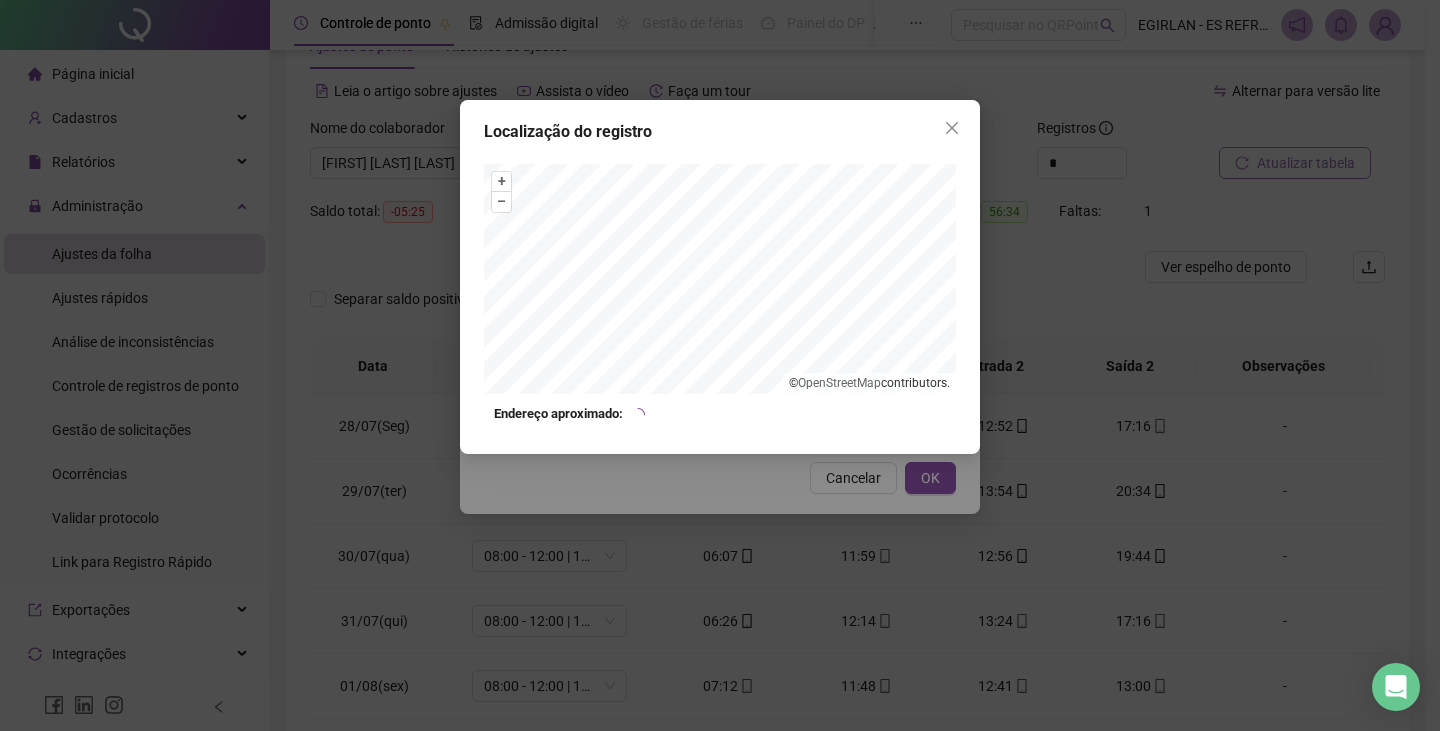 type on "**********" 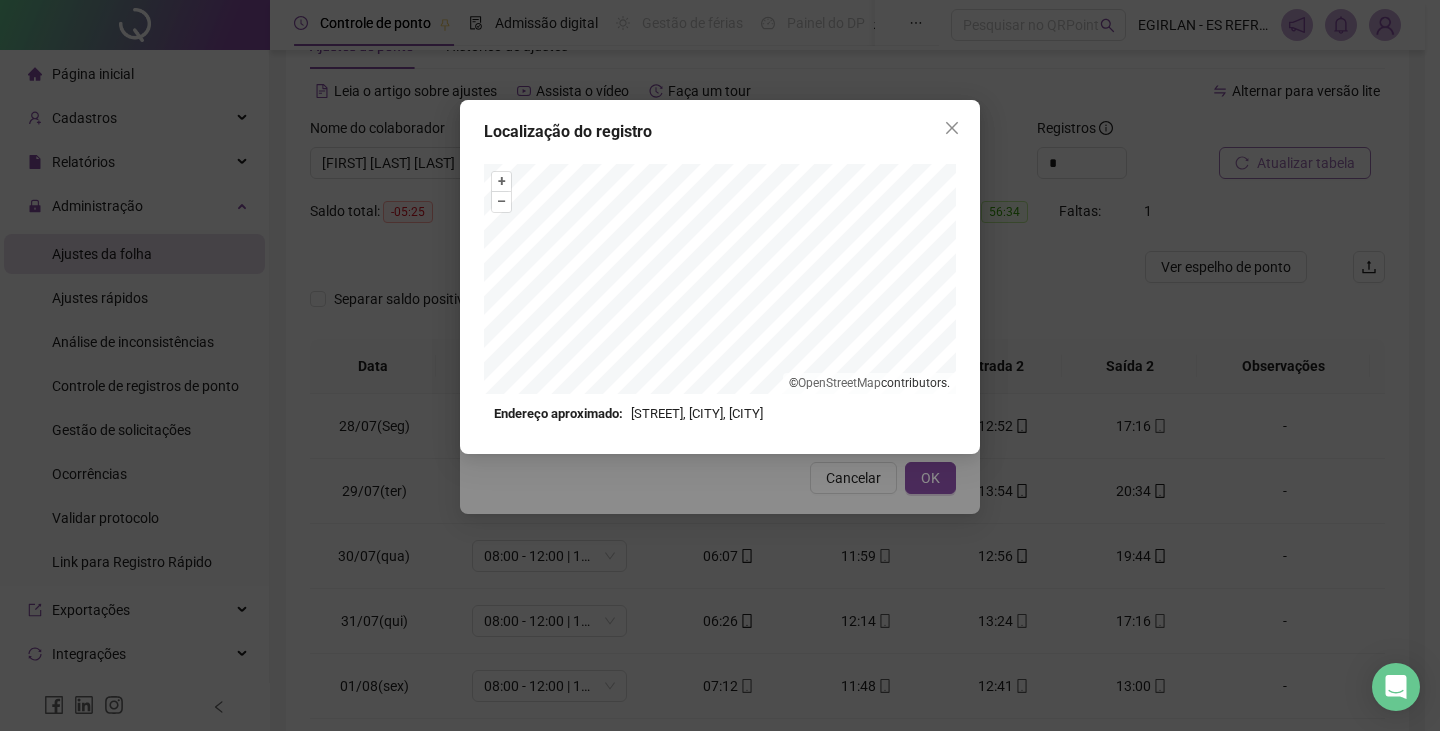 click at bounding box center (952, 128) 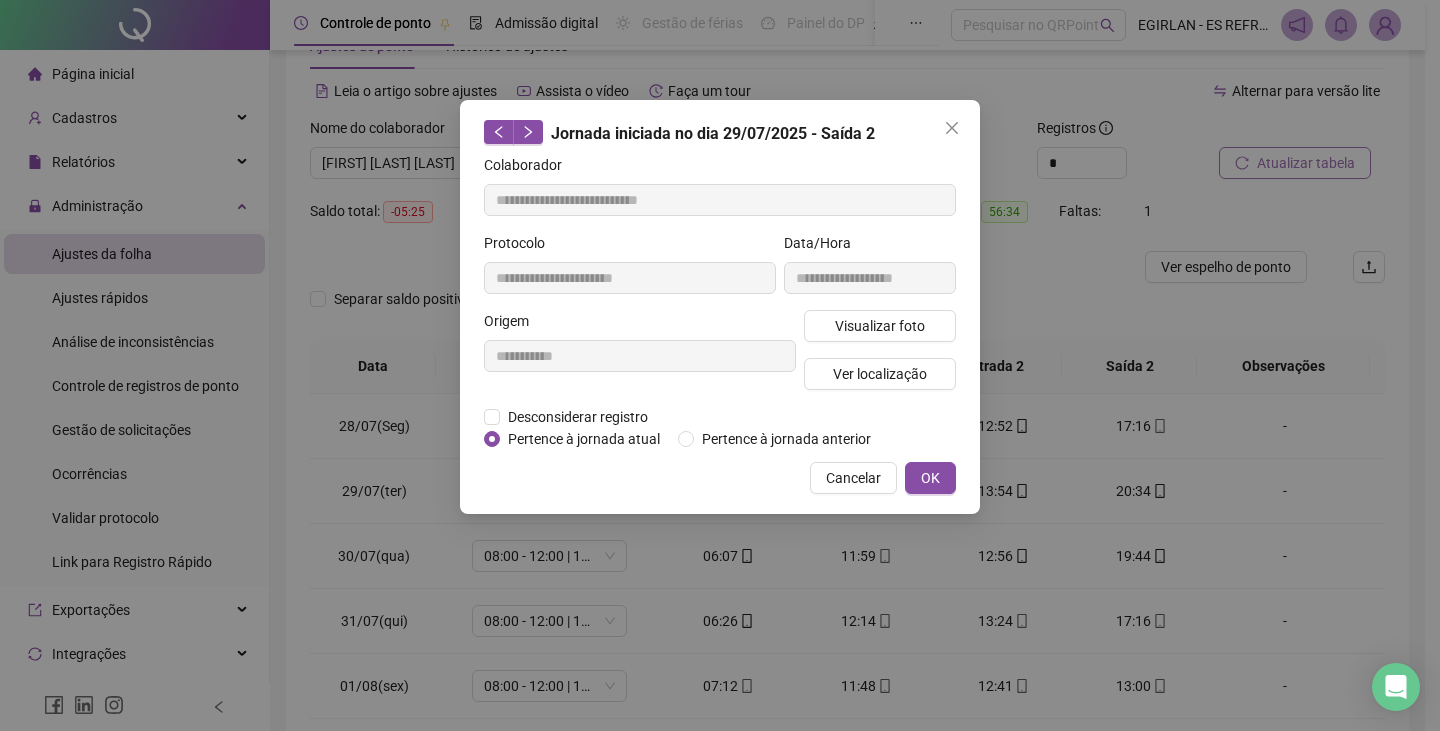 click 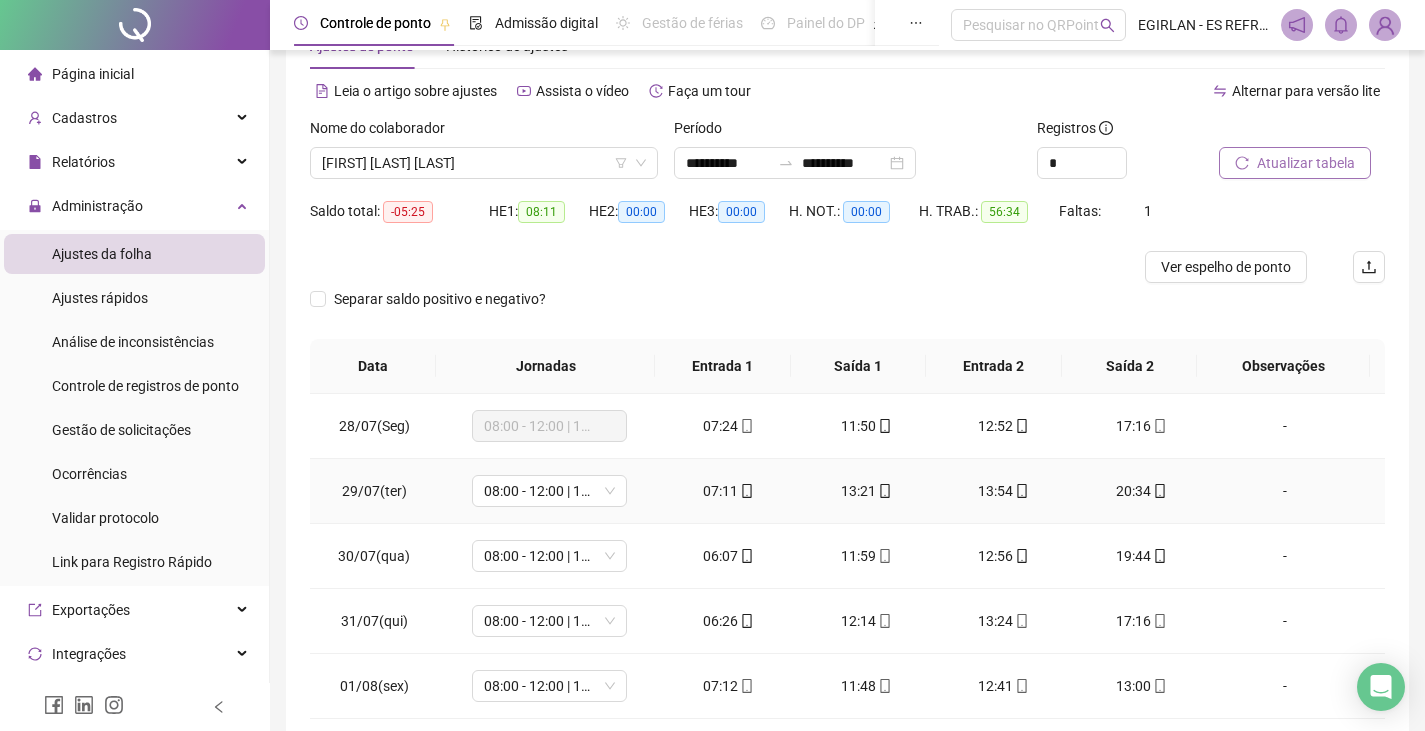 click on "20:34" at bounding box center [1142, 491] 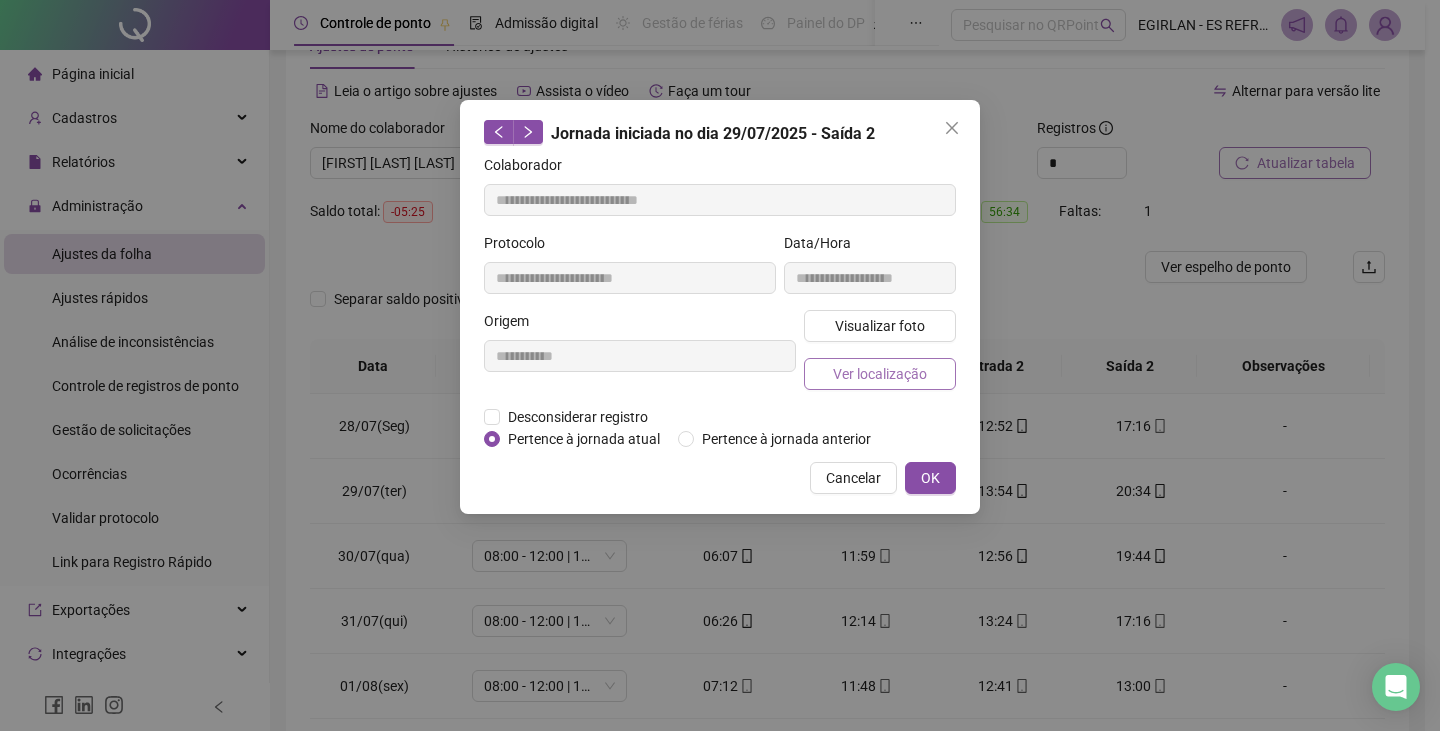 click on "Ver localização" at bounding box center [880, 374] 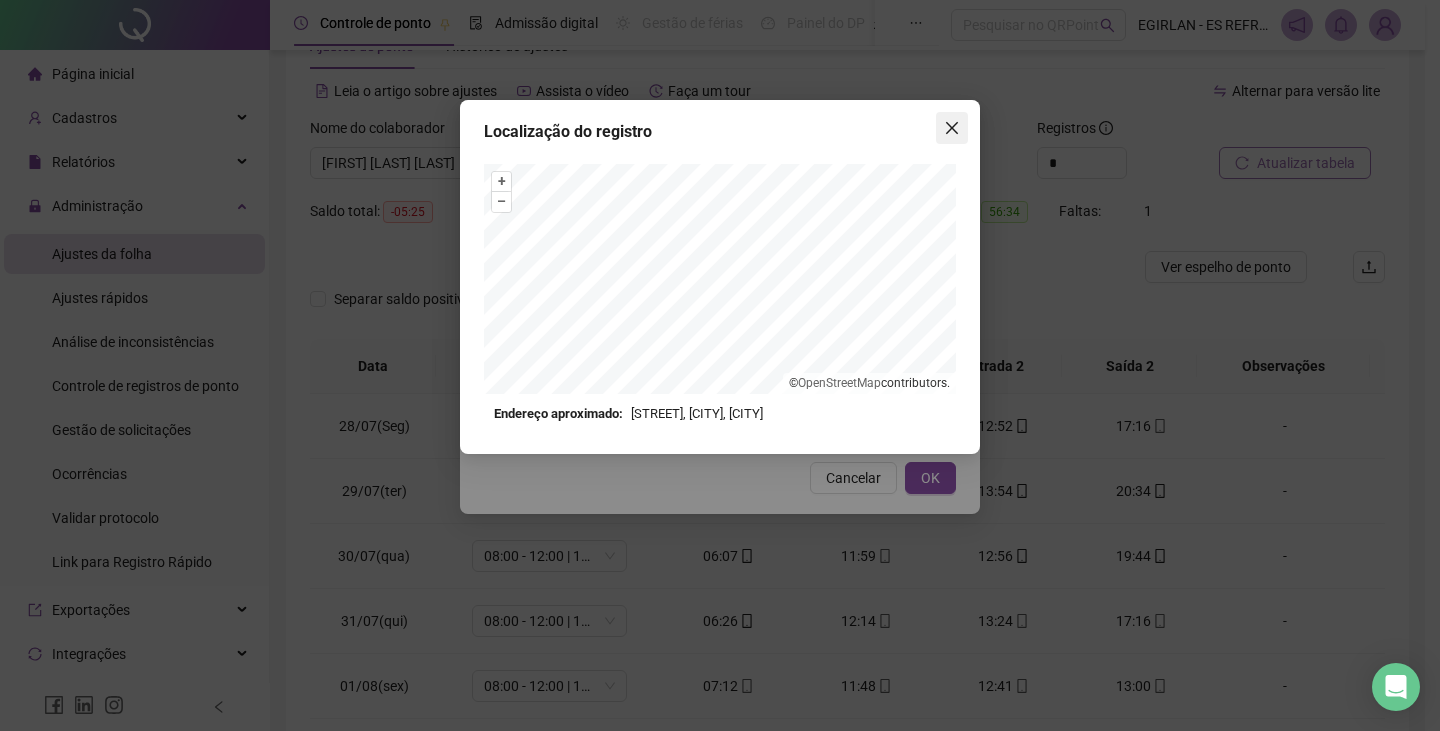 click at bounding box center [952, 128] 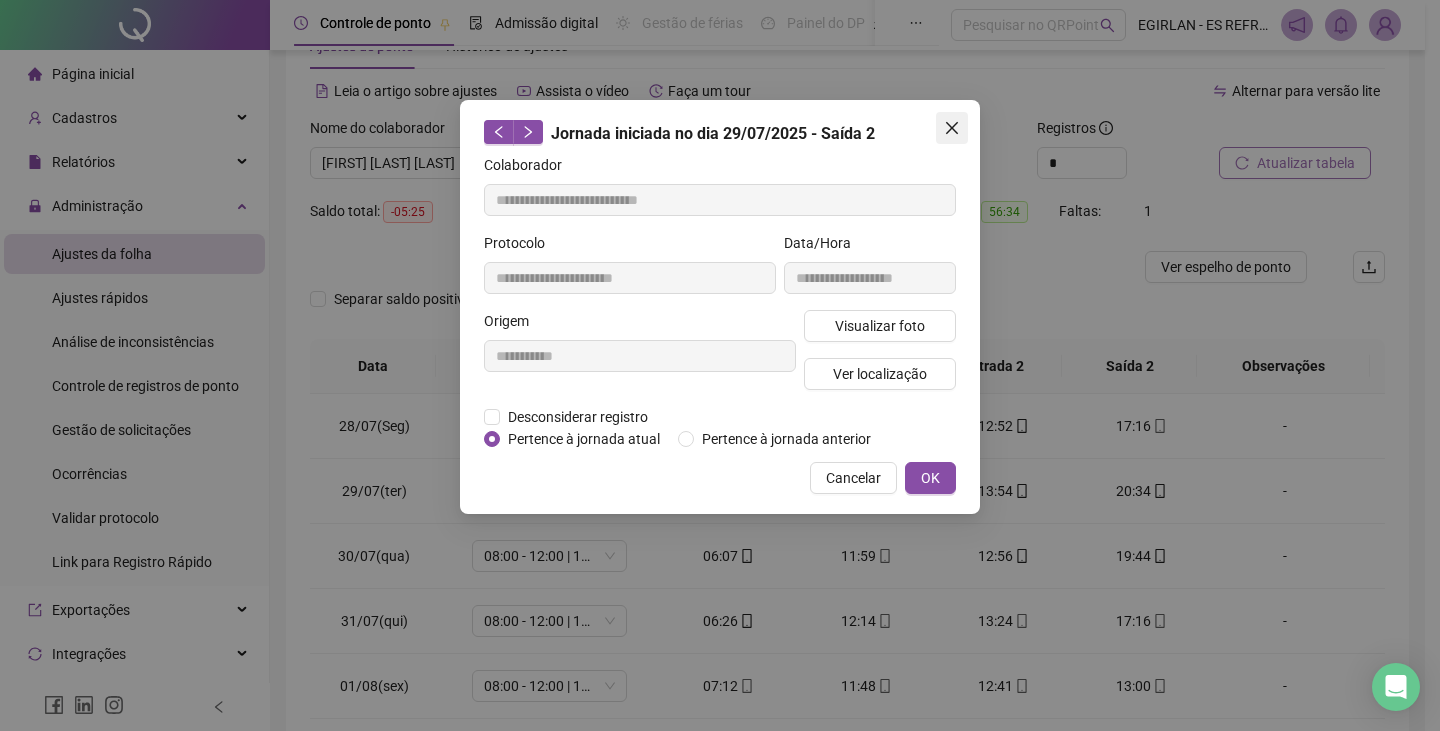 click at bounding box center (952, 128) 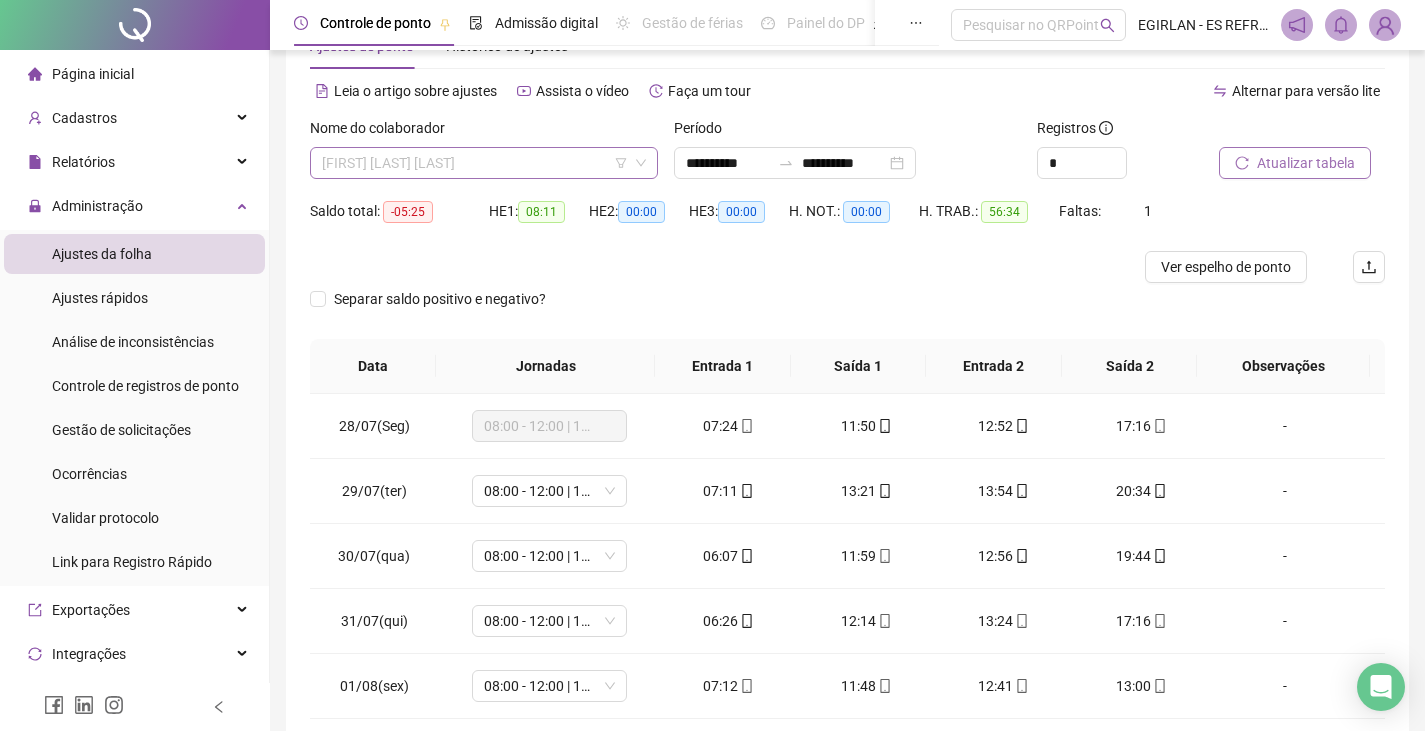 click on "[FIRST] [LAST] [LAST]" at bounding box center [484, 163] 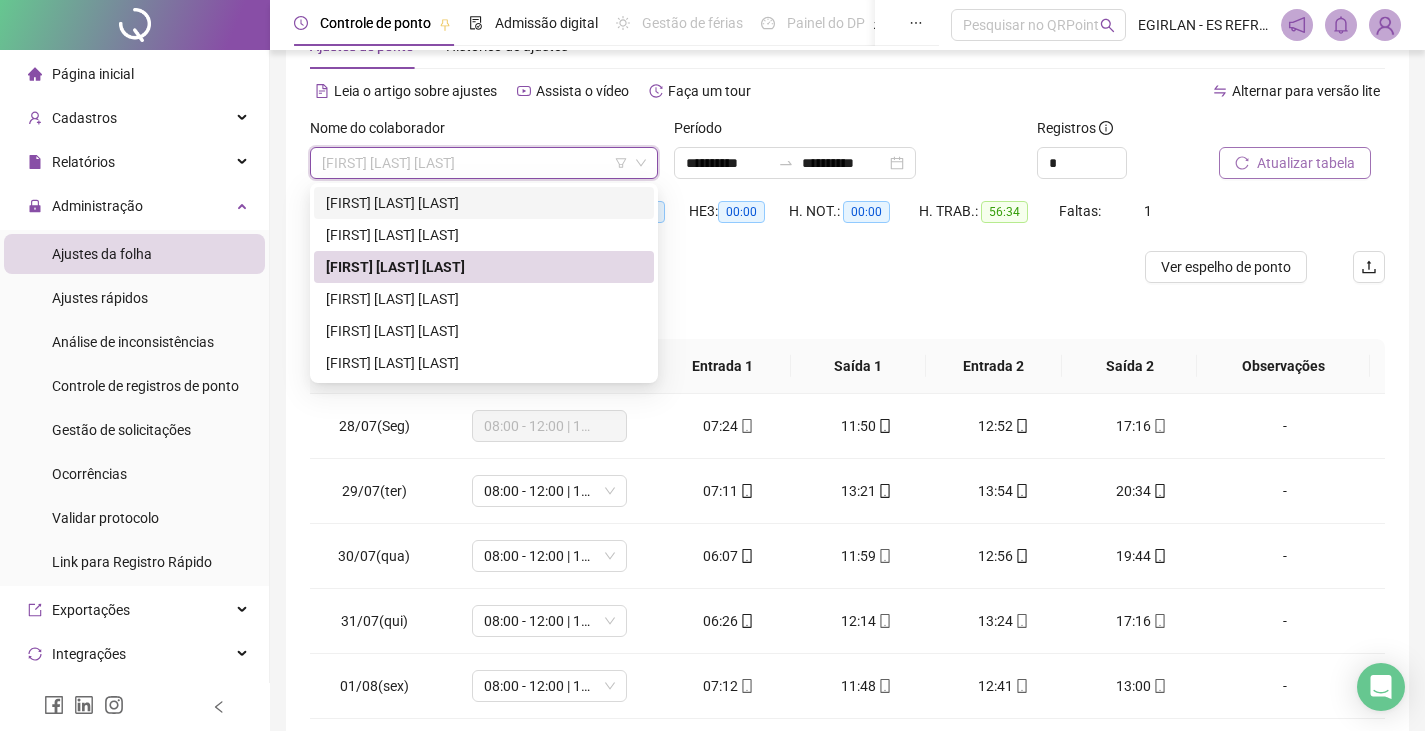 click on "[FIRST] [LAST] [LAST]" at bounding box center [484, 203] 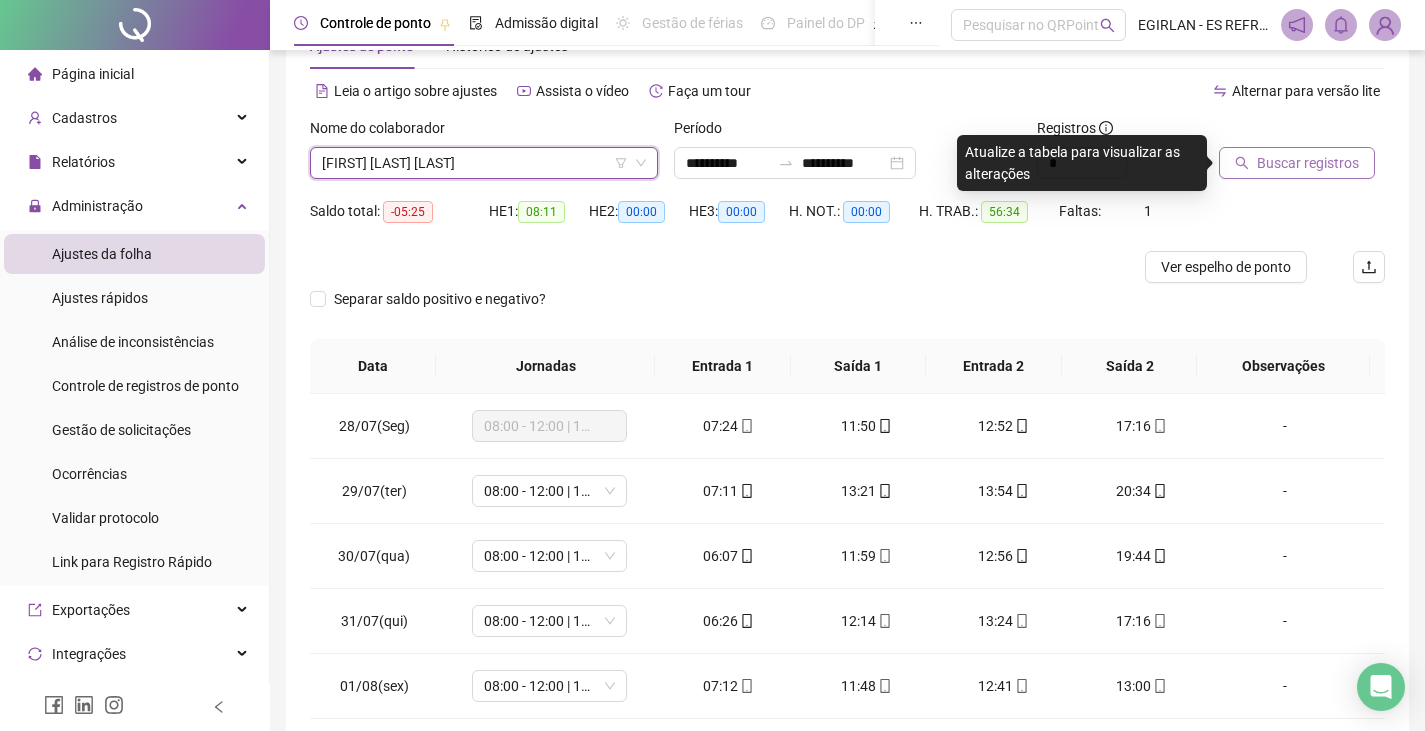 click on "Buscar registros" at bounding box center [1308, 163] 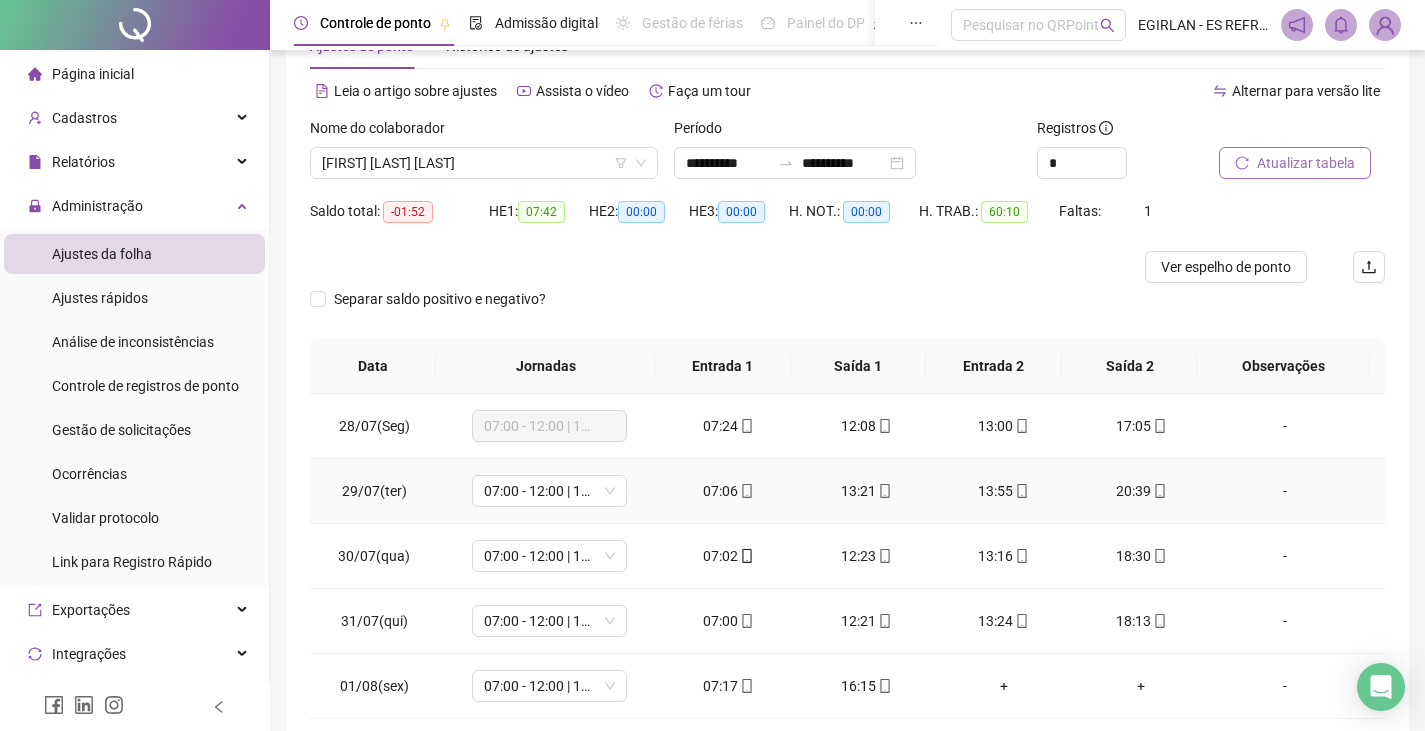 click 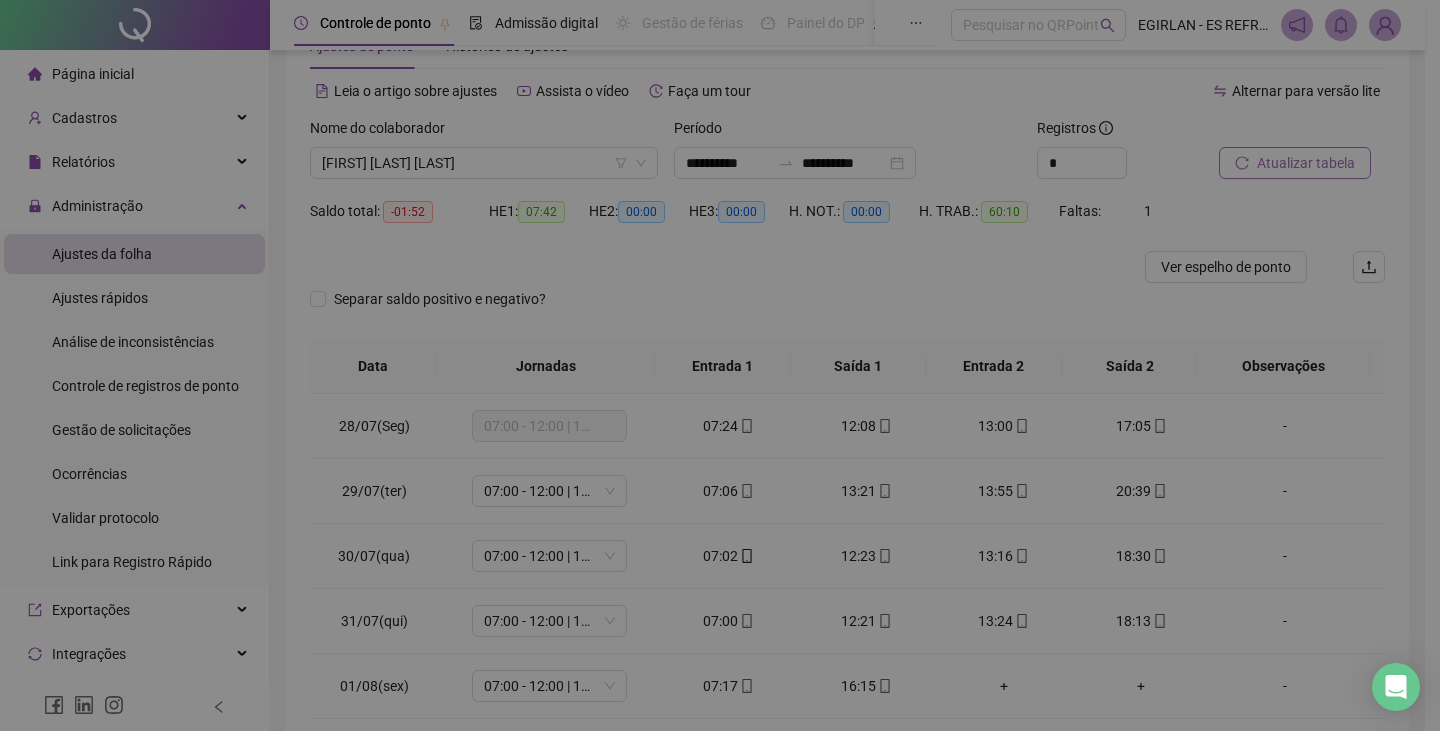 type on "**********" 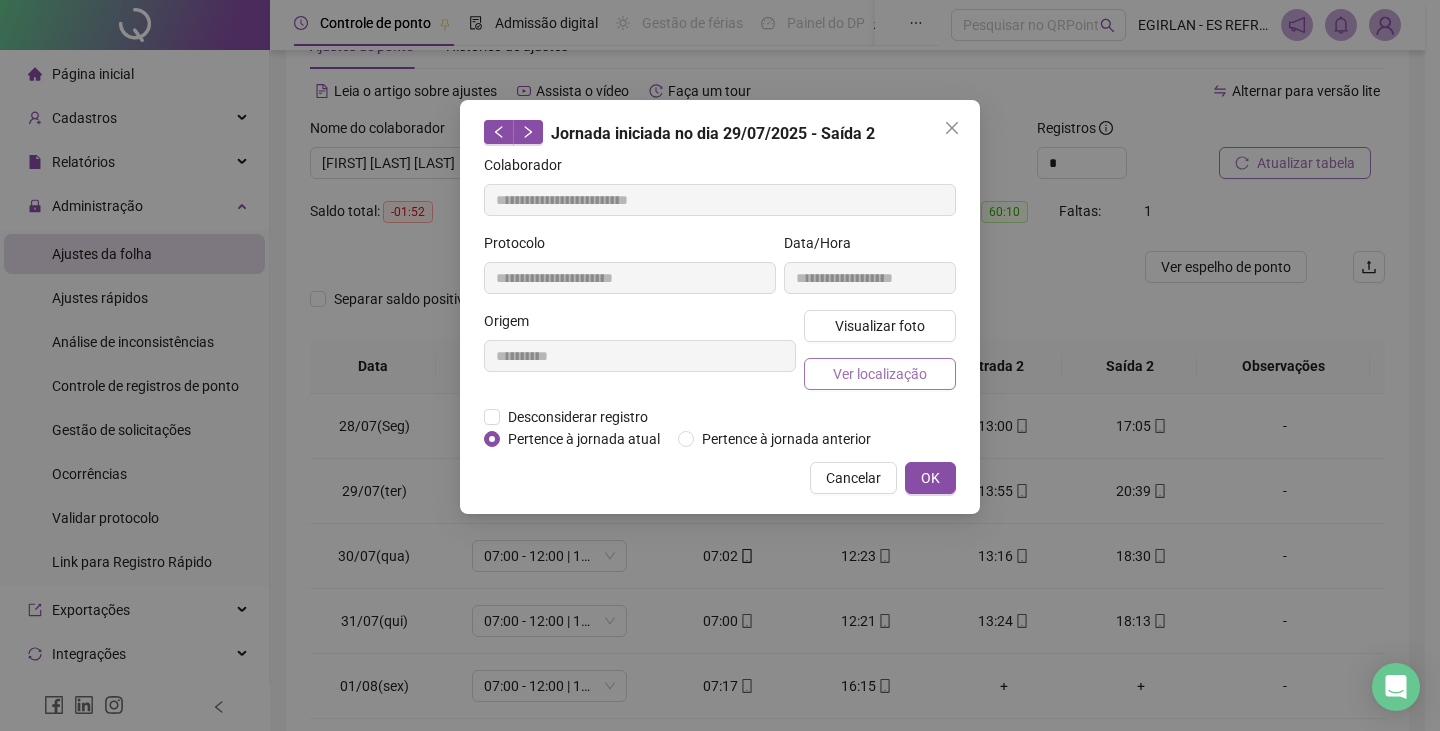 click on "Ver localização" at bounding box center (880, 374) 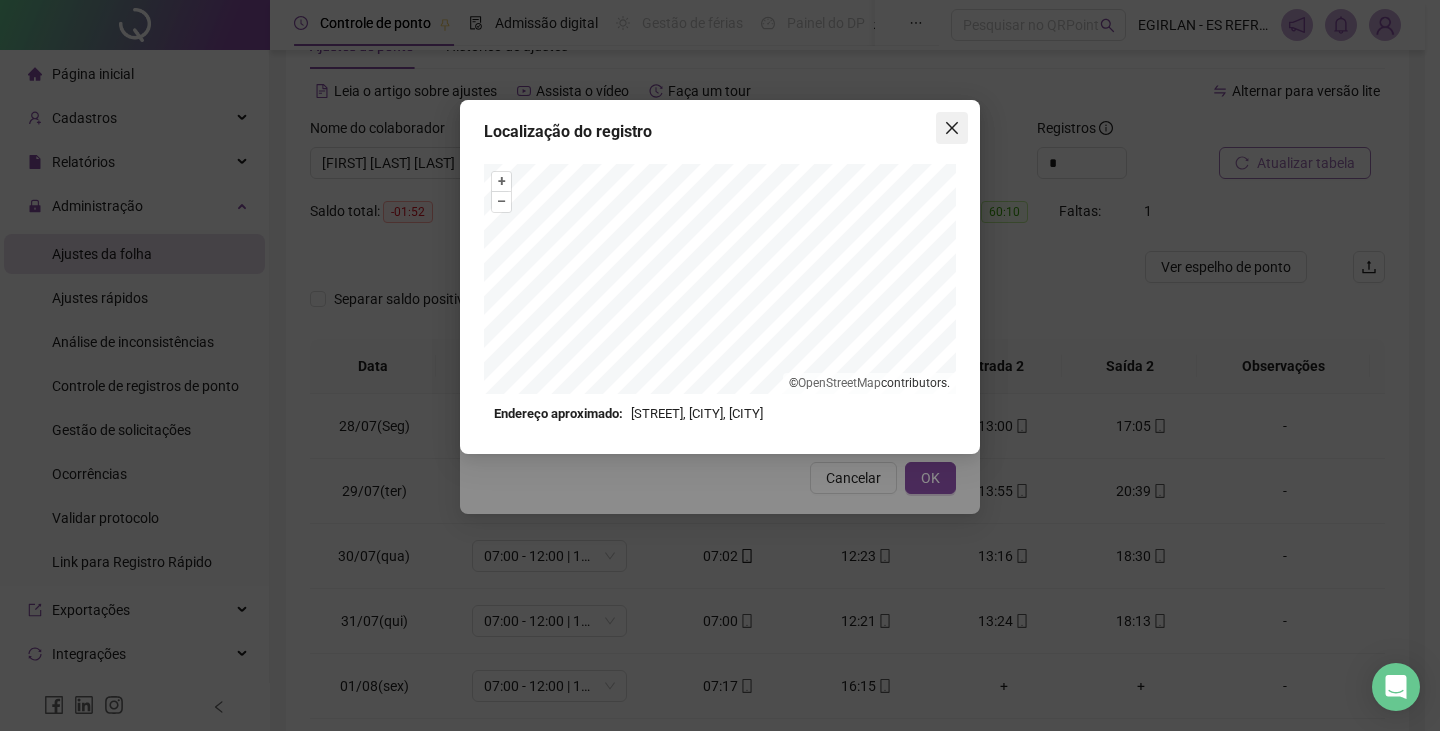 click 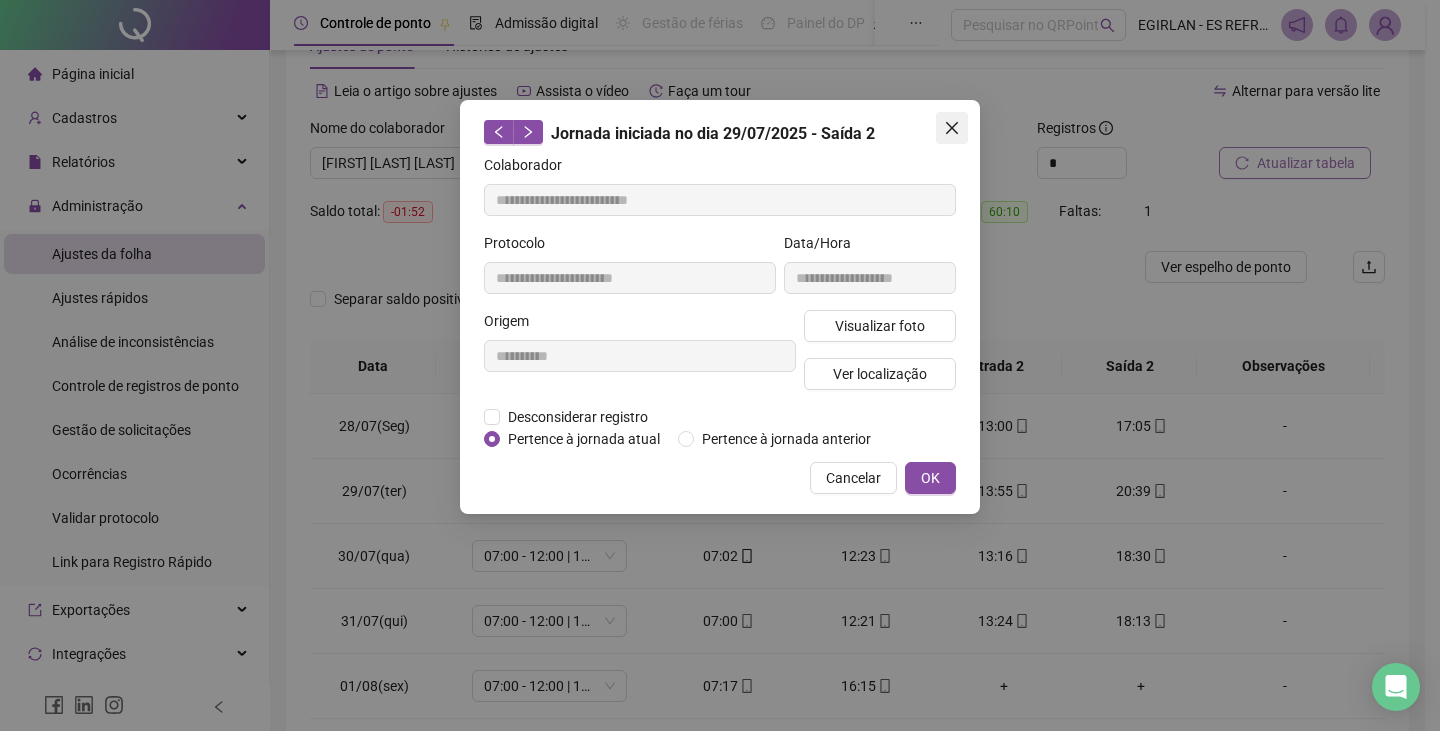 click 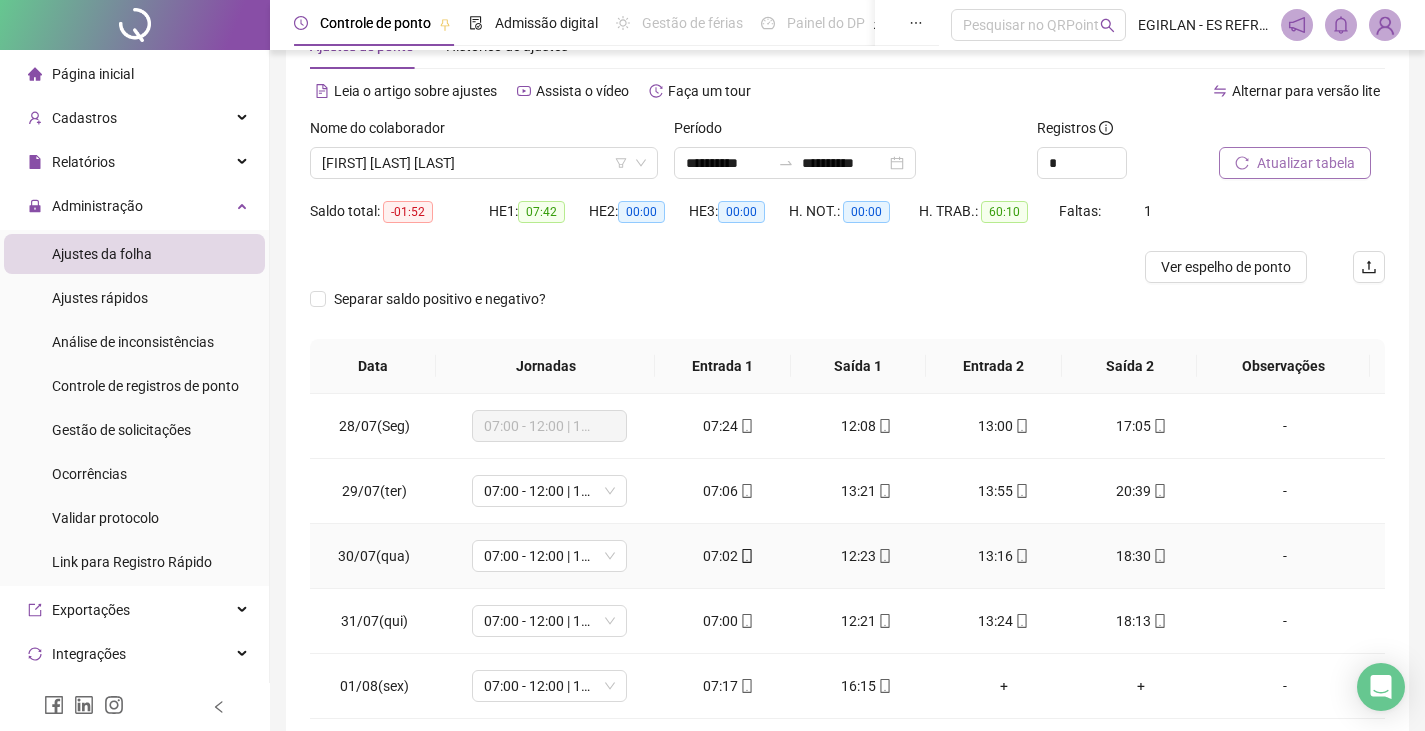click on "18:30" at bounding box center (1142, 556) 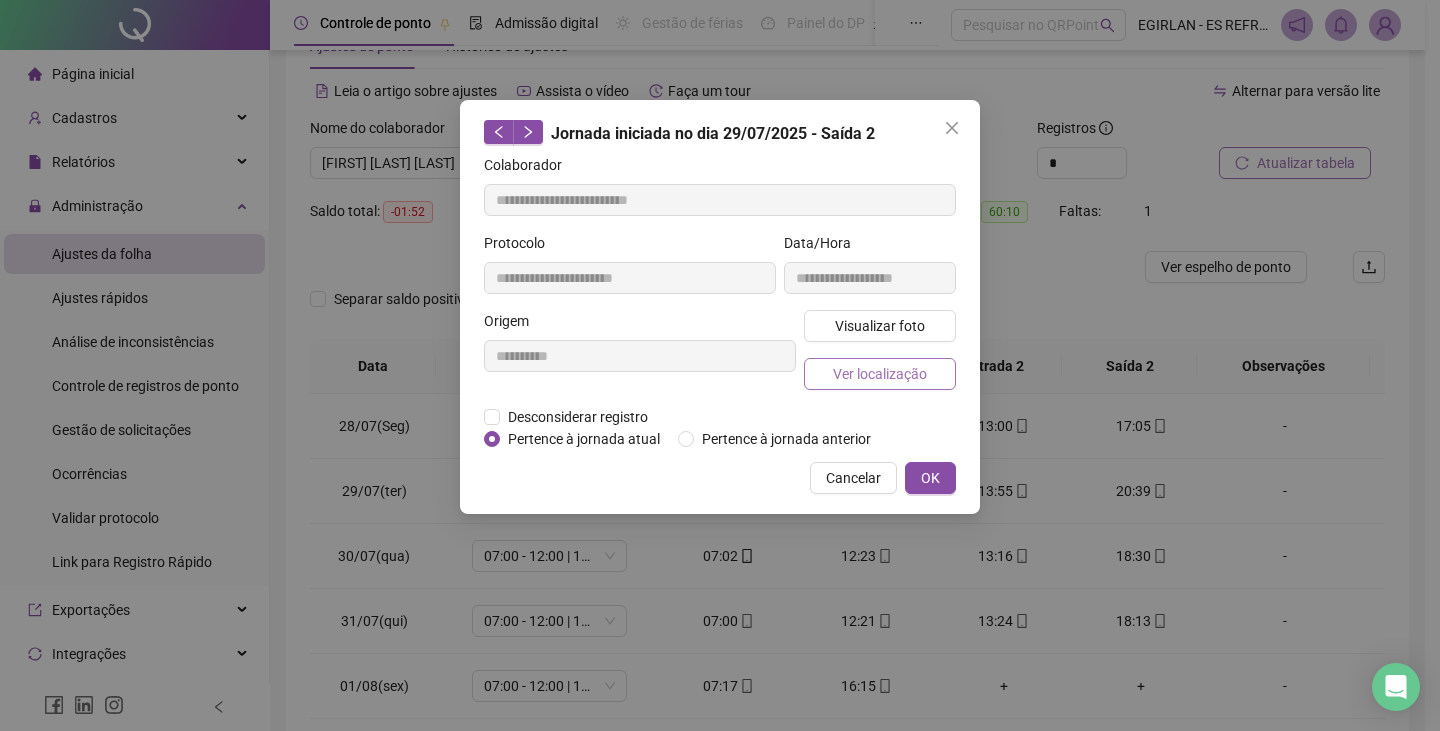 type on "**********" 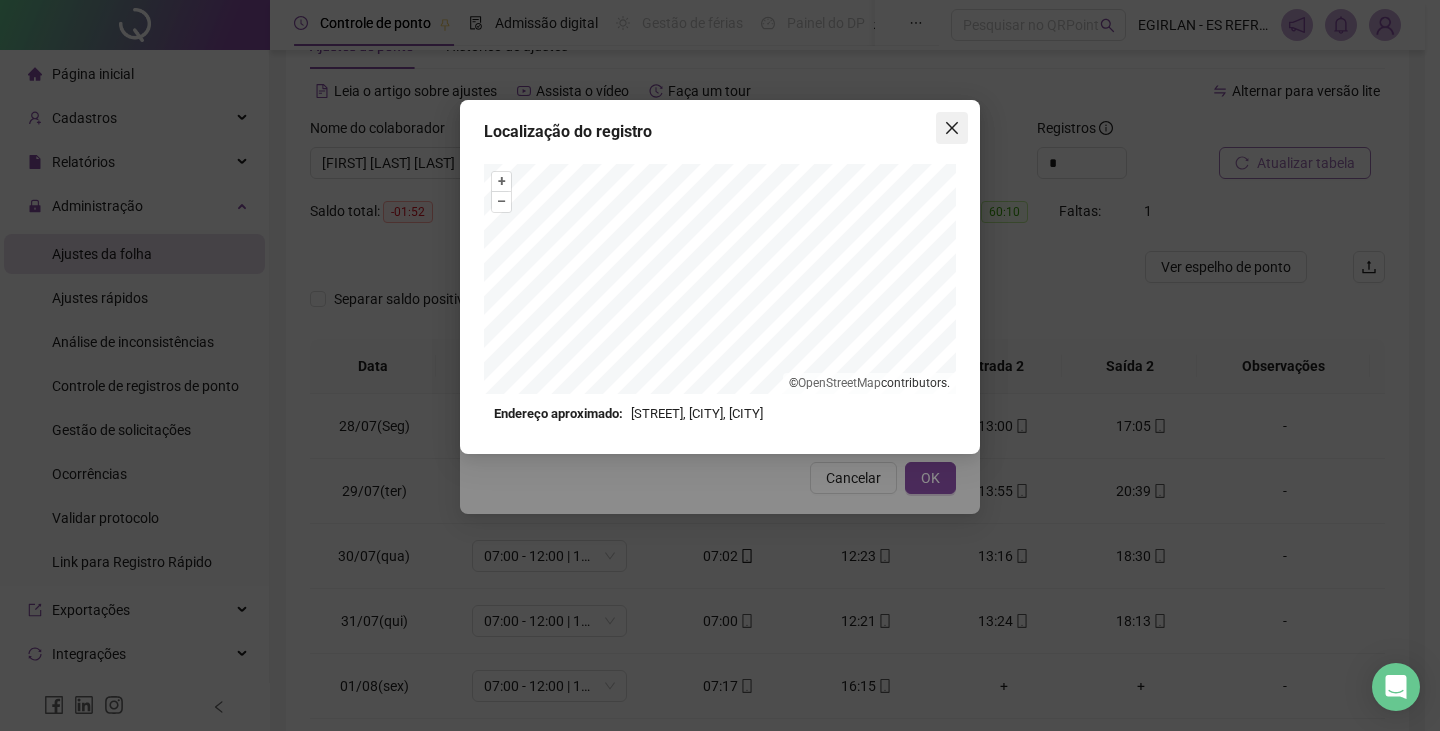 click 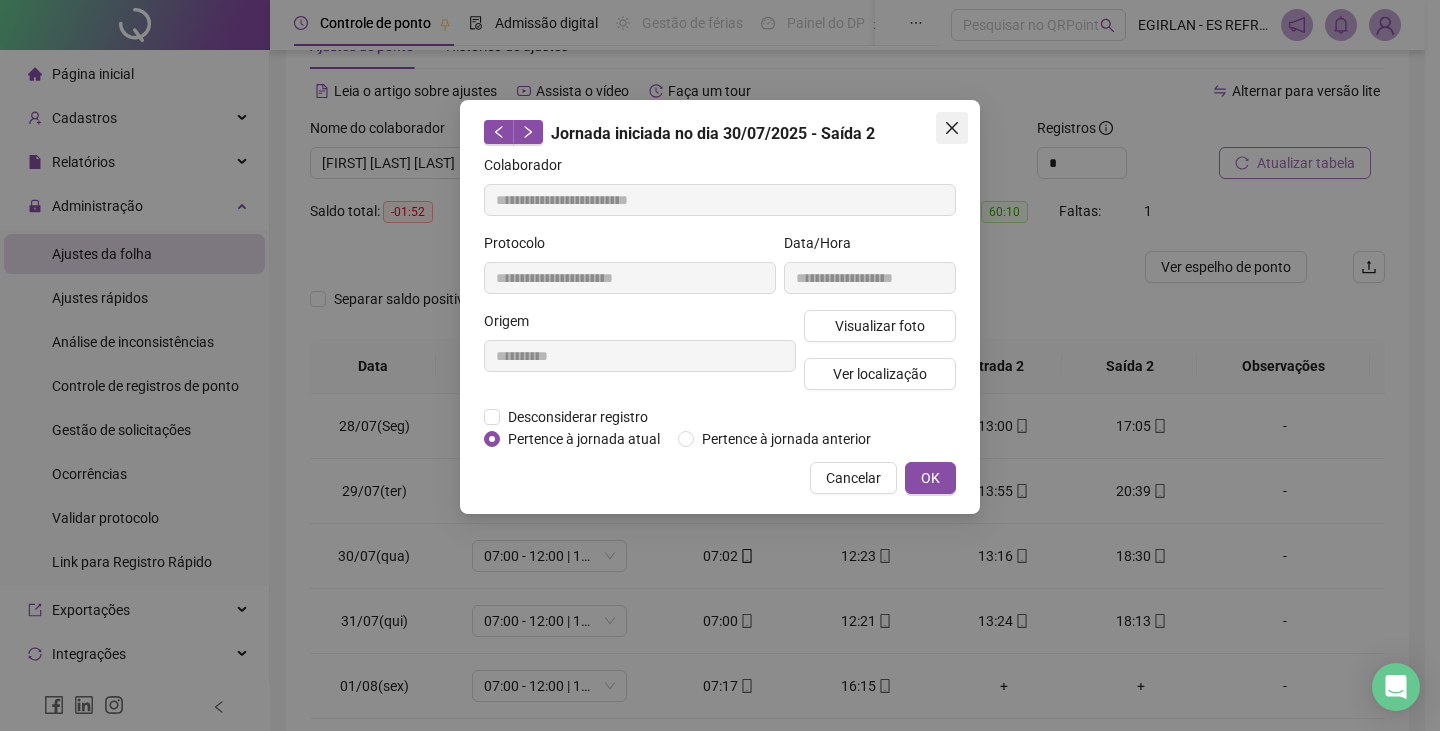 click 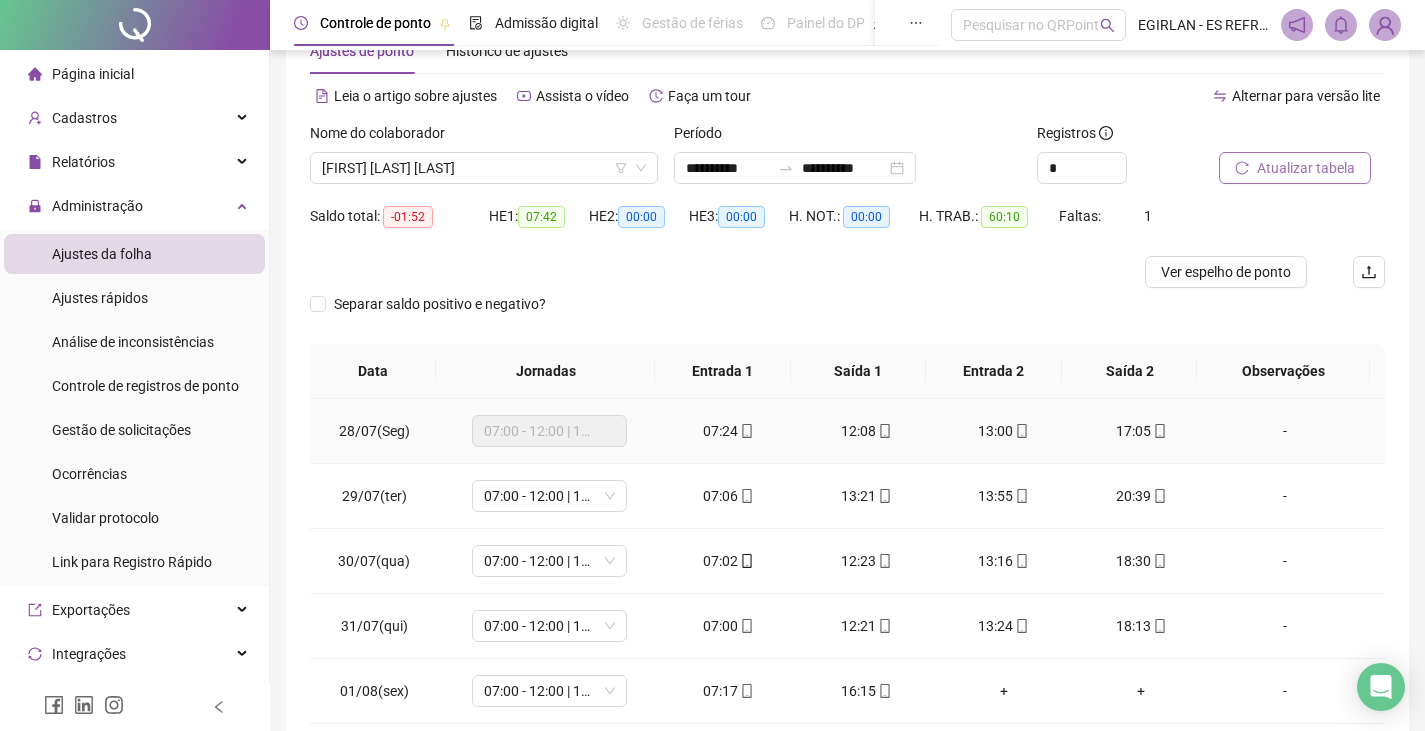 scroll, scrollTop: 0, scrollLeft: 0, axis: both 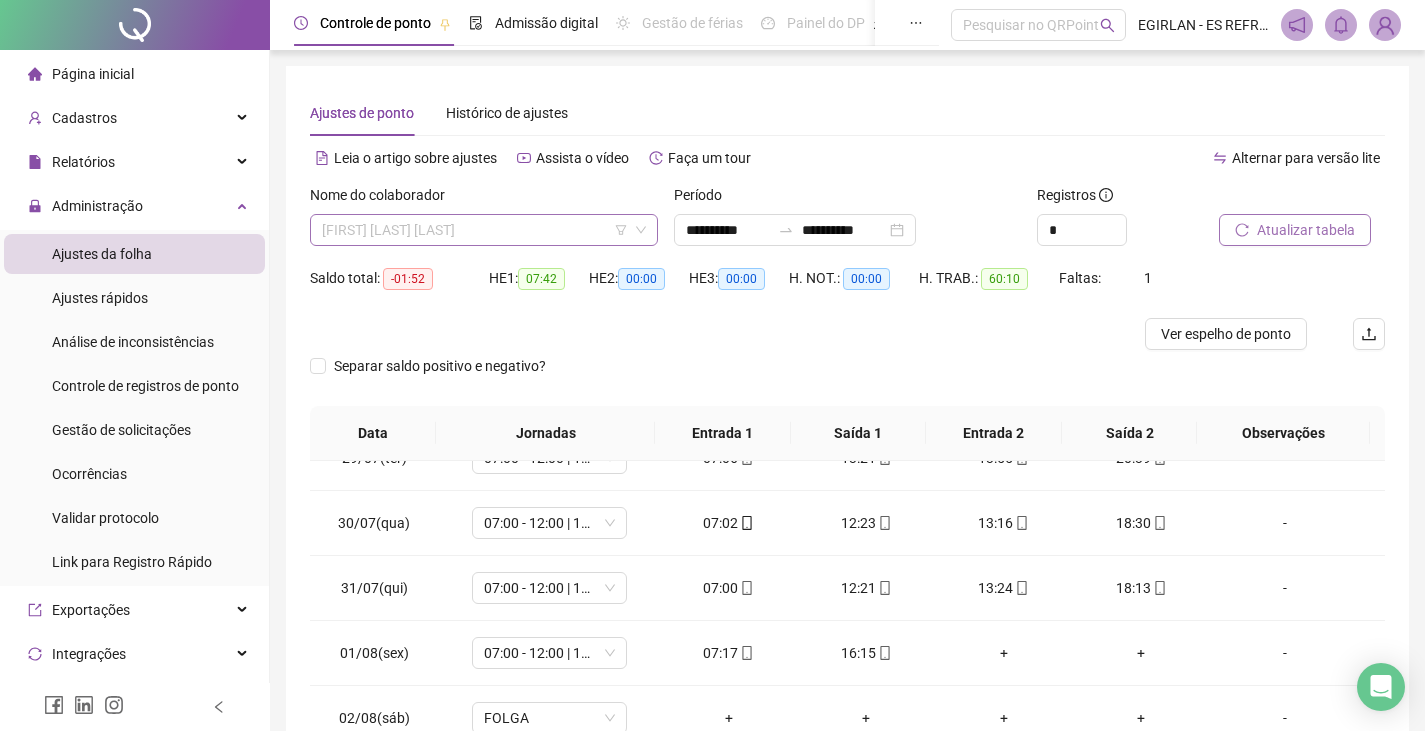 click on "[FIRST] [LAST] [LAST]" at bounding box center [484, 230] 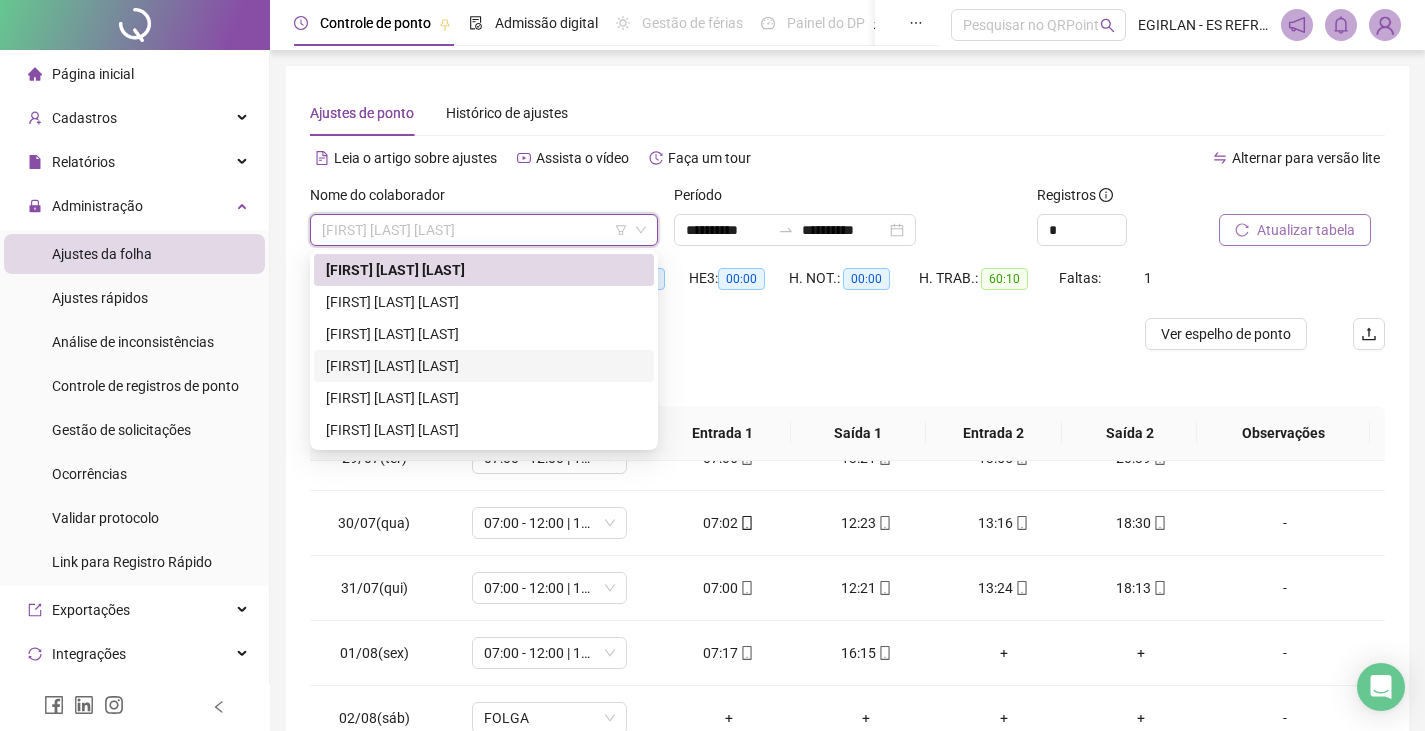 click on "[FIRST] [LAST] [LAST]" at bounding box center [484, 366] 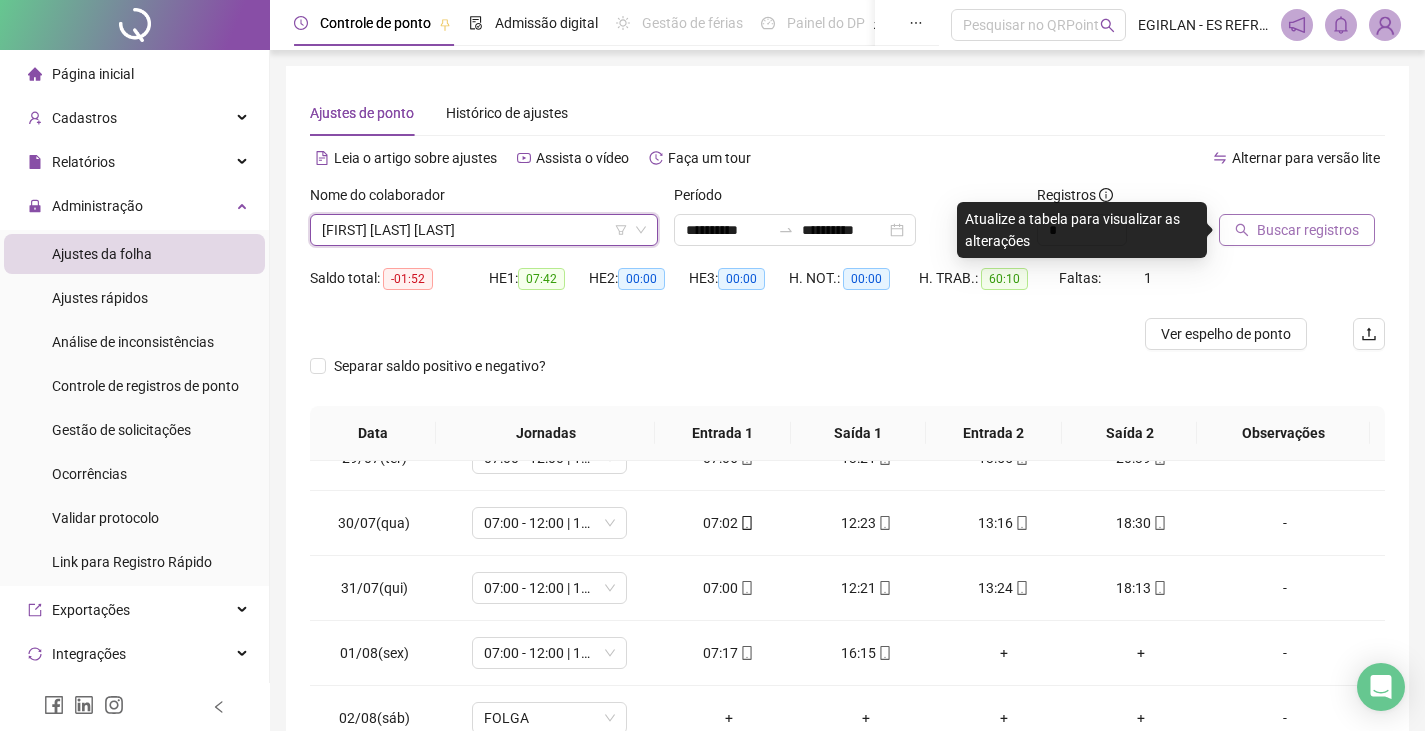 click on "Buscar registros" at bounding box center [1308, 230] 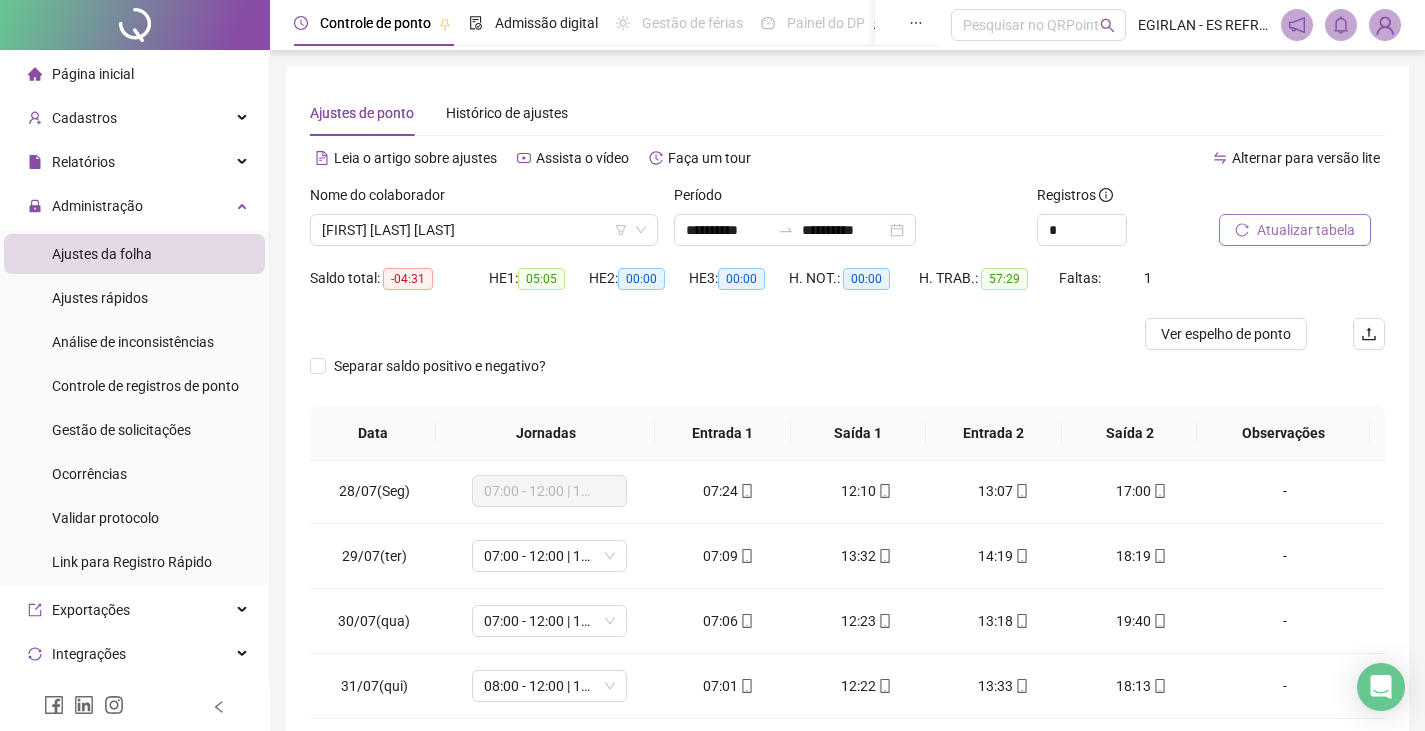 scroll, scrollTop: 0, scrollLeft: 0, axis: both 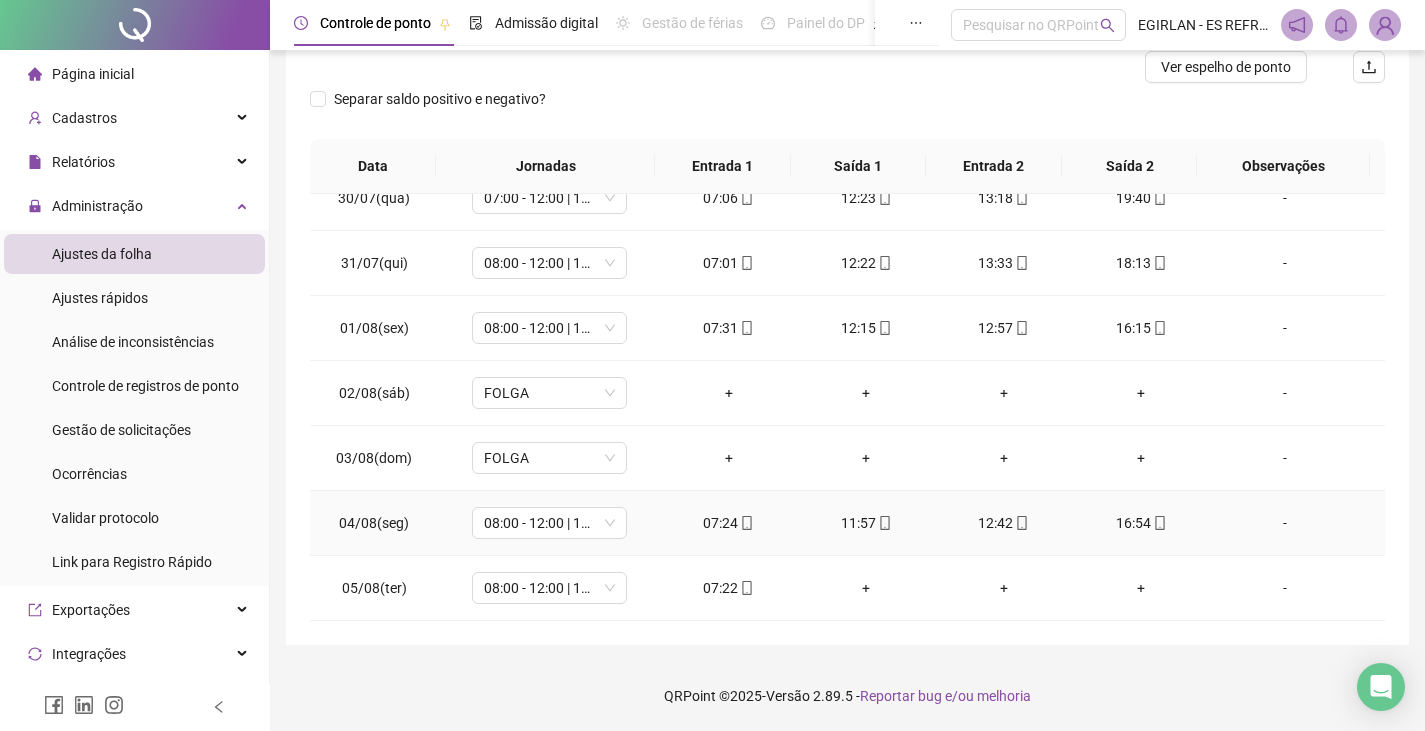 click on "16:54" at bounding box center (1142, 523) 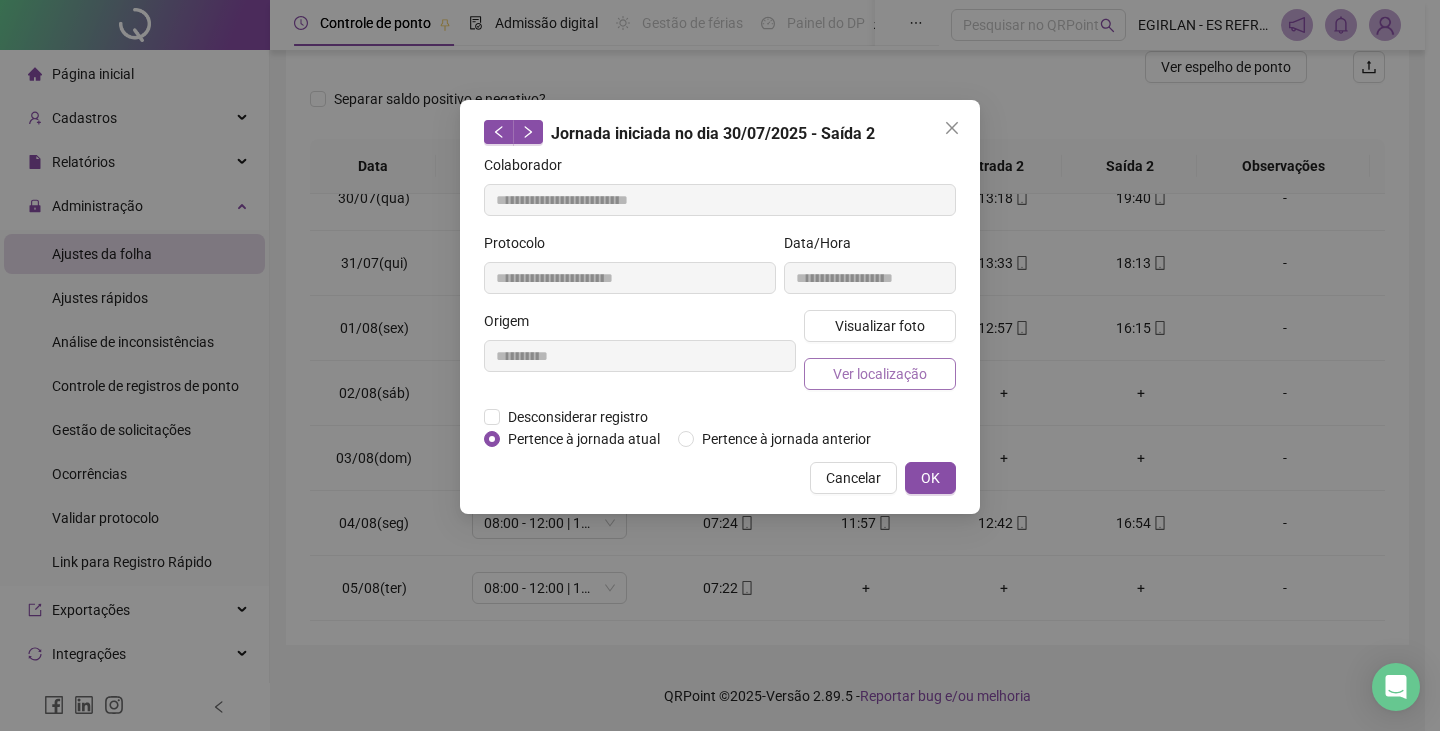 click on "Ver localização" at bounding box center [880, 374] 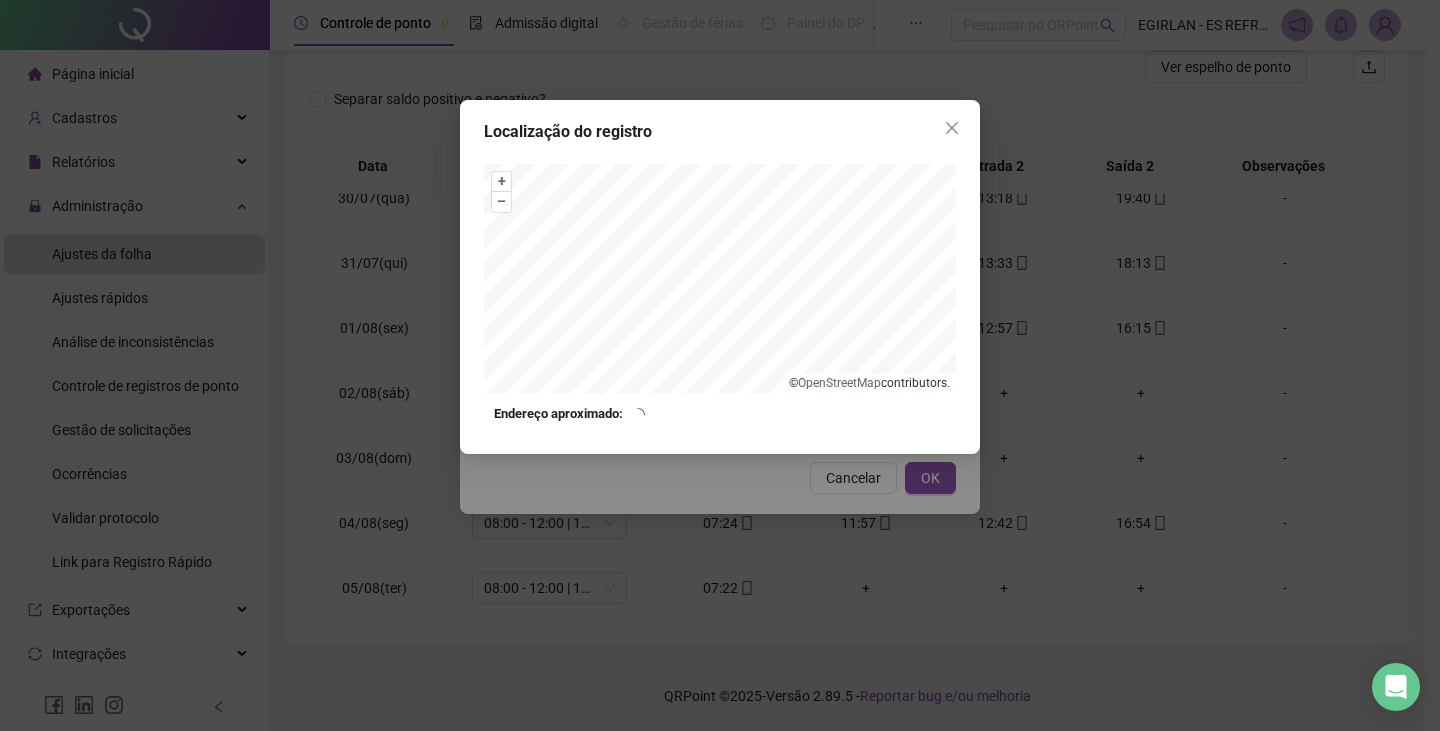 type on "**********" 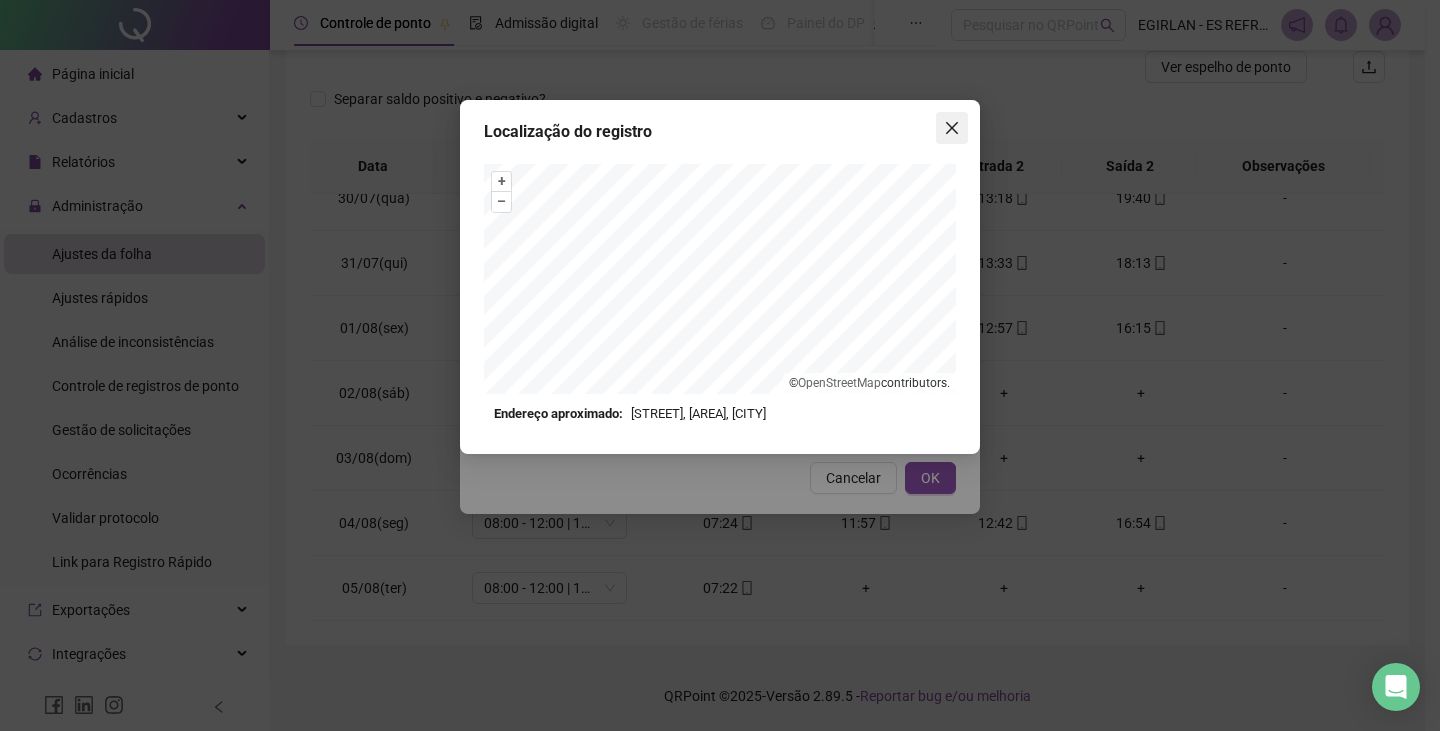 click 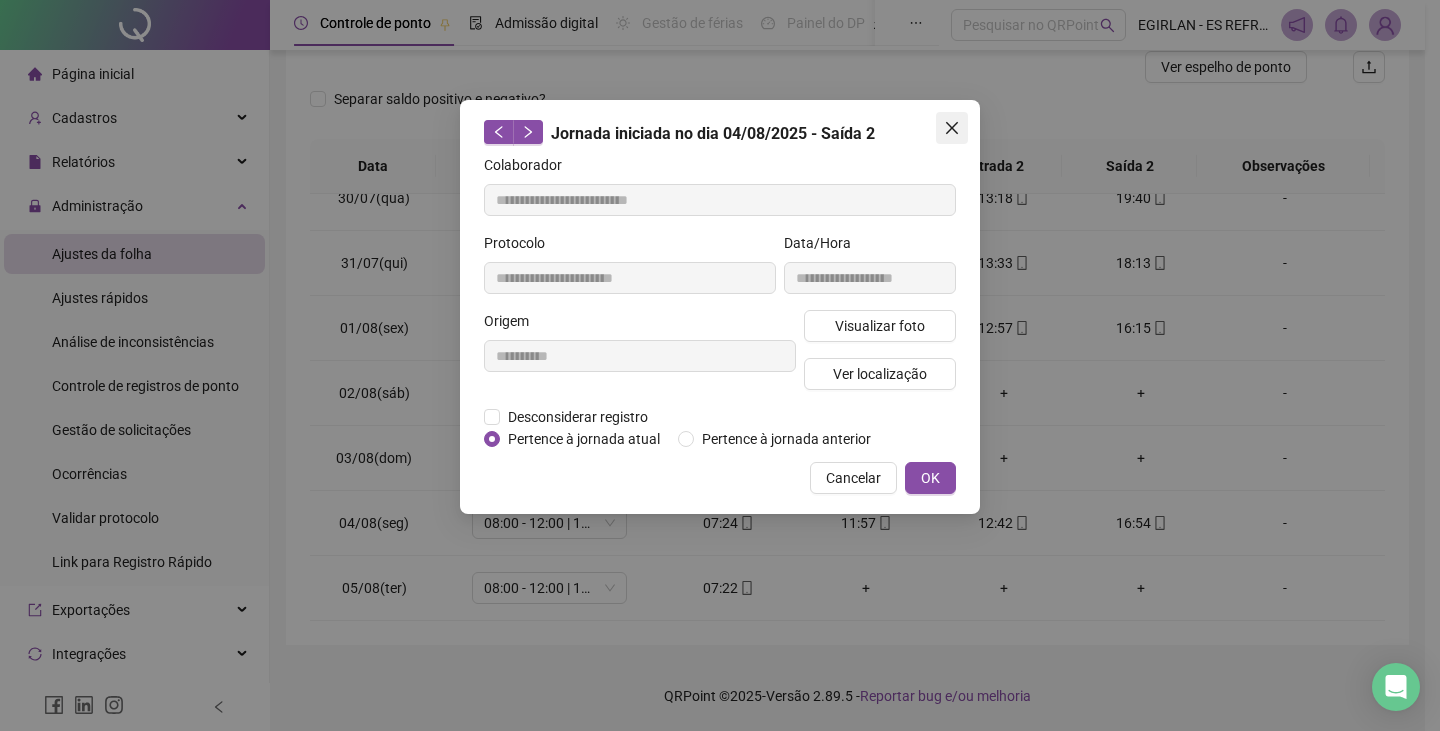 click 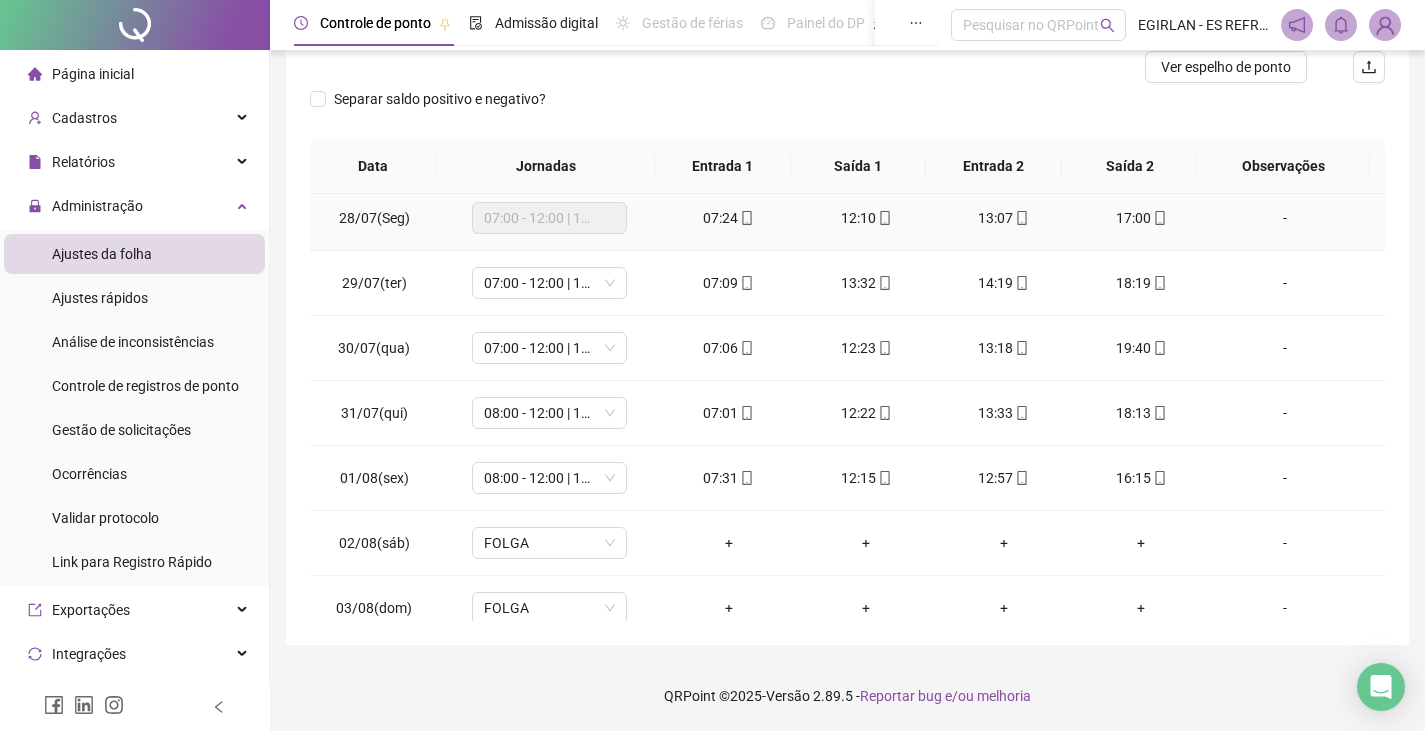 scroll, scrollTop: 0, scrollLeft: 0, axis: both 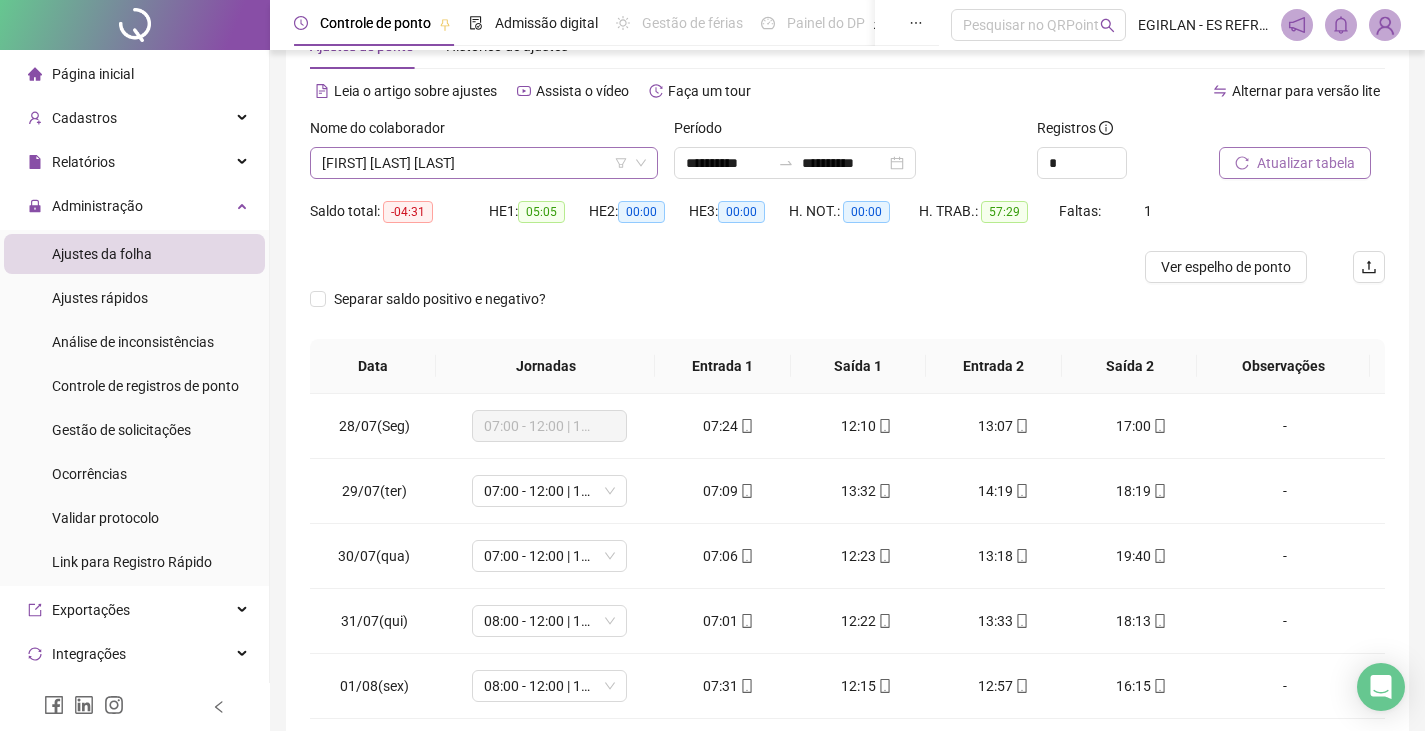 click on "[FIRST] [LAST] [LAST]" at bounding box center [484, 163] 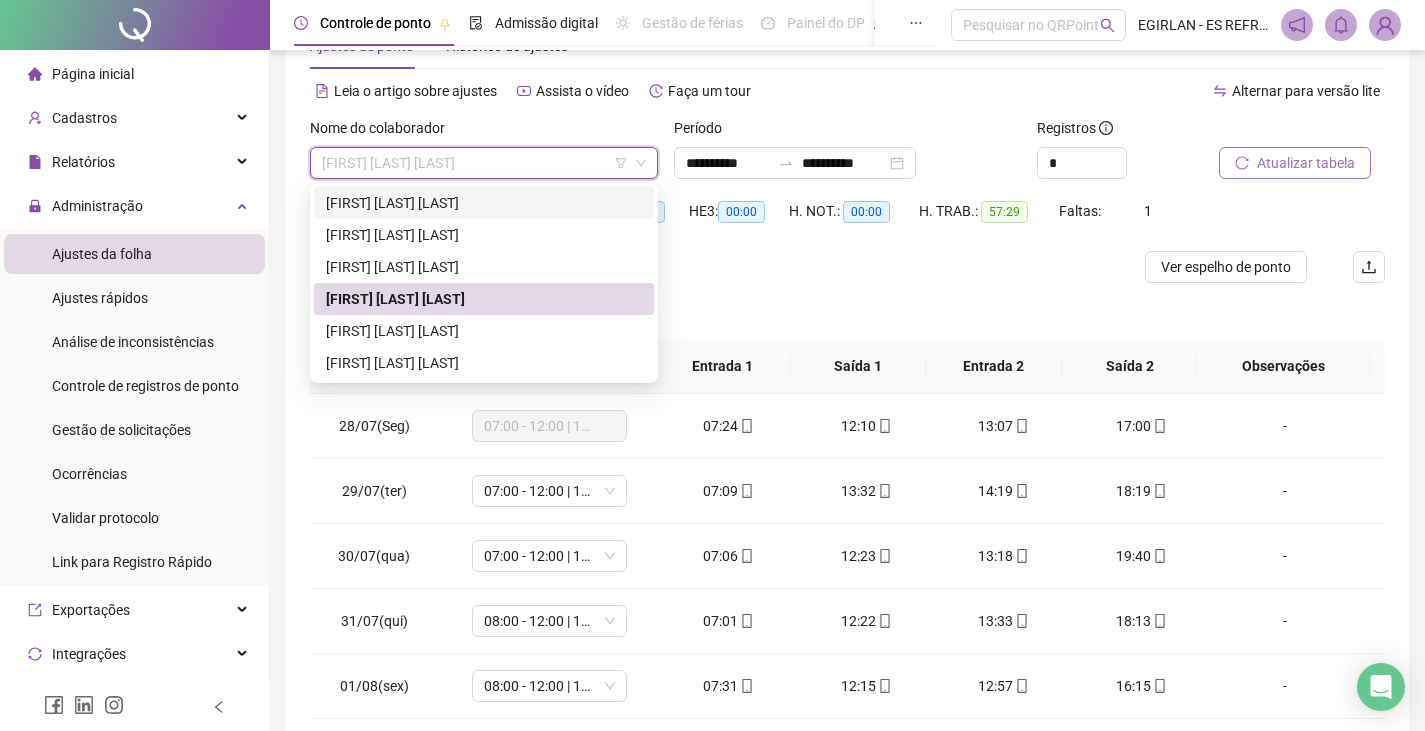 click on "[FIRST] [LAST] [LAST]" at bounding box center (484, 203) 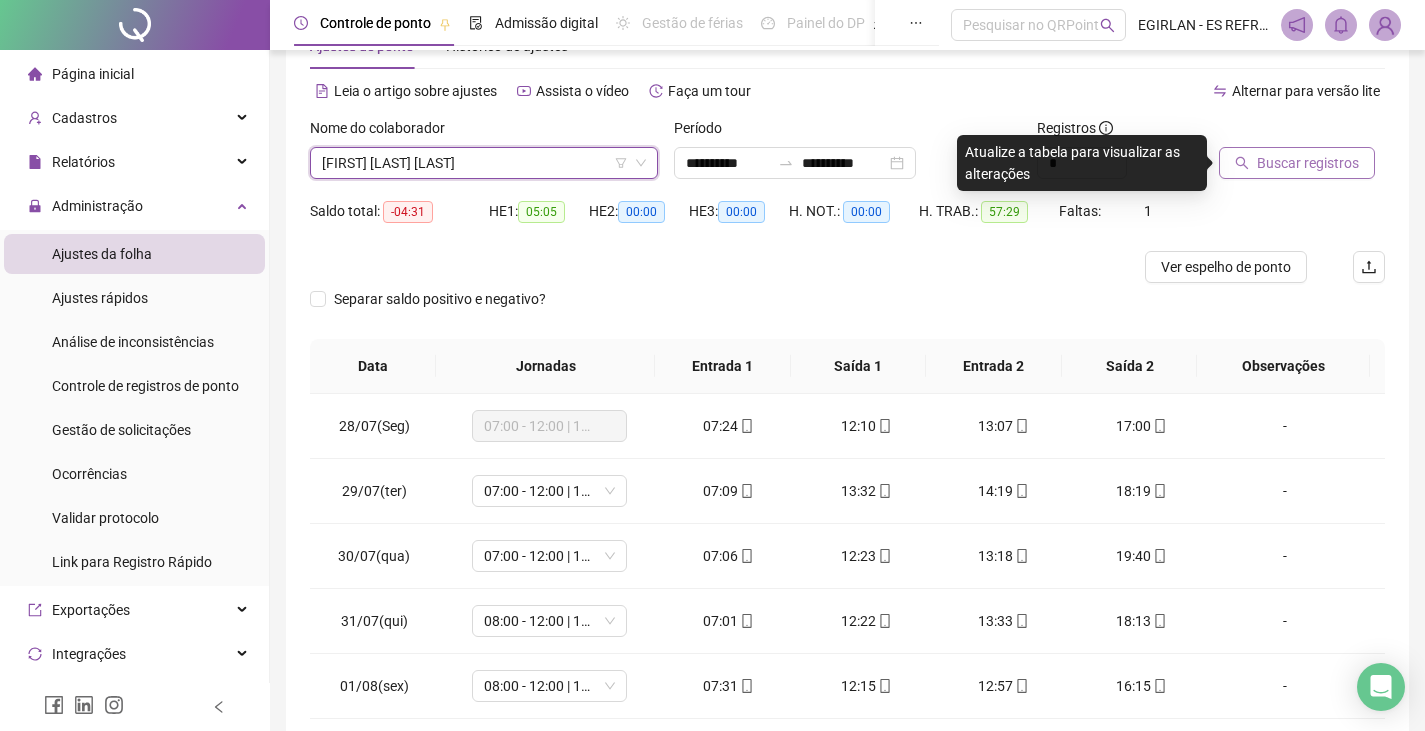click on "Buscar registros" at bounding box center (1308, 163) 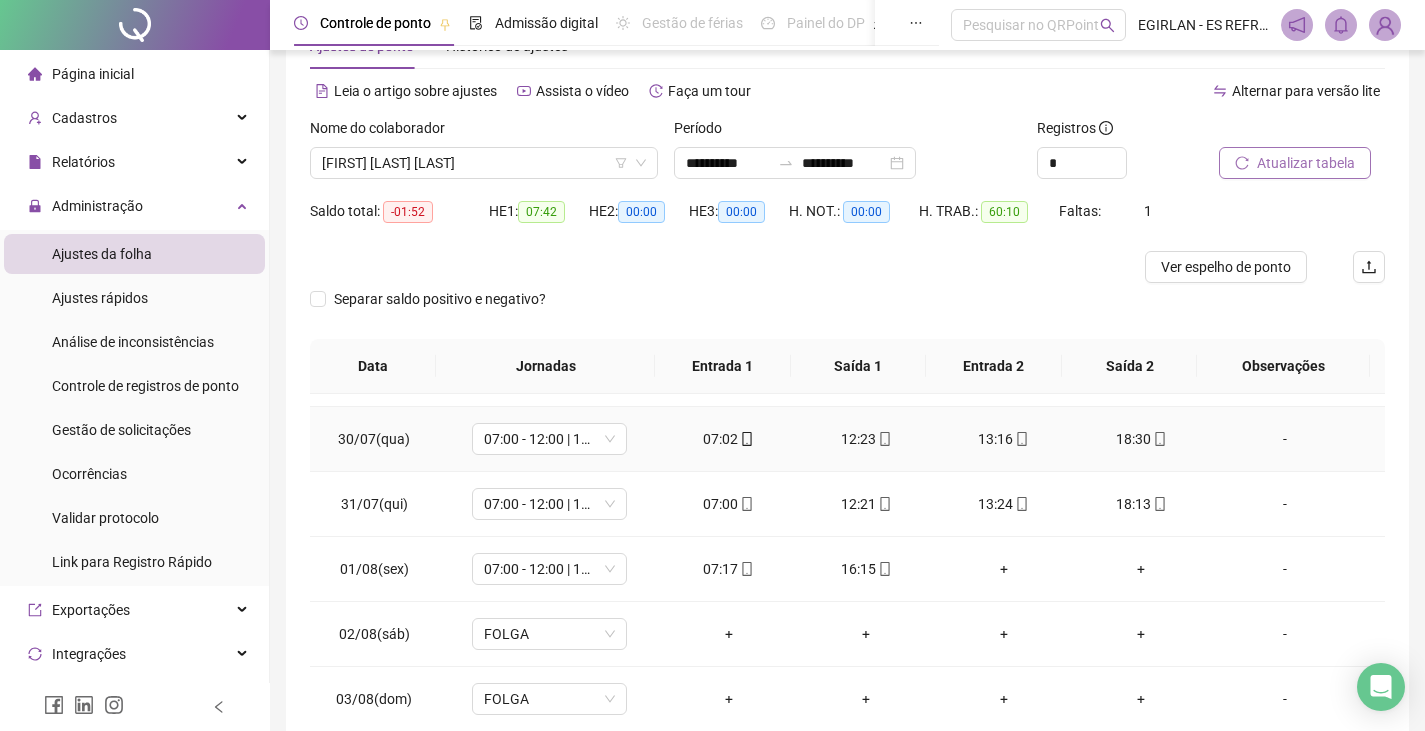 scroll, scrollTop: 158, scrollLeft: 0, axis: vertical 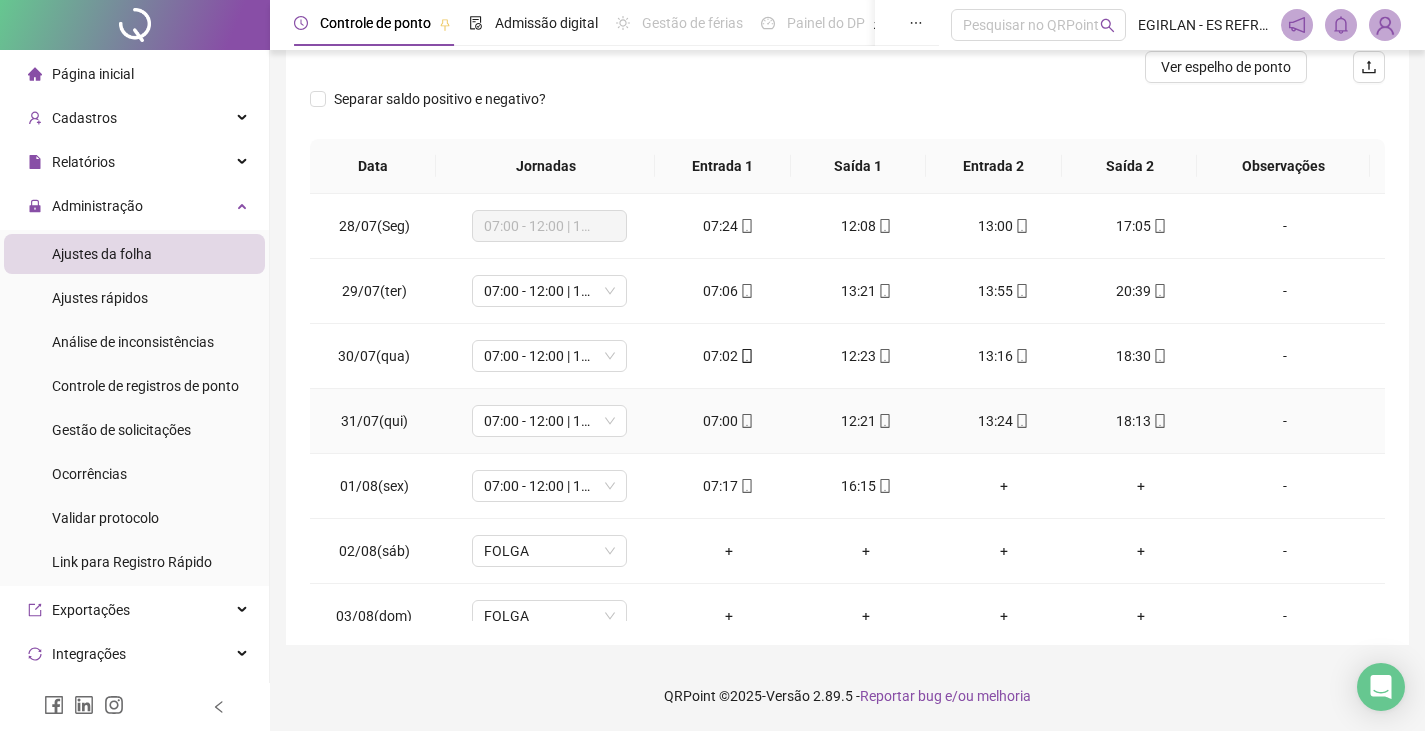 click on "18:13" at bounding box center (1142, 421) 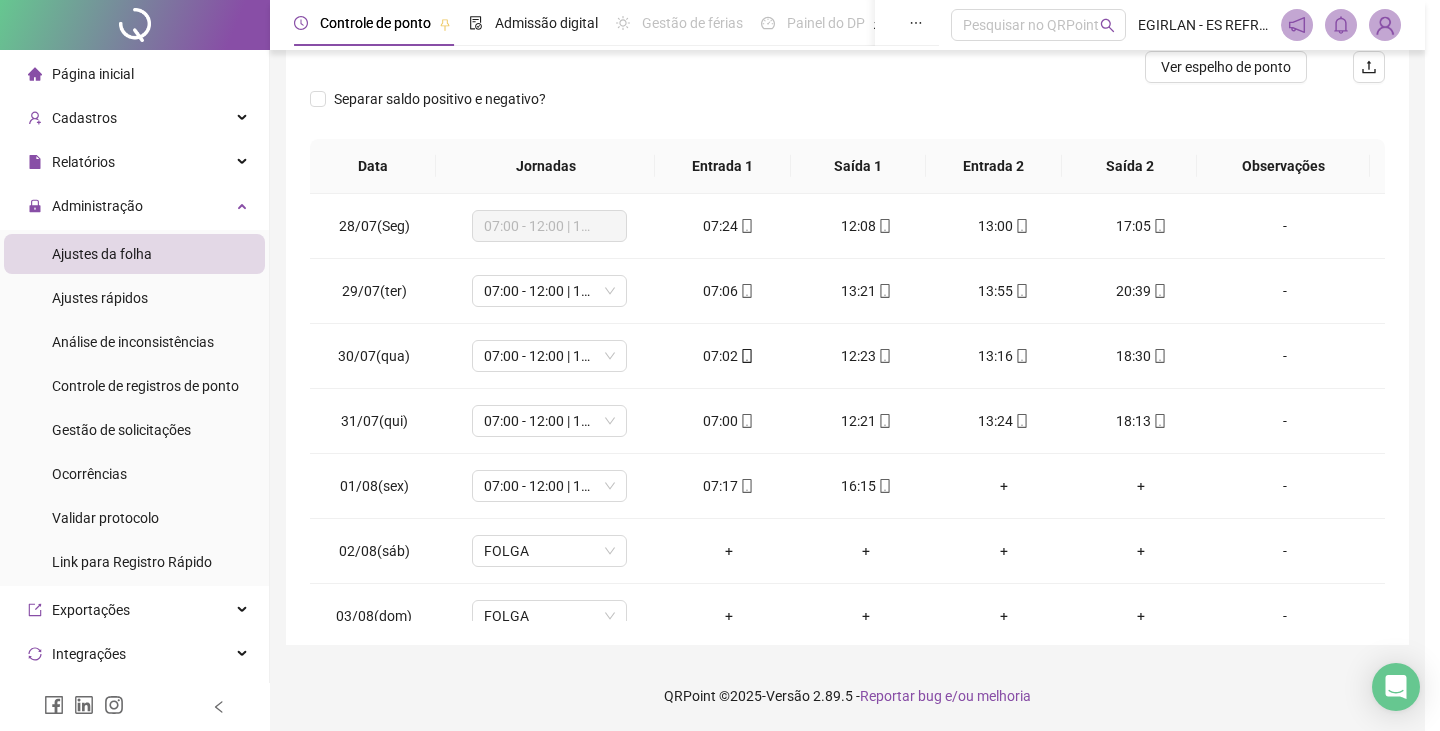 type on "**********" 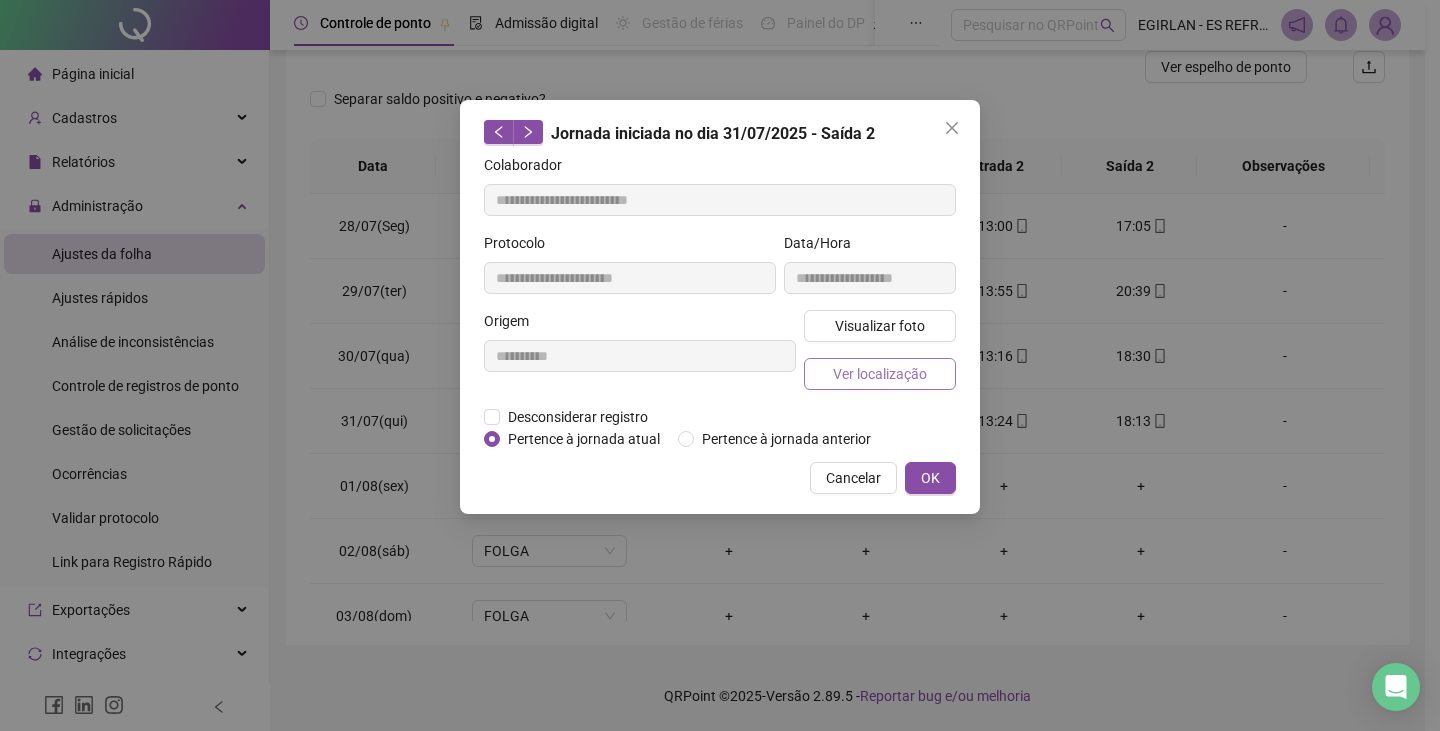 click on "Ver localização" at bounding box center (880, 374) 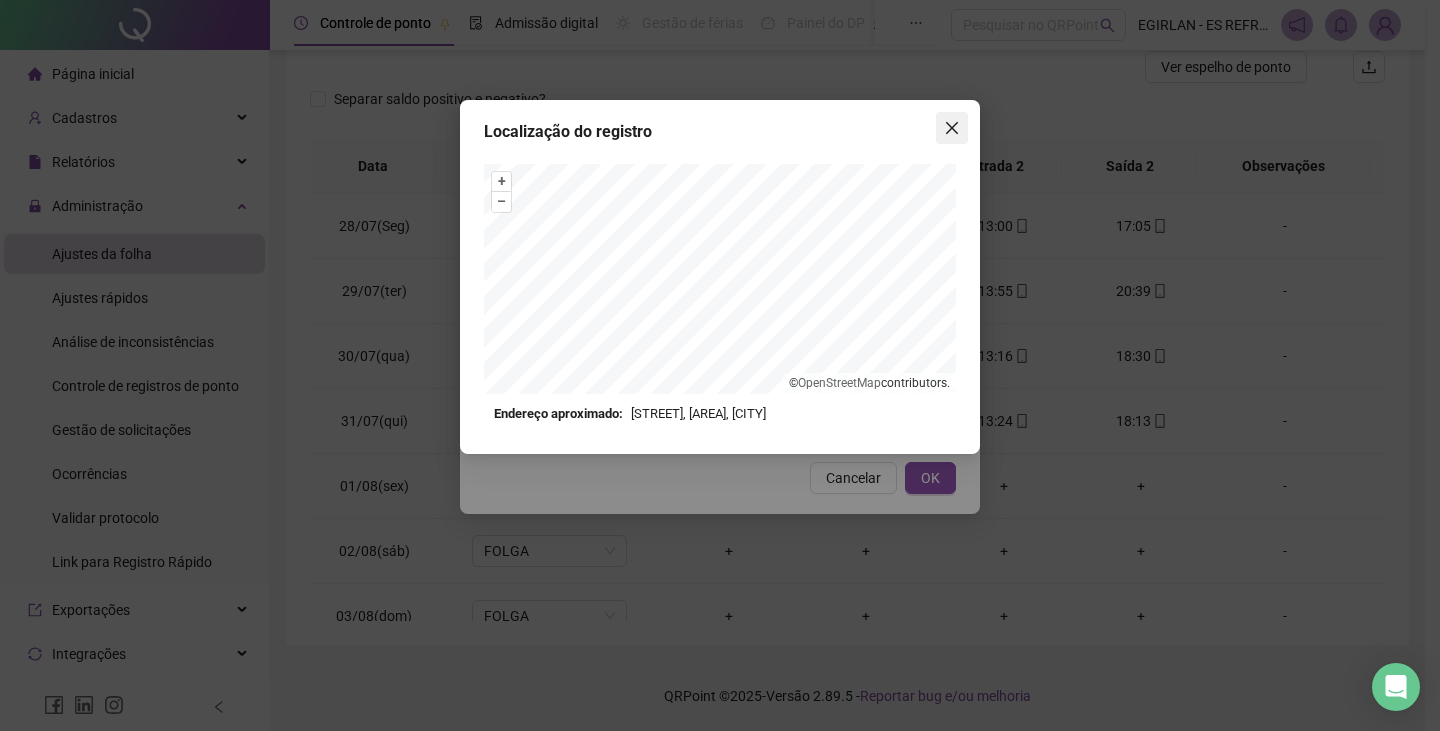 click 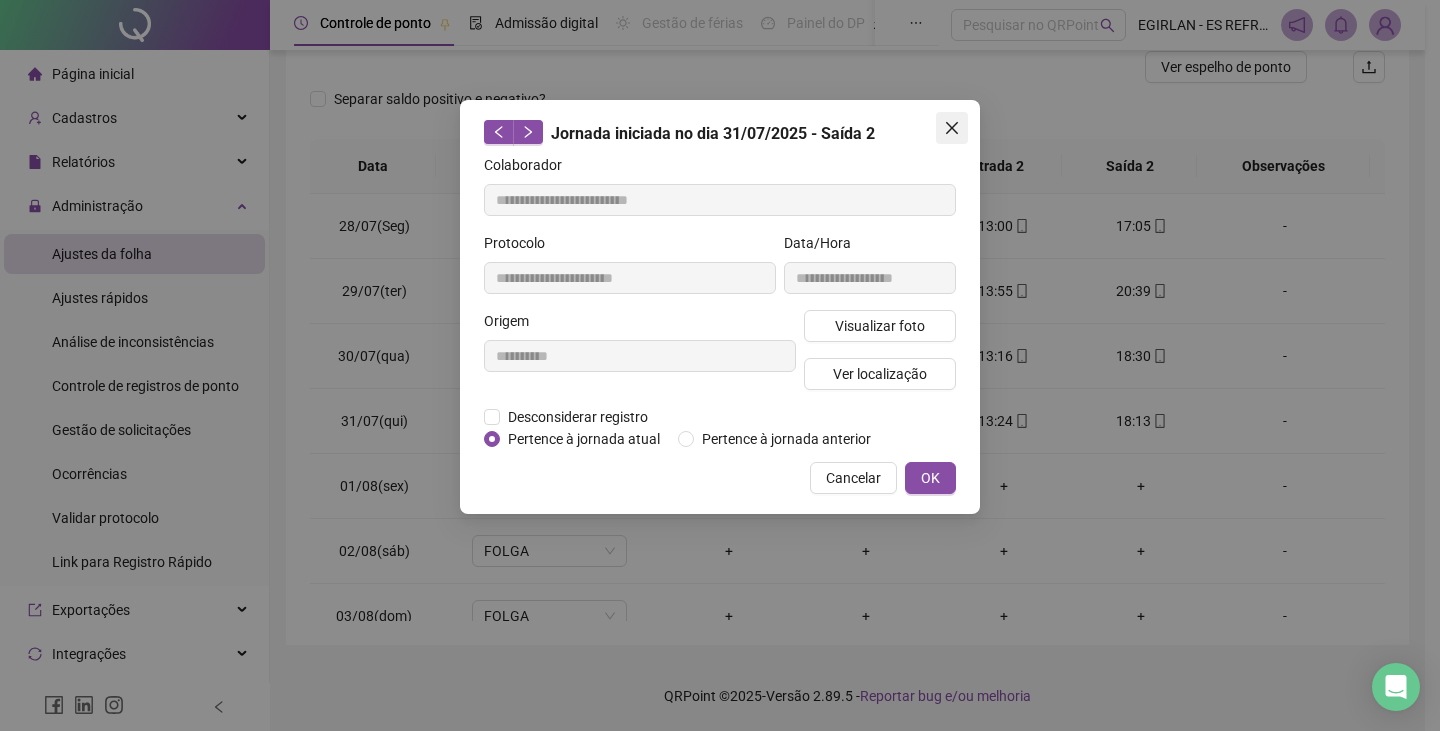 click 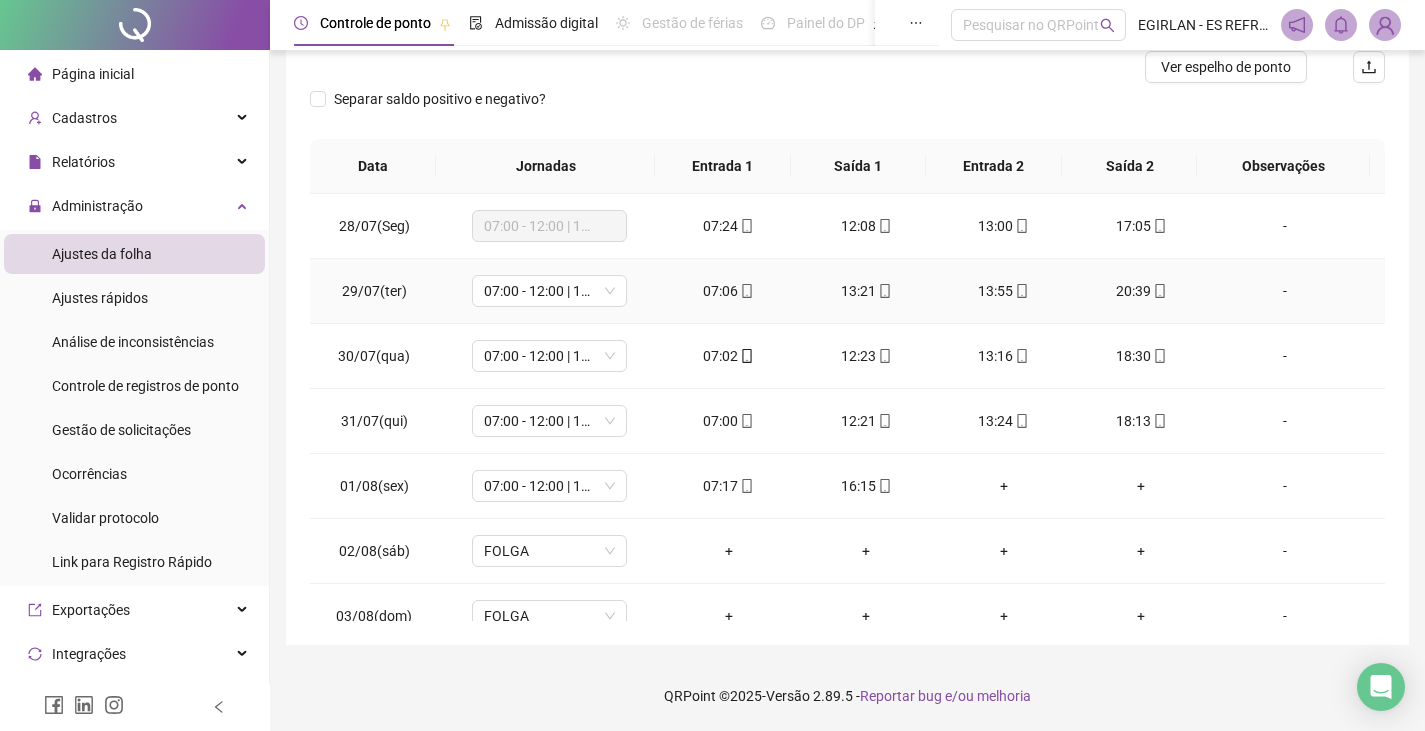 click on "20:39" at bounding box center (1142, 291) 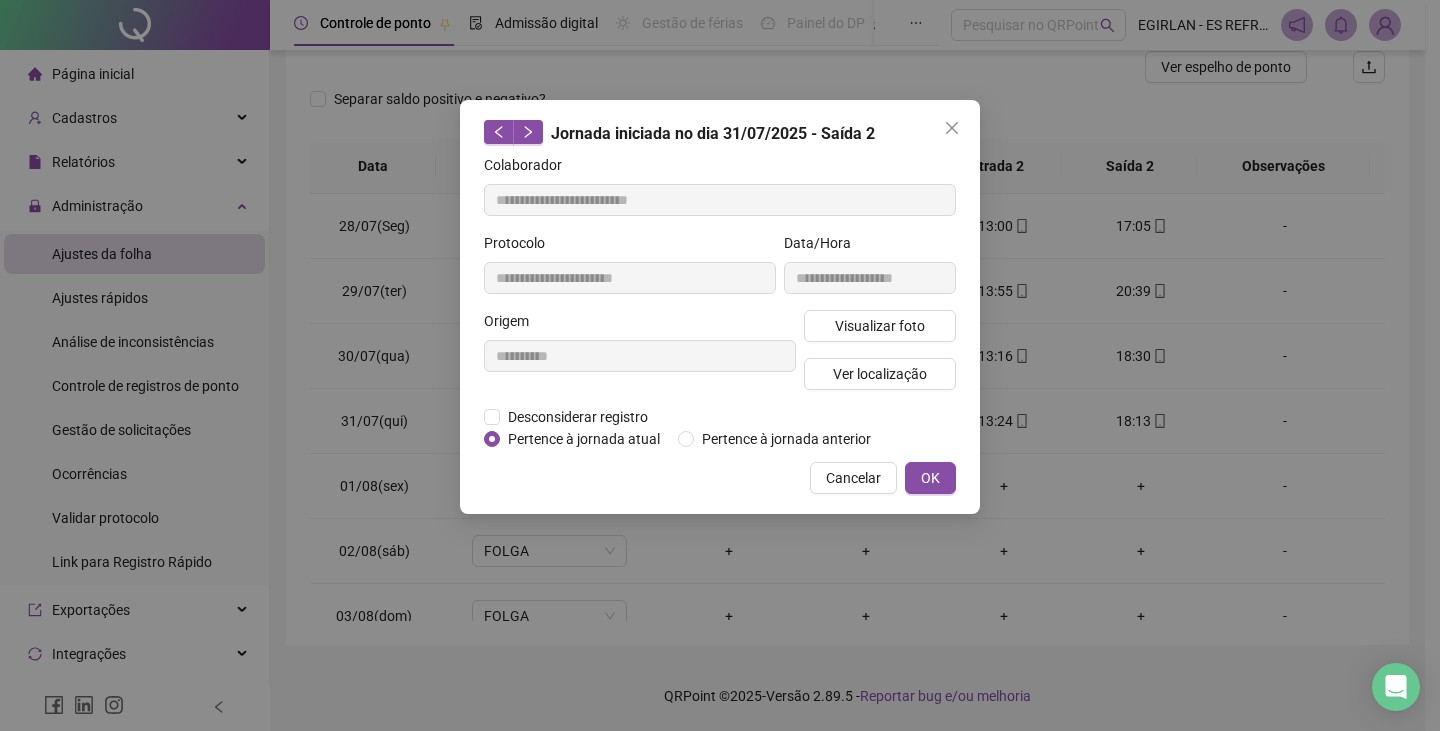 type on "**********" 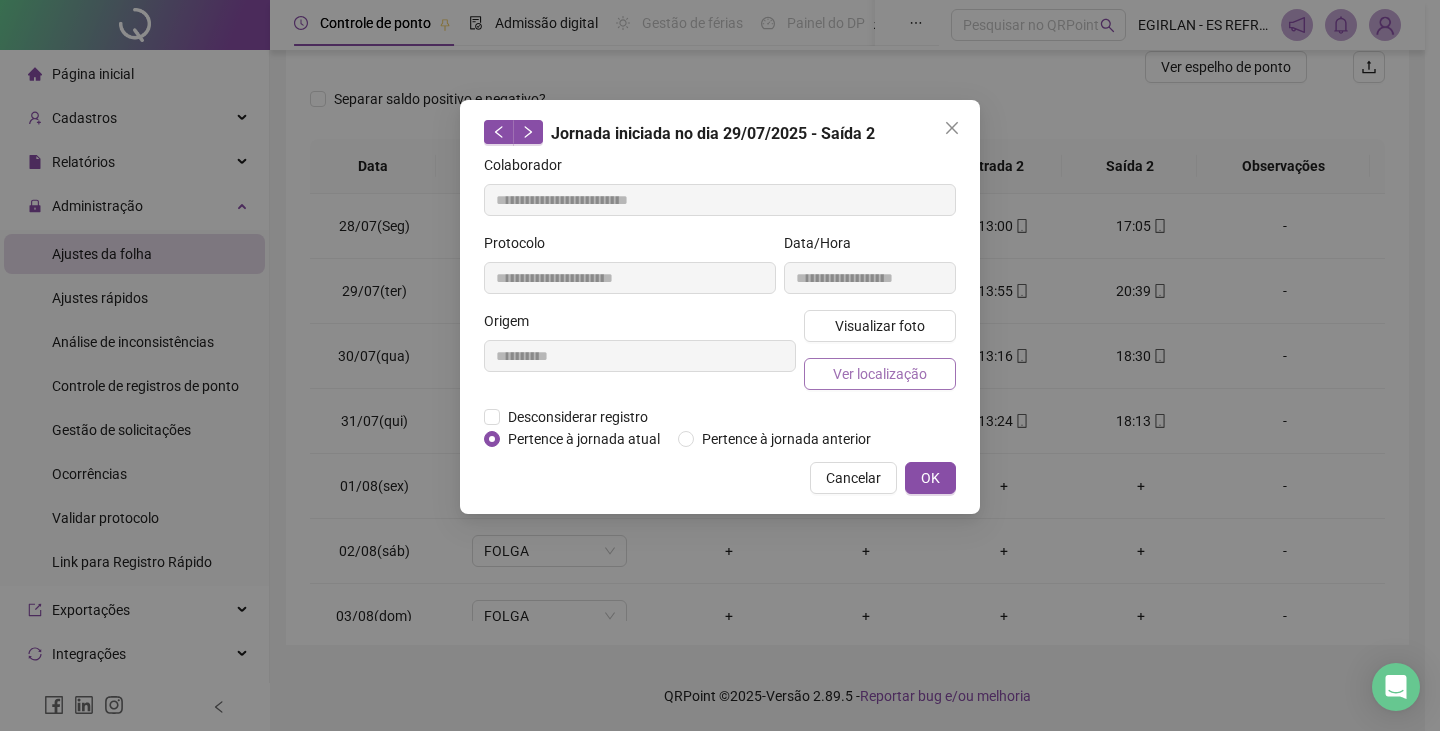 click on "Ver localização" at bounding box center [880, 374] 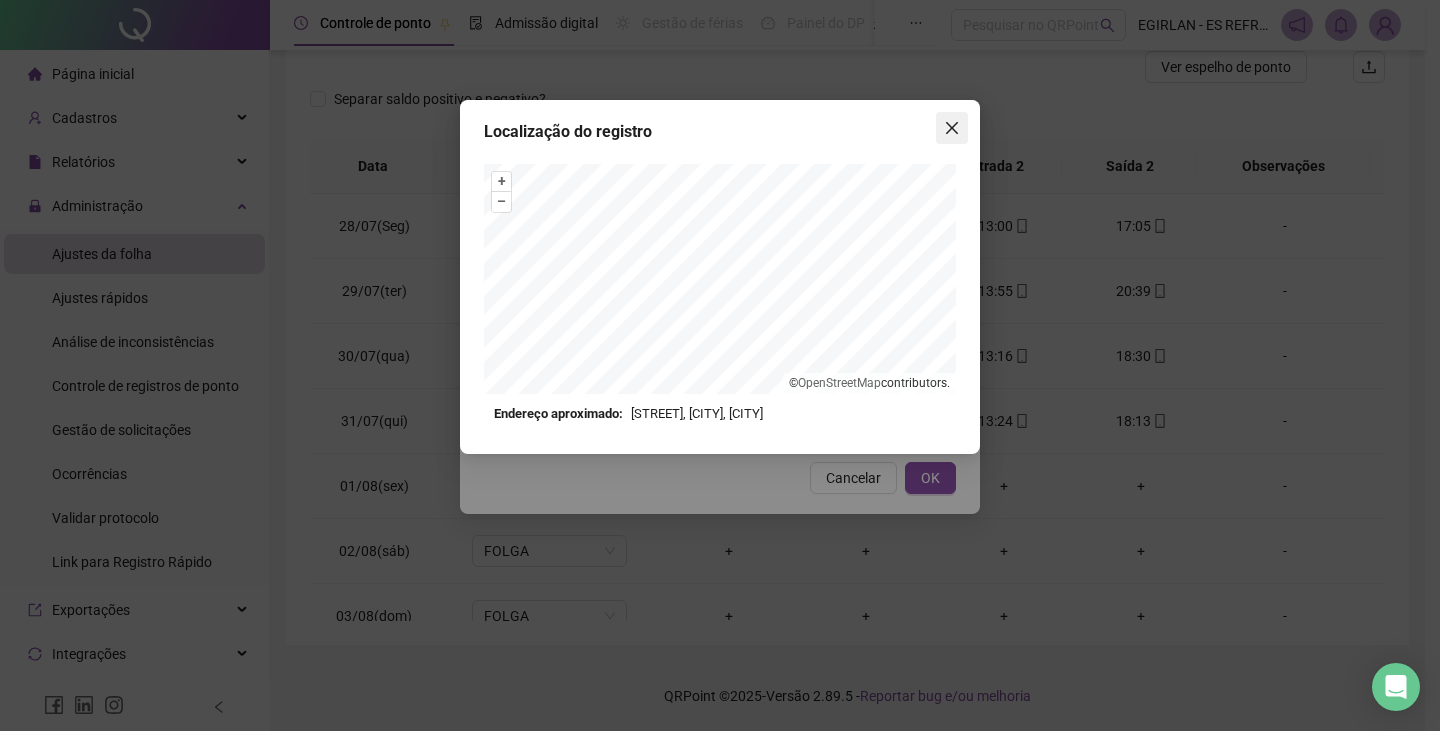 click 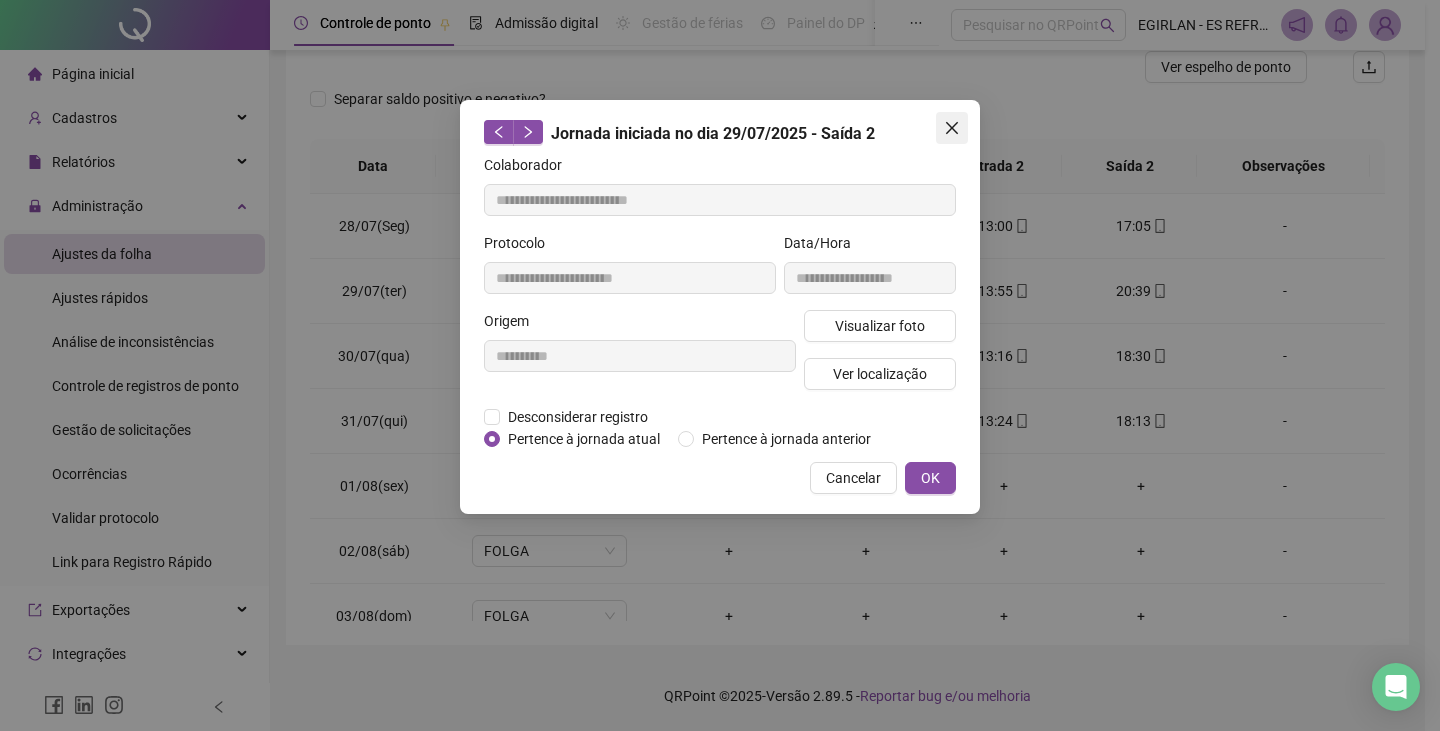 click 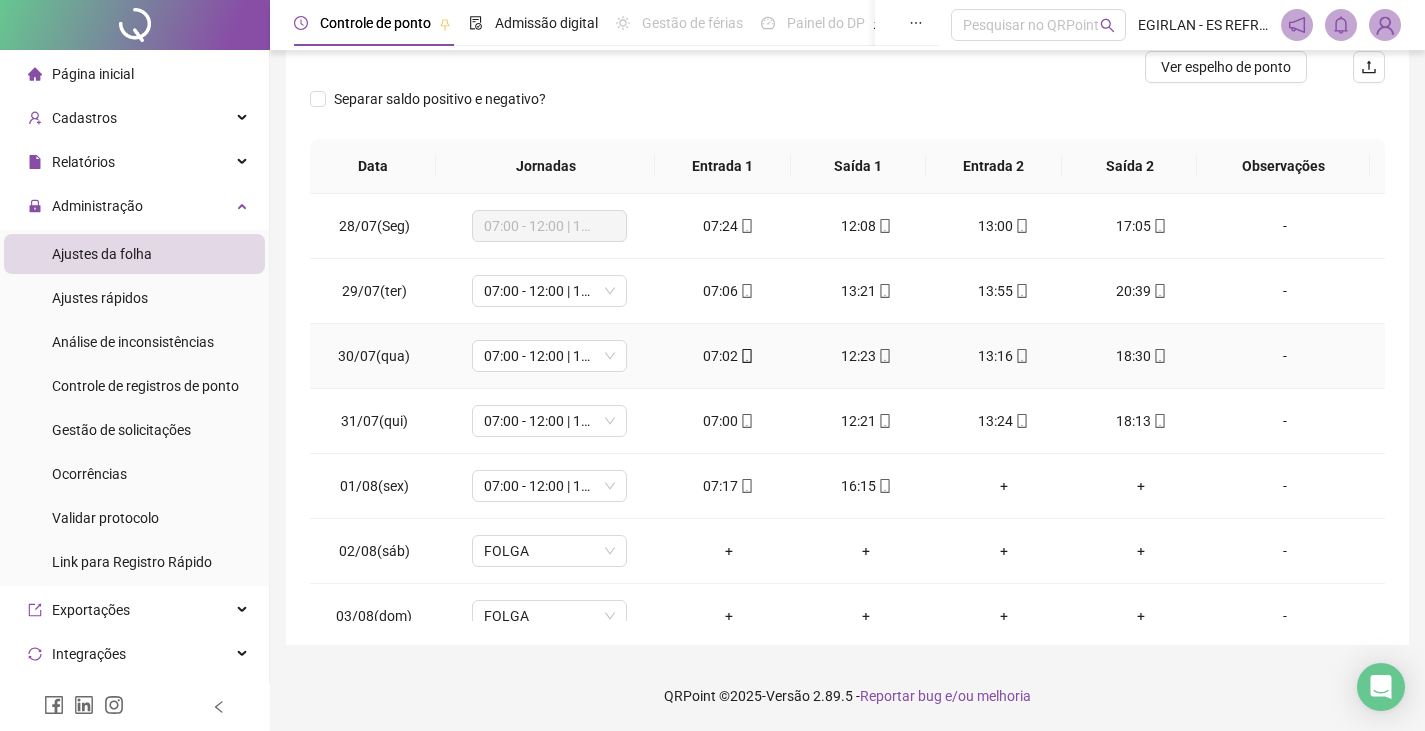 click at bounding box center (1159, 356) 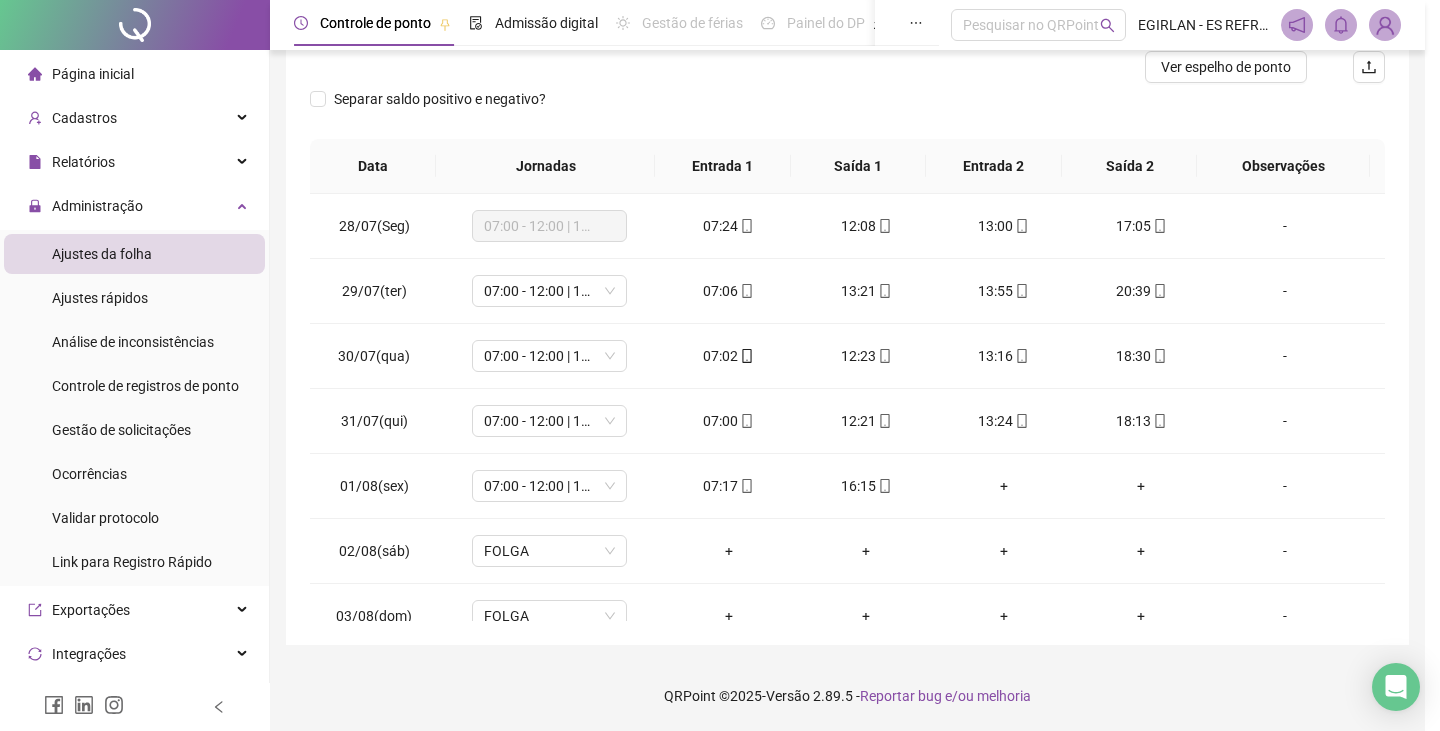 type on "**********" 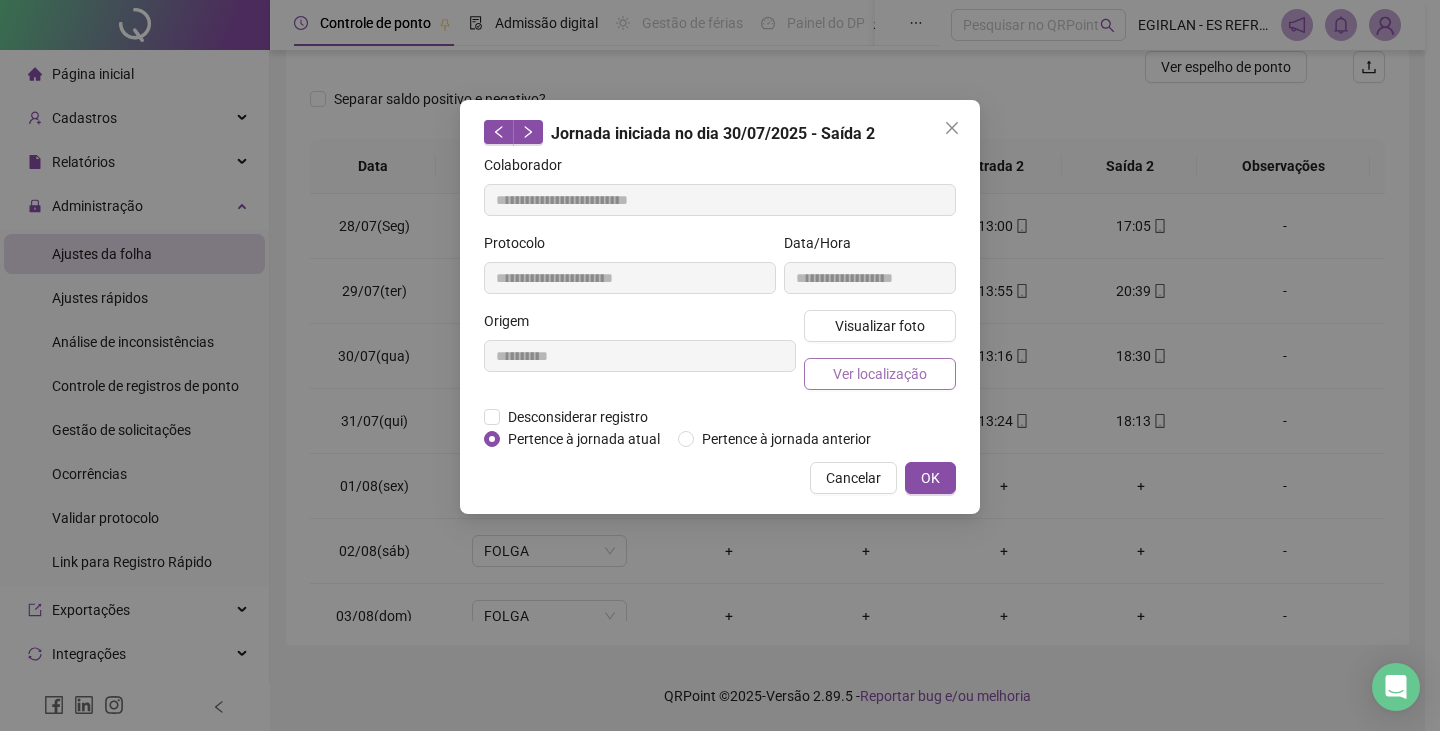 click on "Ver localização" at bounding box center [880, 374] 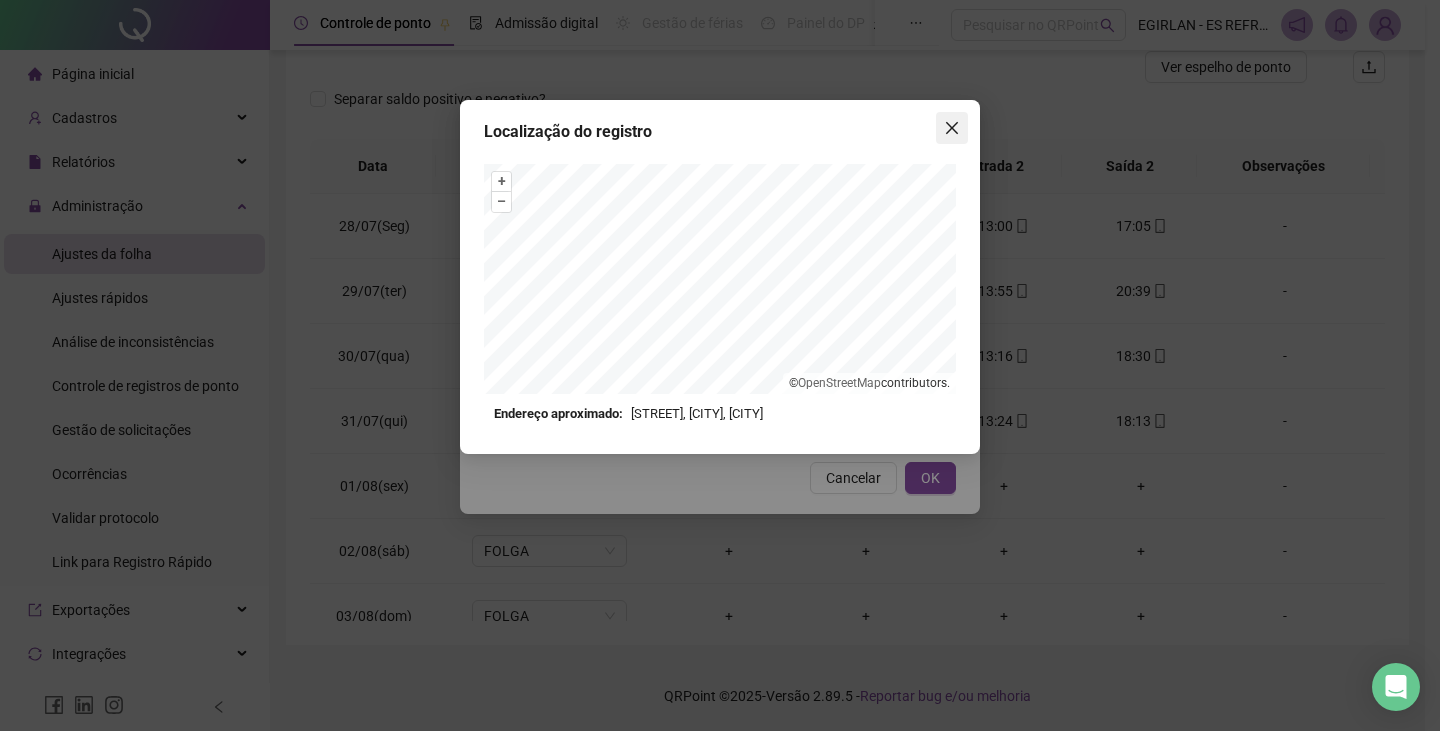 click 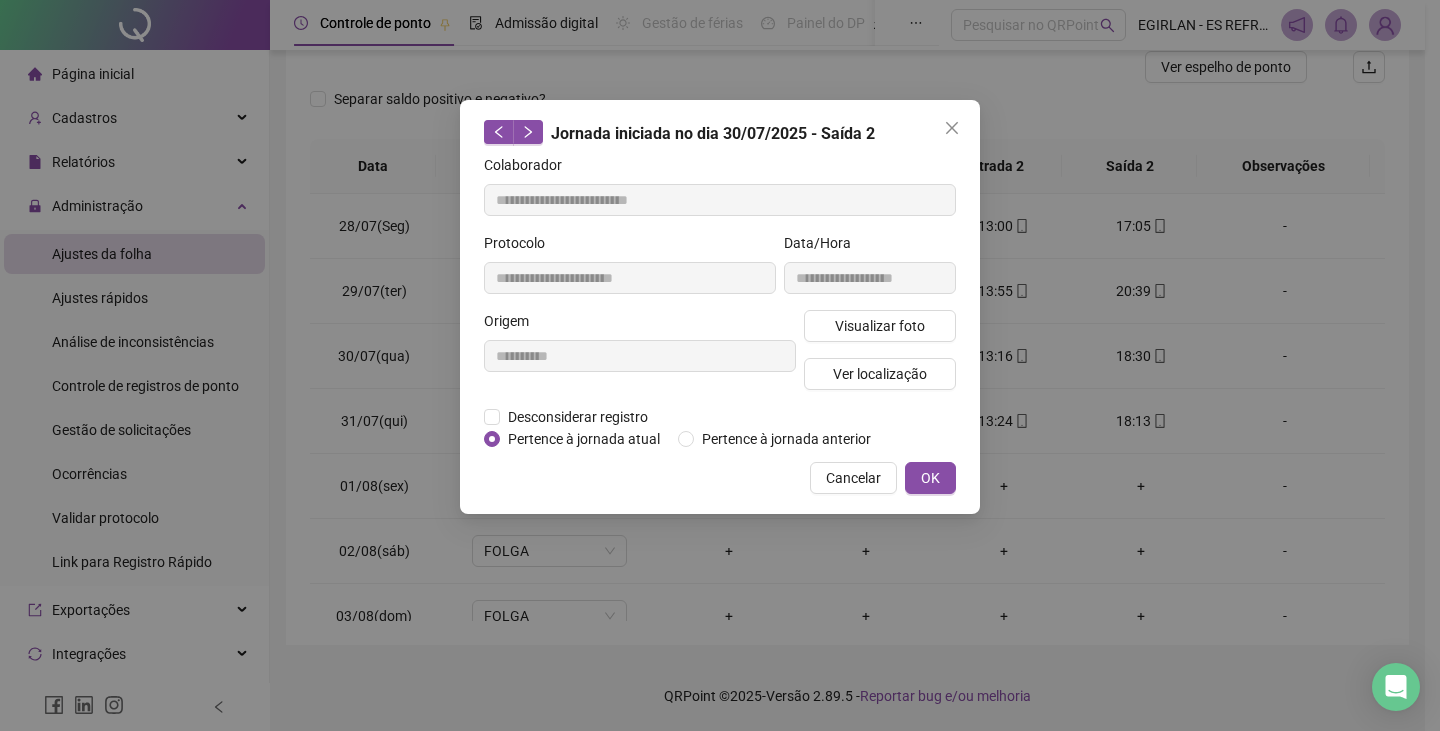 click 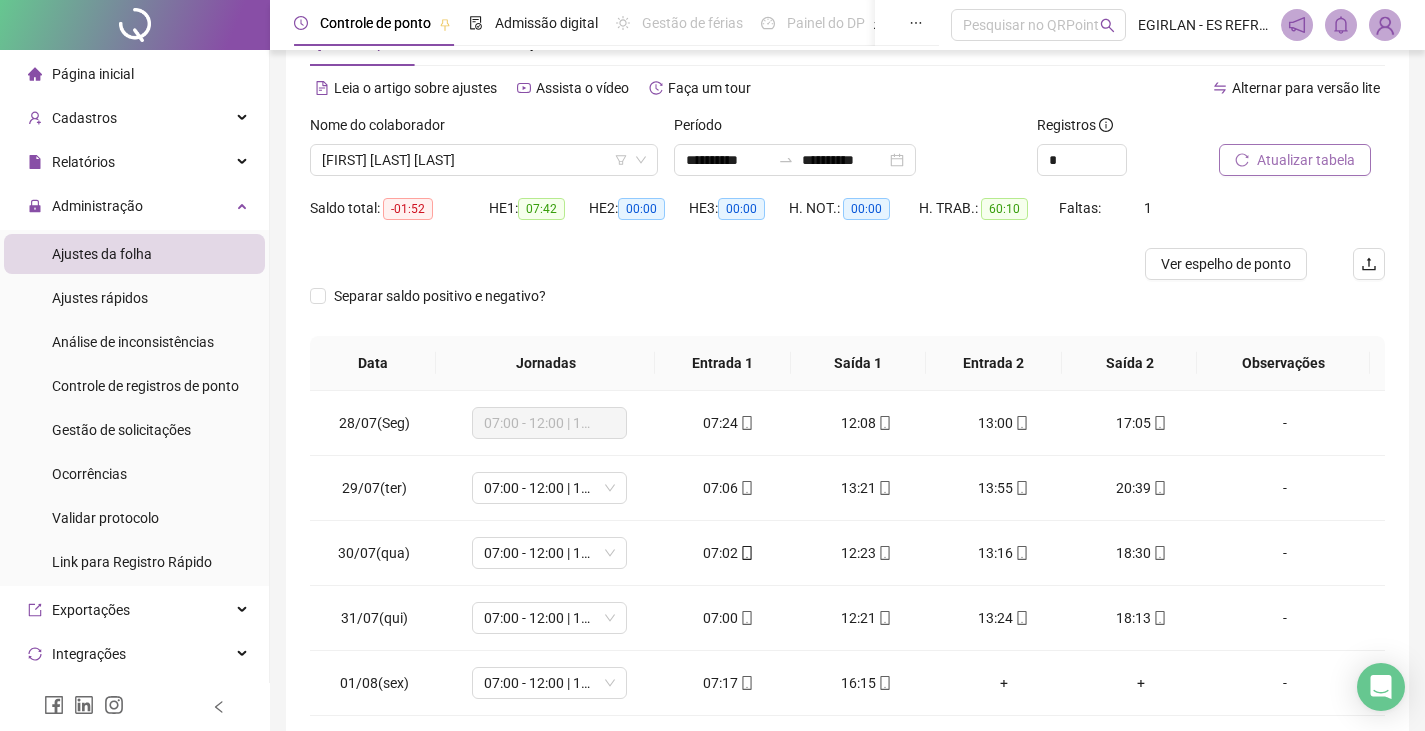 scroll, scrollTop: 67, scrollLeft: 0, axis: vertical 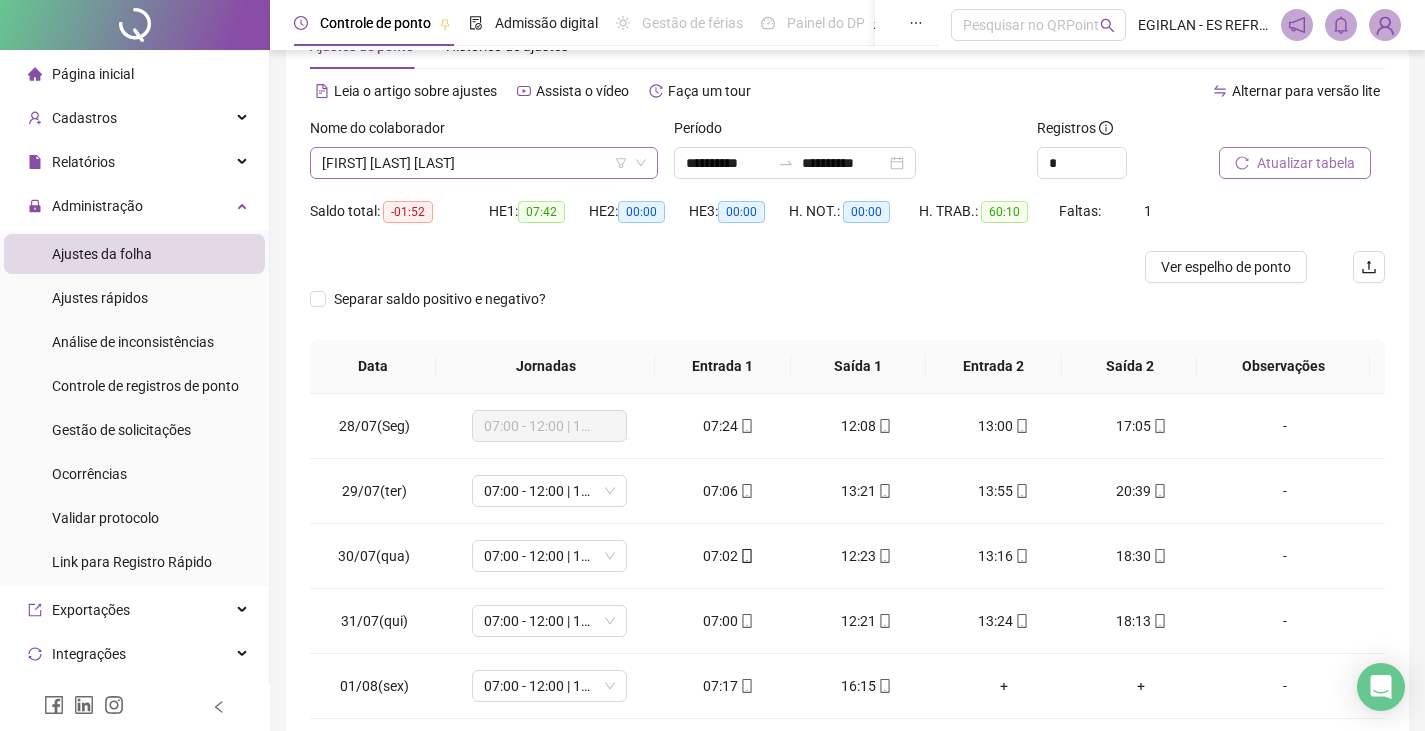 click on "[FIRST] [LAST] [LAST]" at bounding box center (484, 163) 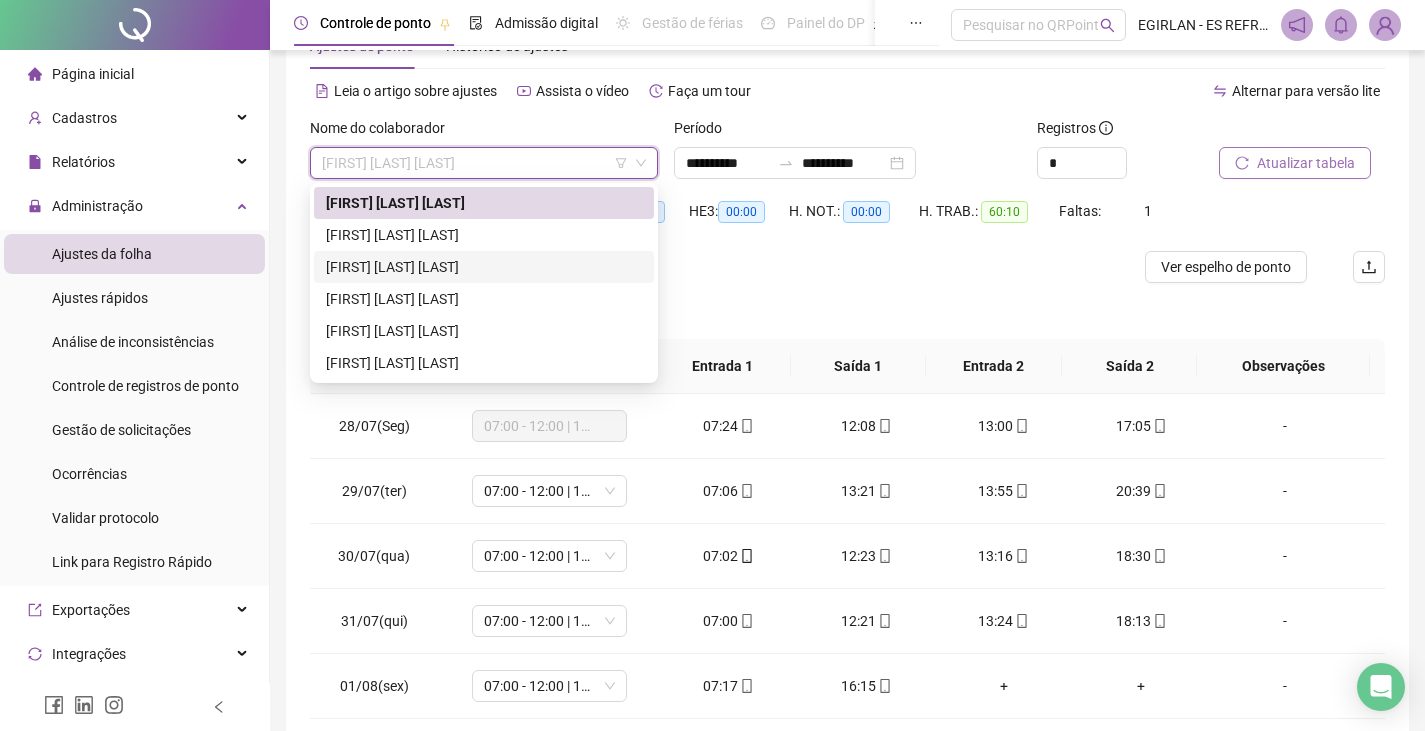 click on "[FIRST] [LAST] [LAST]" at bounding box center [484, 299] 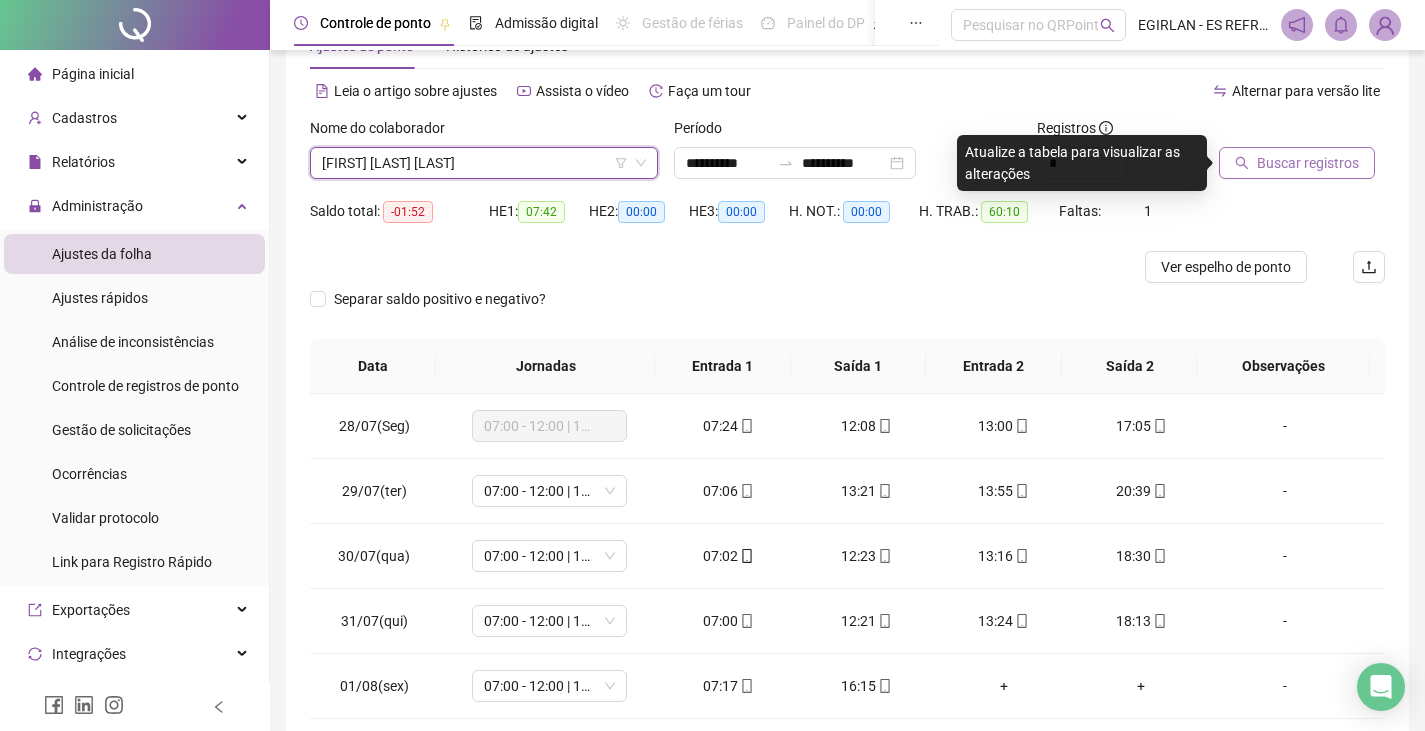 click on "Buscar registros" at bounding box center [1297, 163] 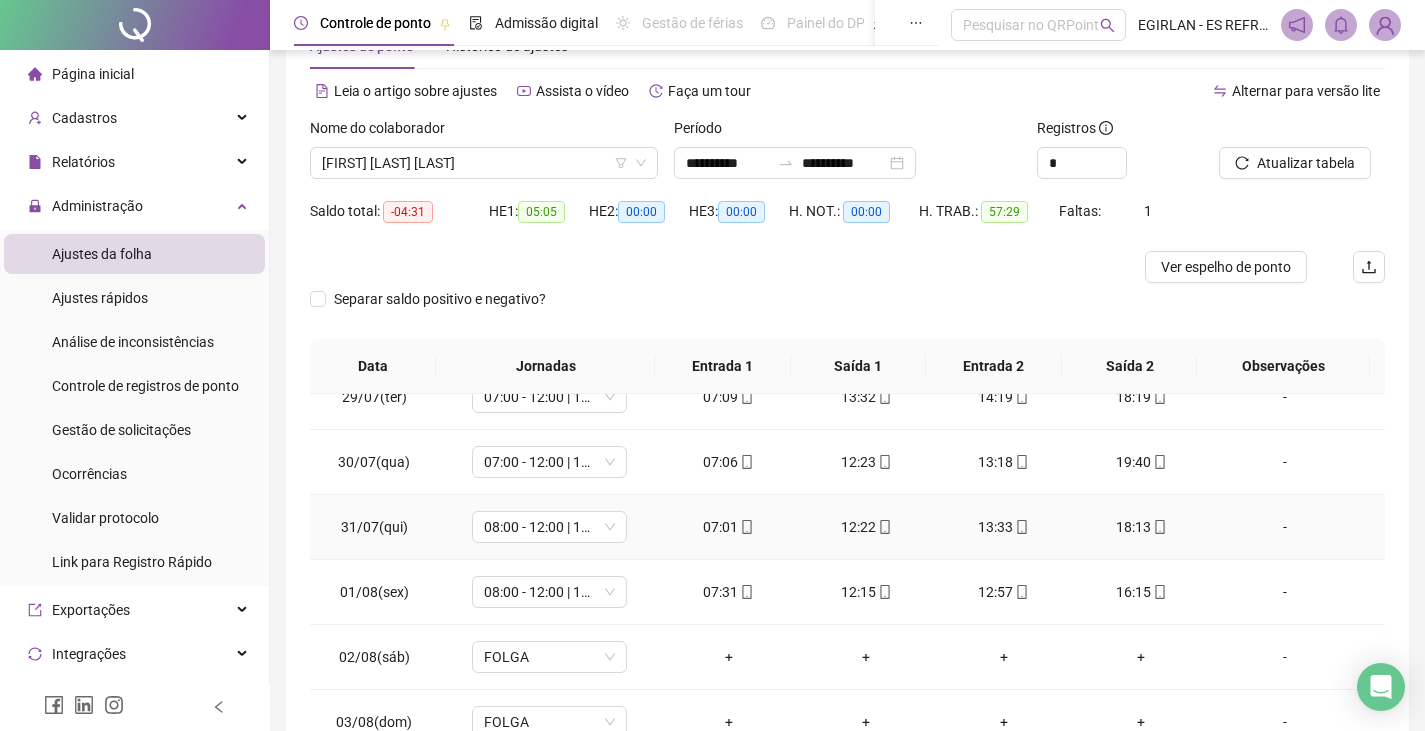 scroll, scrollTop: 0, scrollLeft: 0, axis: both 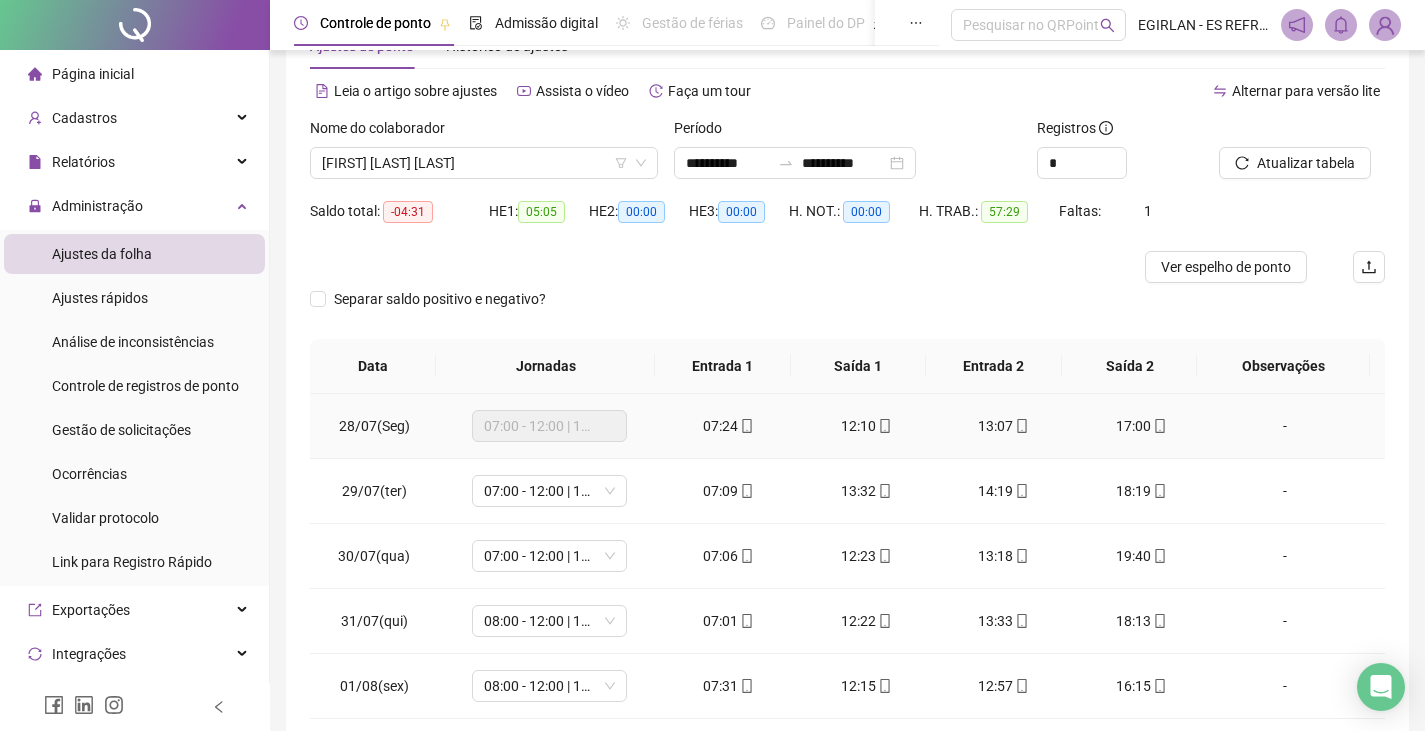 click on "17:00" at bounding box center (1133, 426) 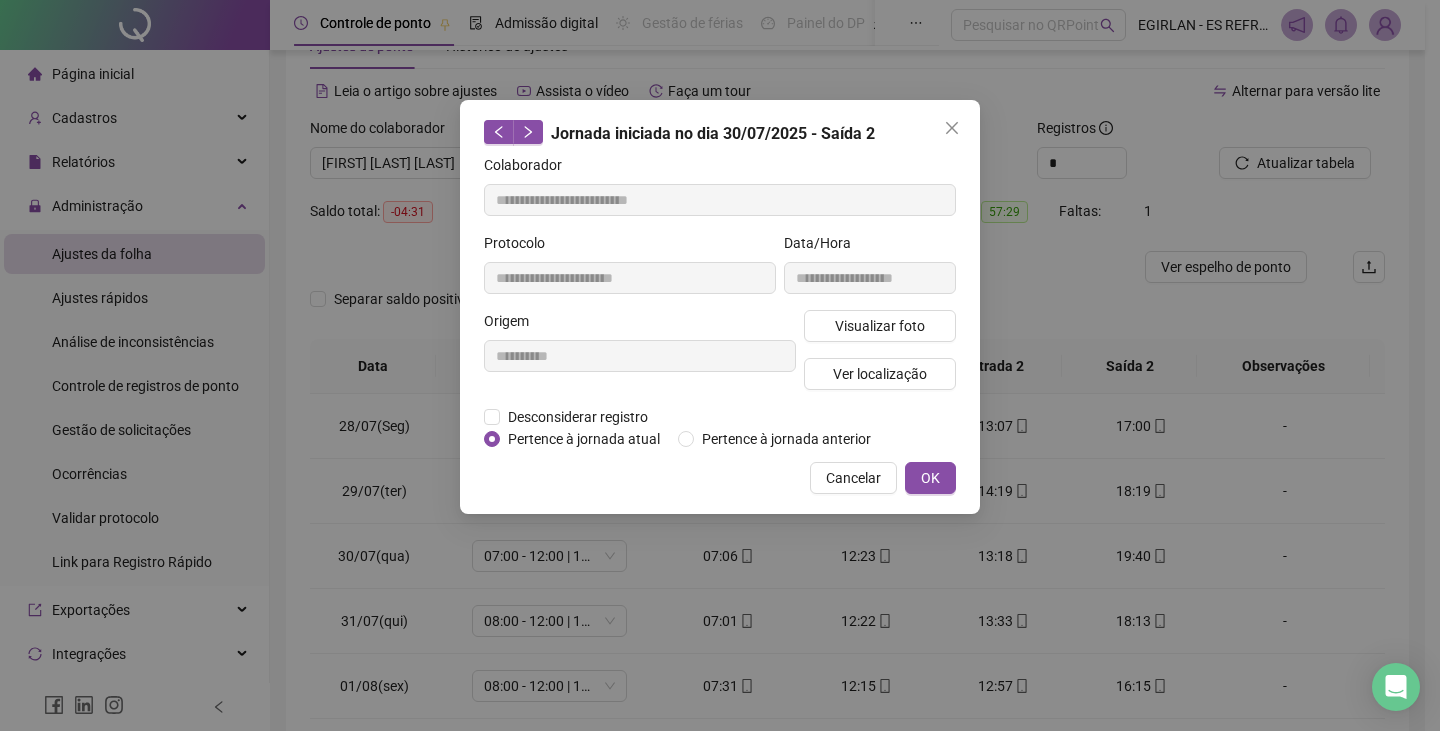 type on "**********" 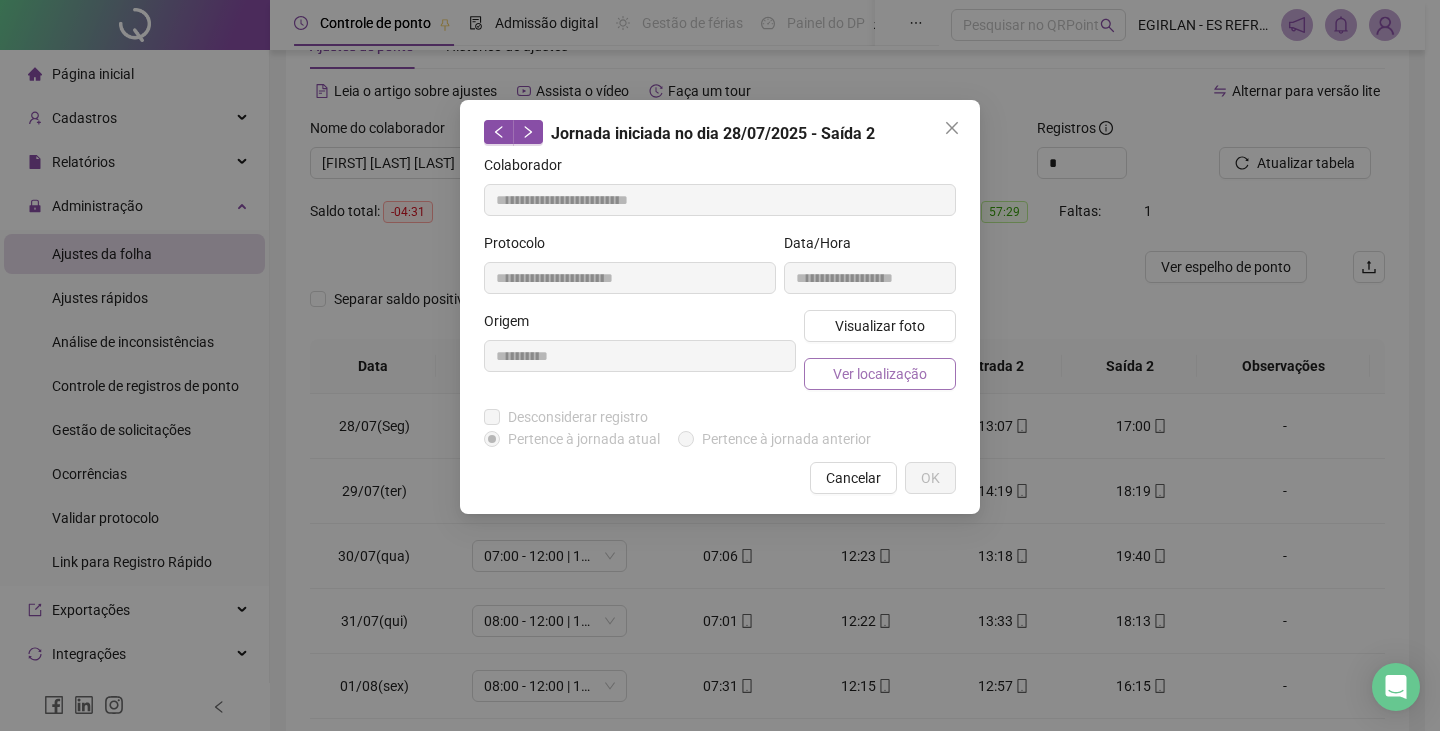 click on "Ver localização" at bounding box center [880, 374] 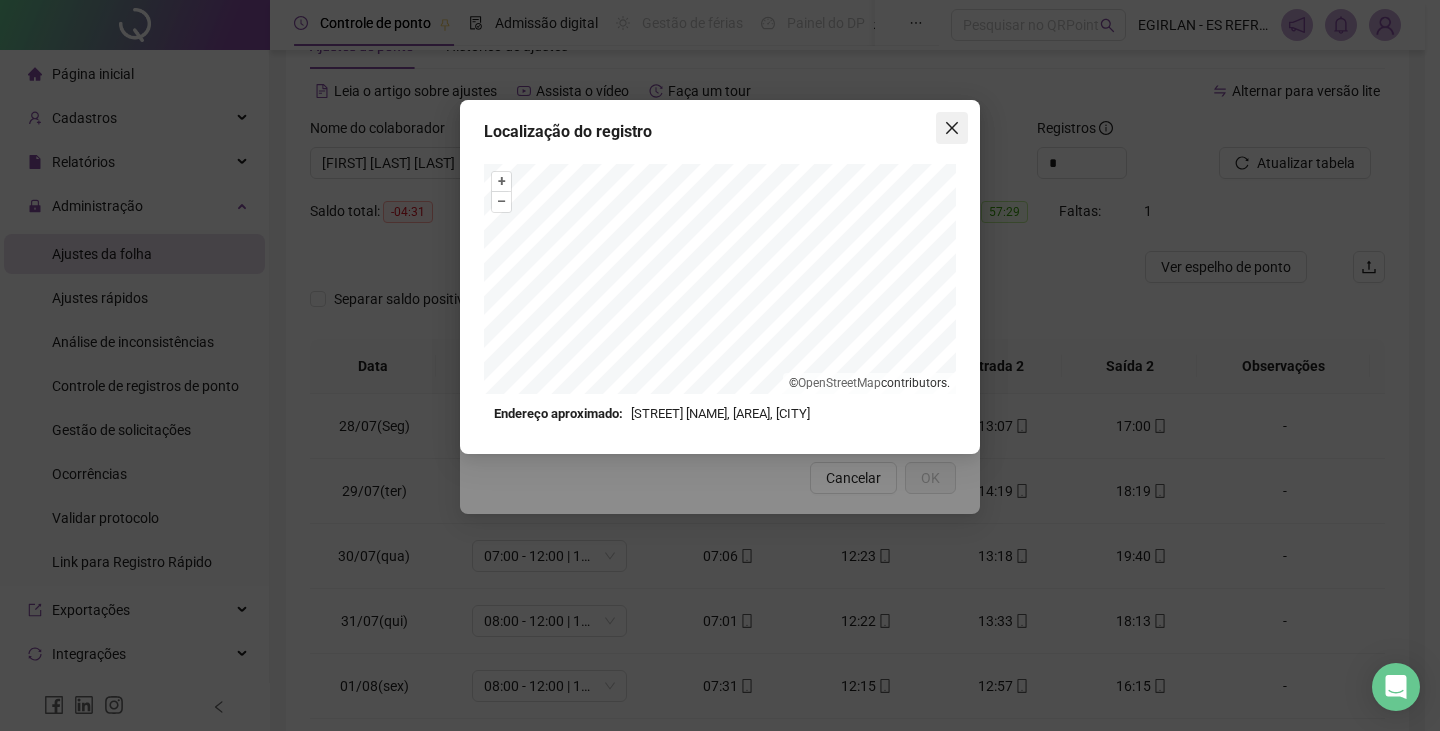 click 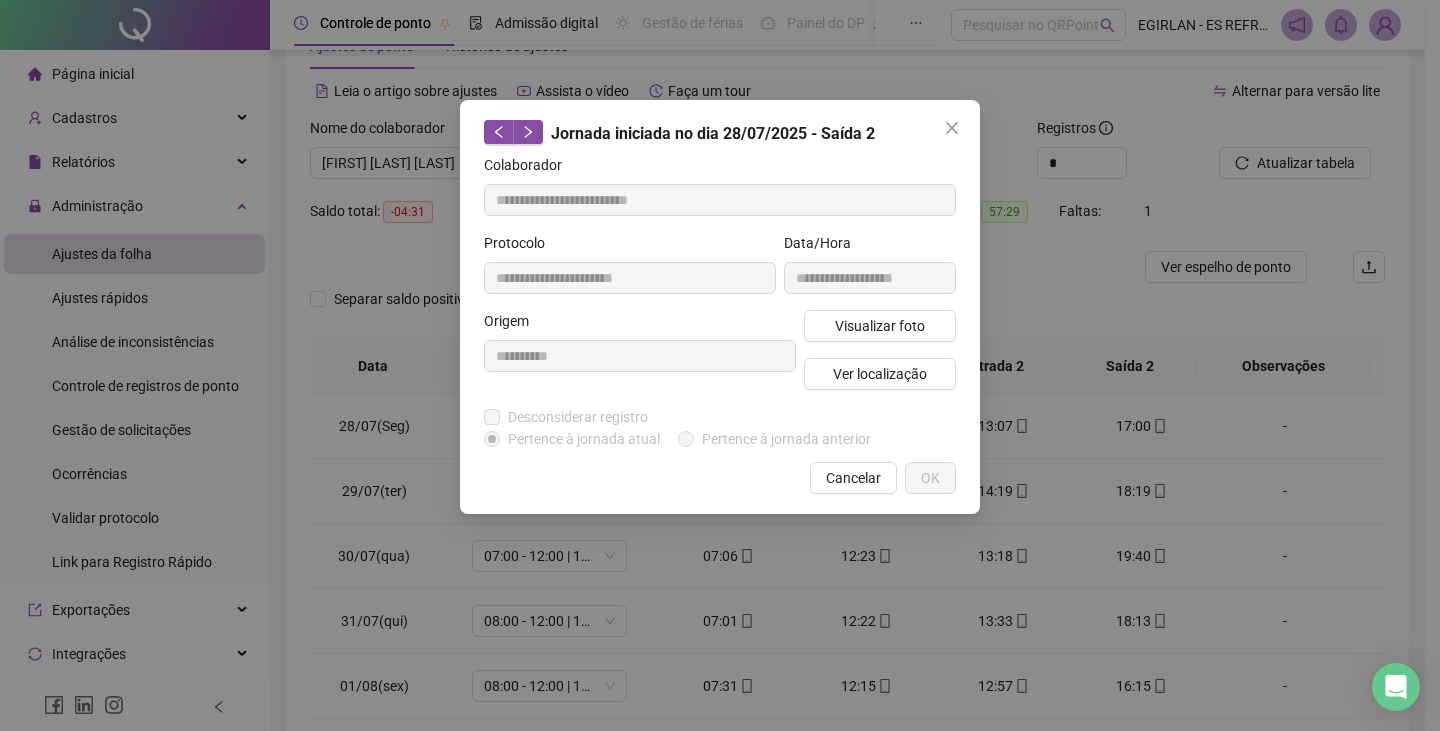 click 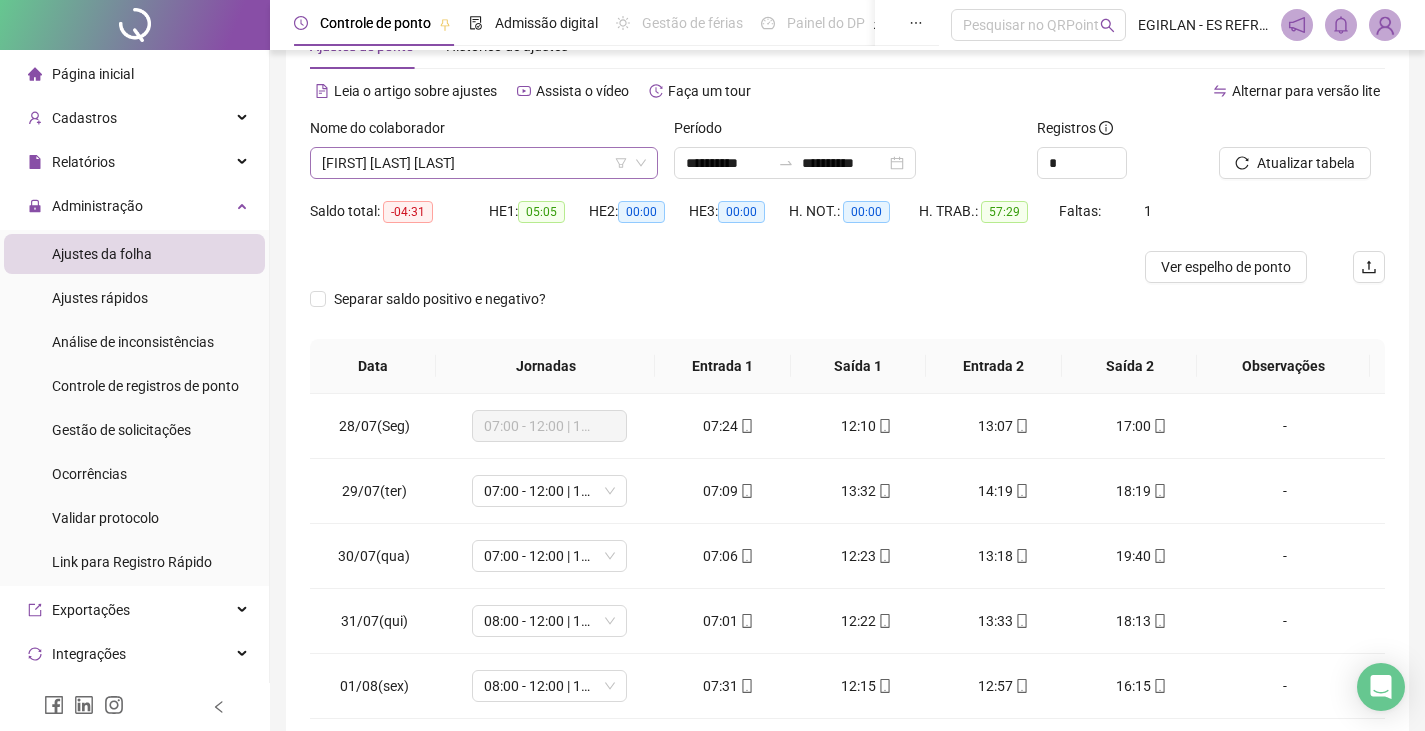 click on "[FIRST] [LAST] [LAST]" at bounding box center [484, 163] 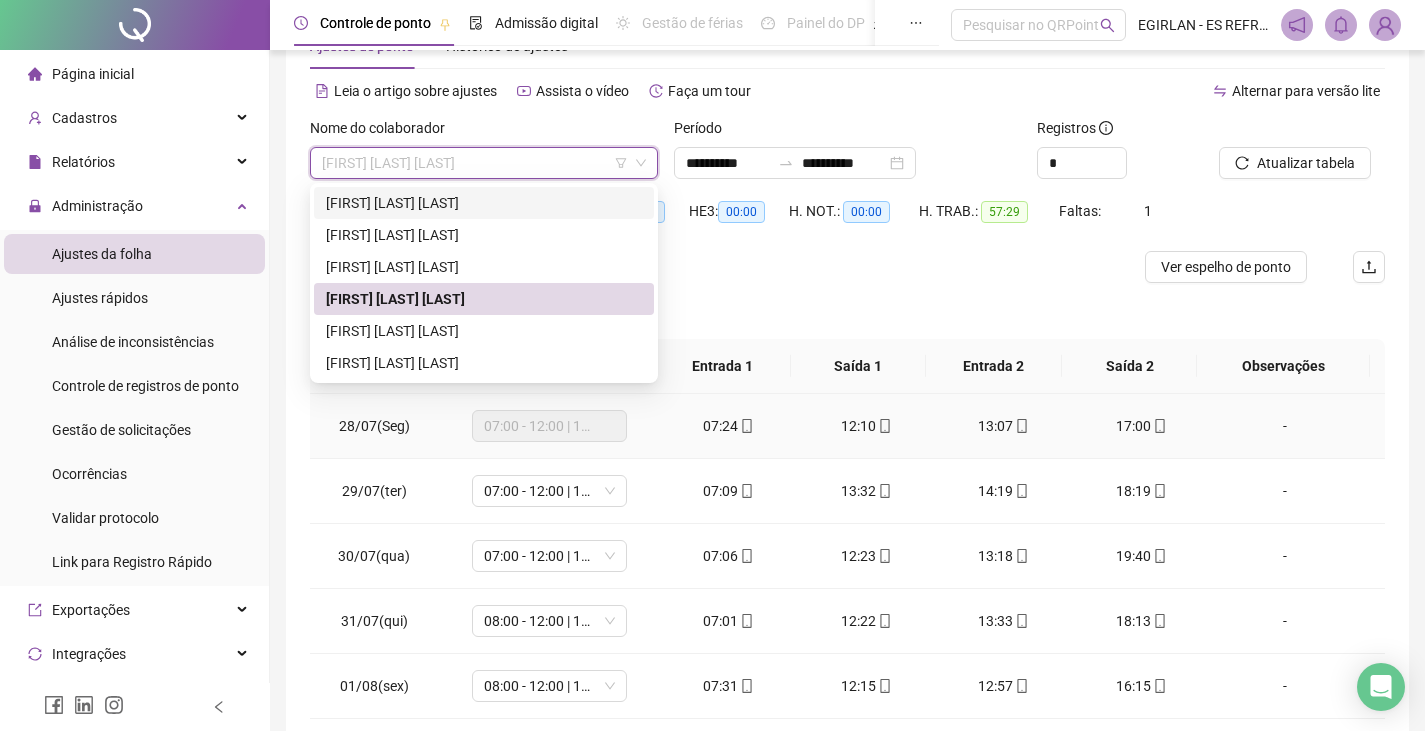 click on "17:00" at bounding box center (1142, 426) 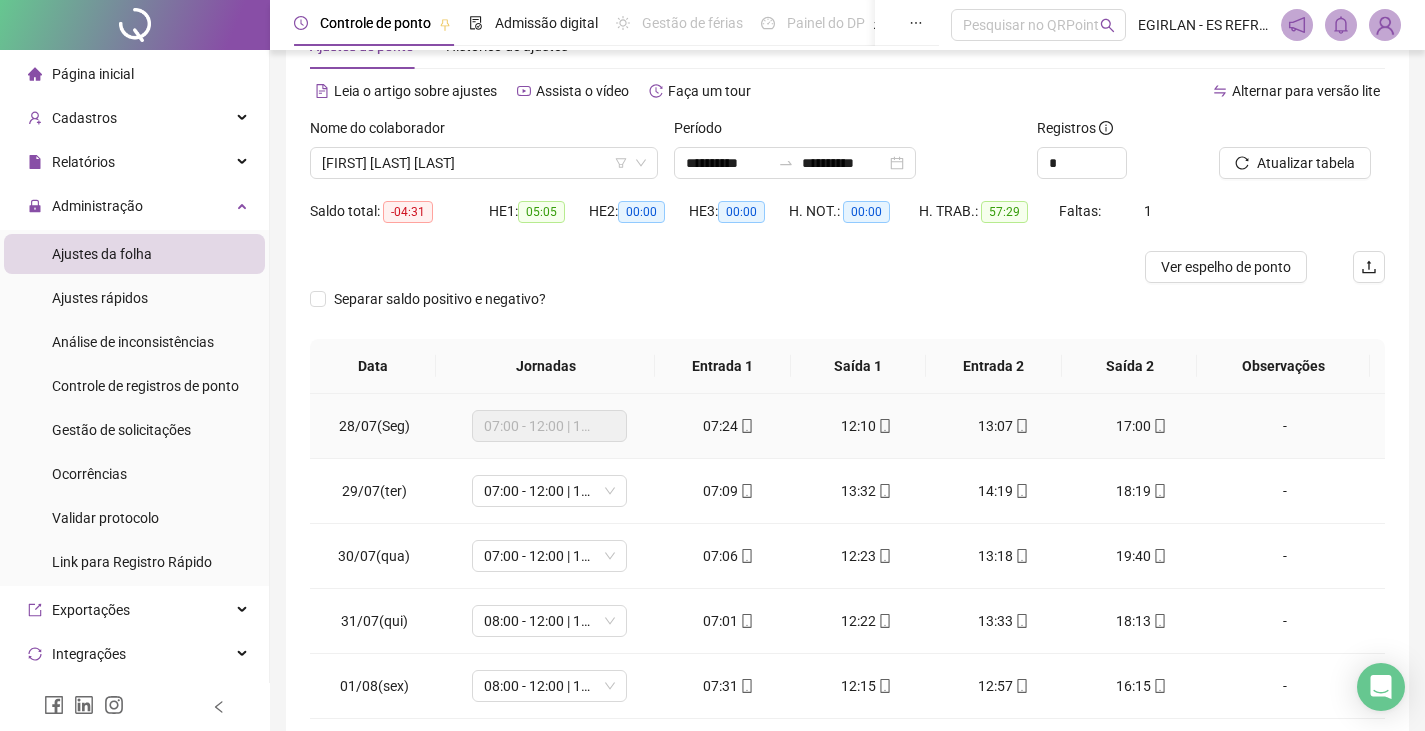 click at bounding box center (1159, 426) 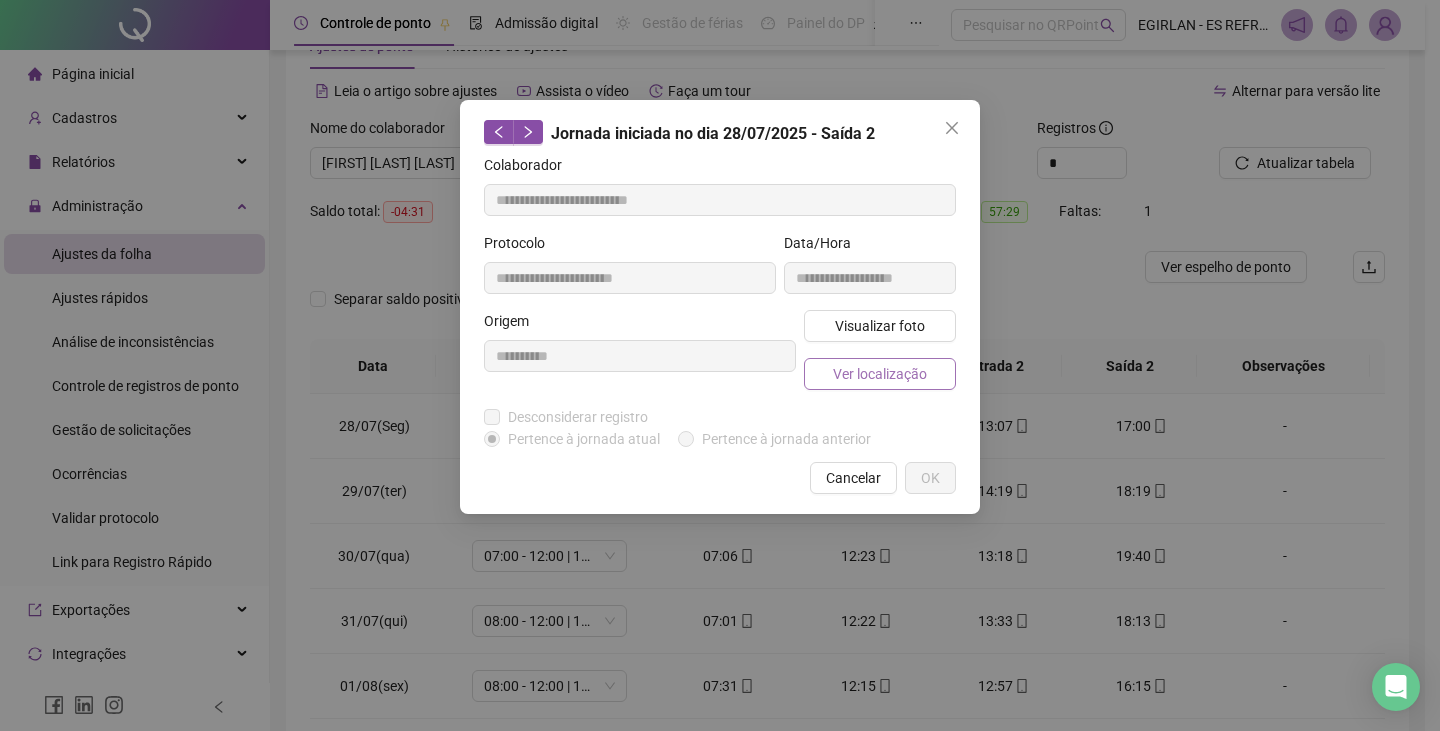 click on "Ver localização" at bounding box center [880, 374] 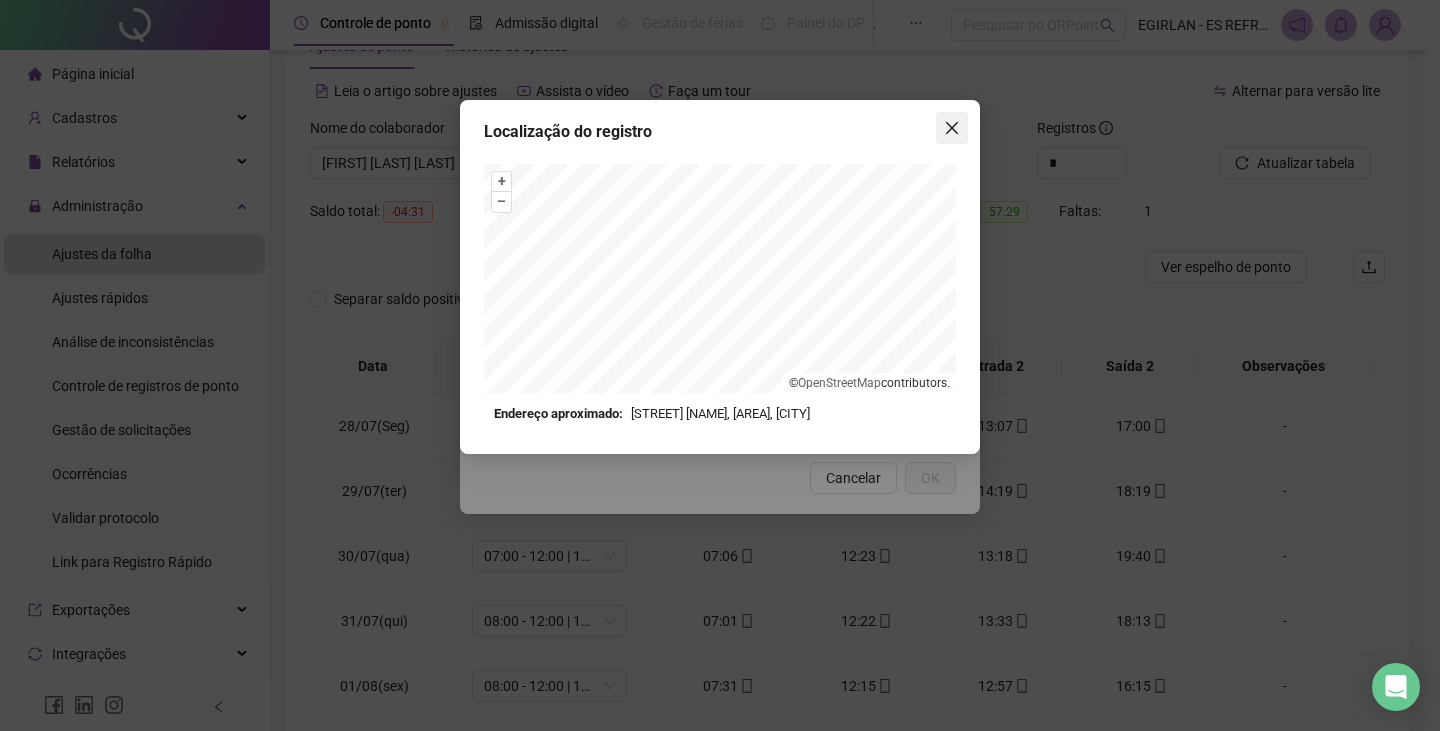 click 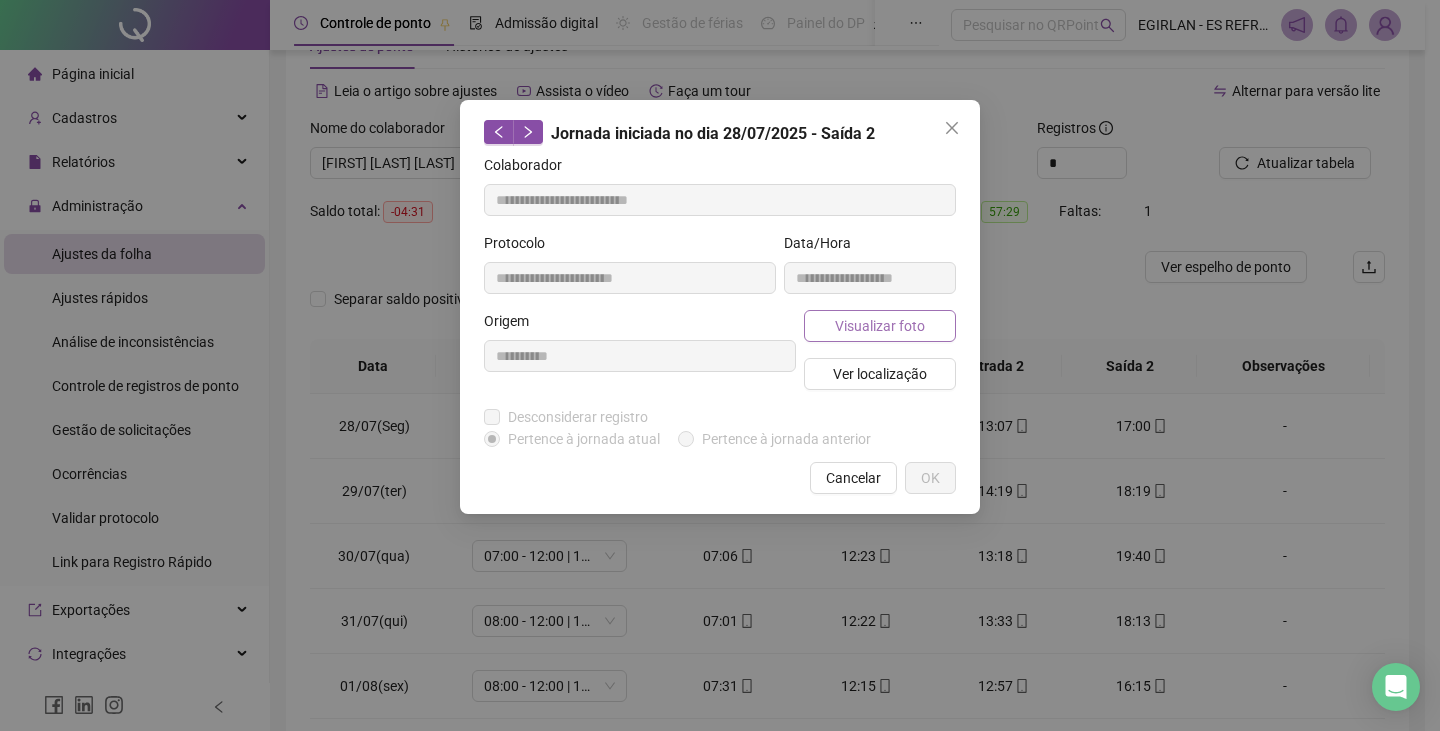 click on "Visualizar foto" at bounding box center [880, 326] 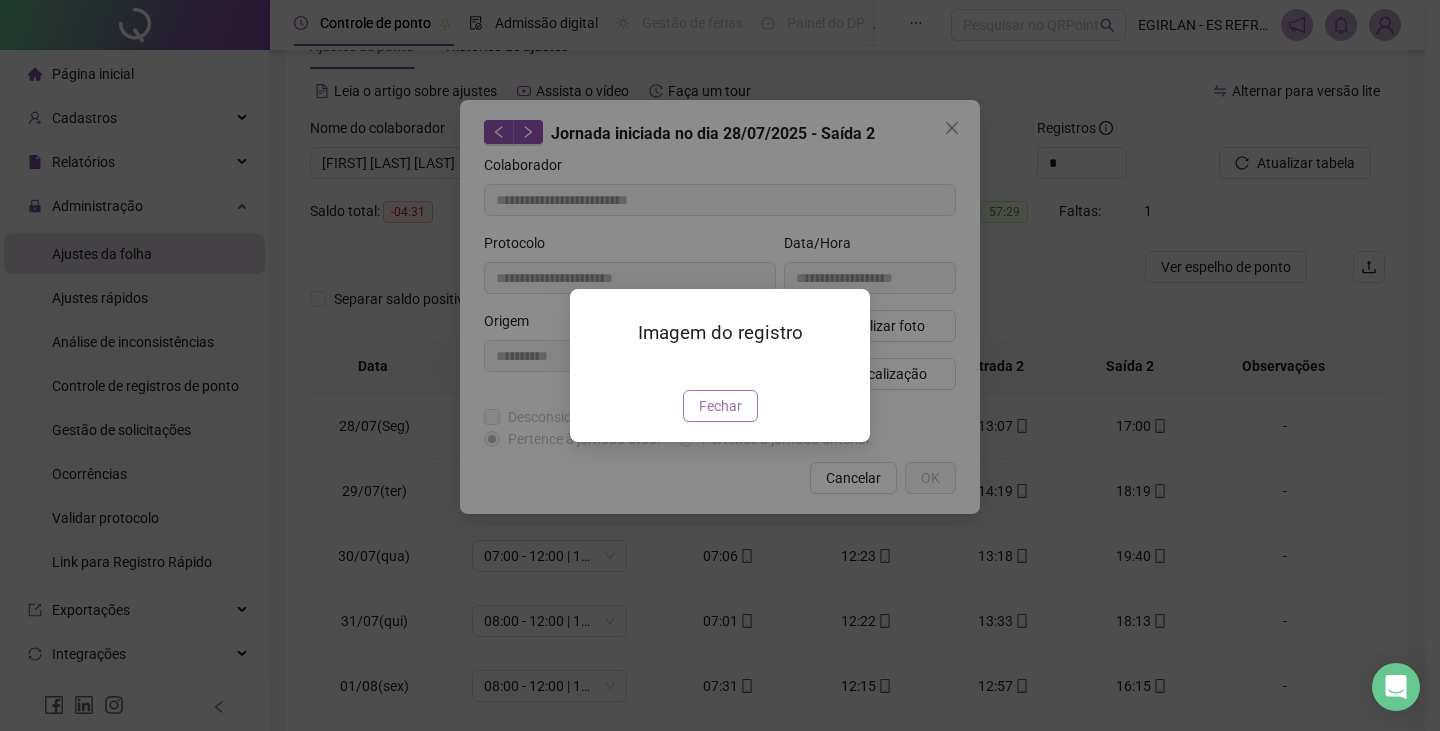 click on "Fechar" at bounding box center [720, 406] 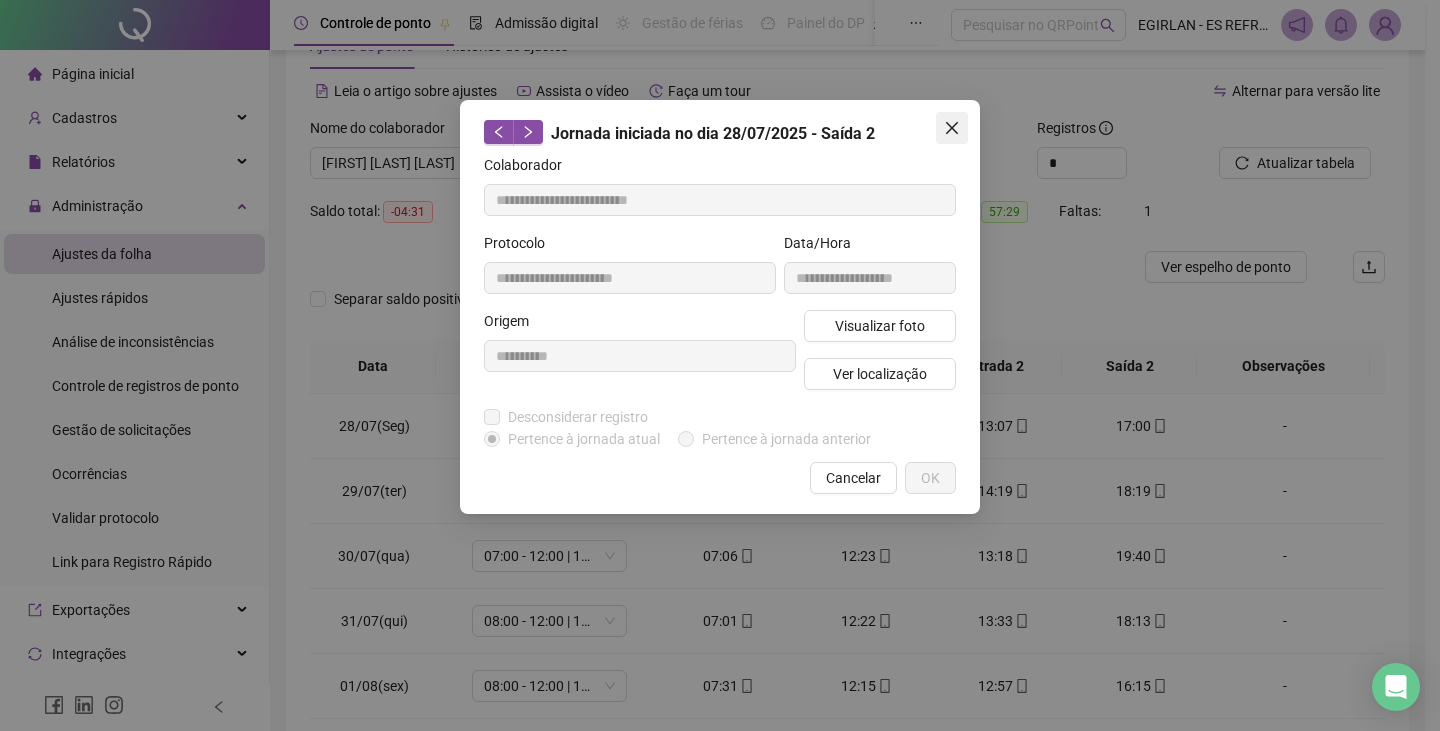 click 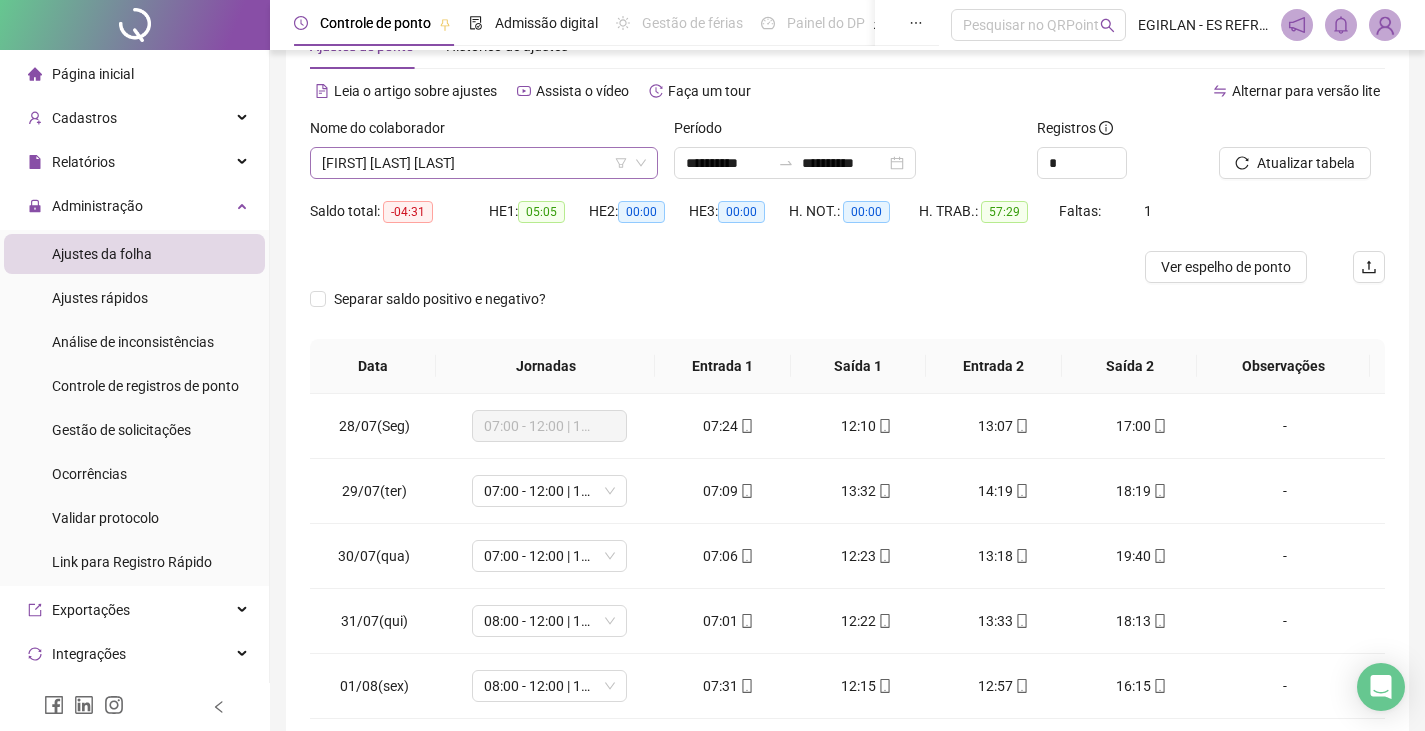 click on "[FIRST] [LAST] [LAST]" at bounding box center [484, 163] 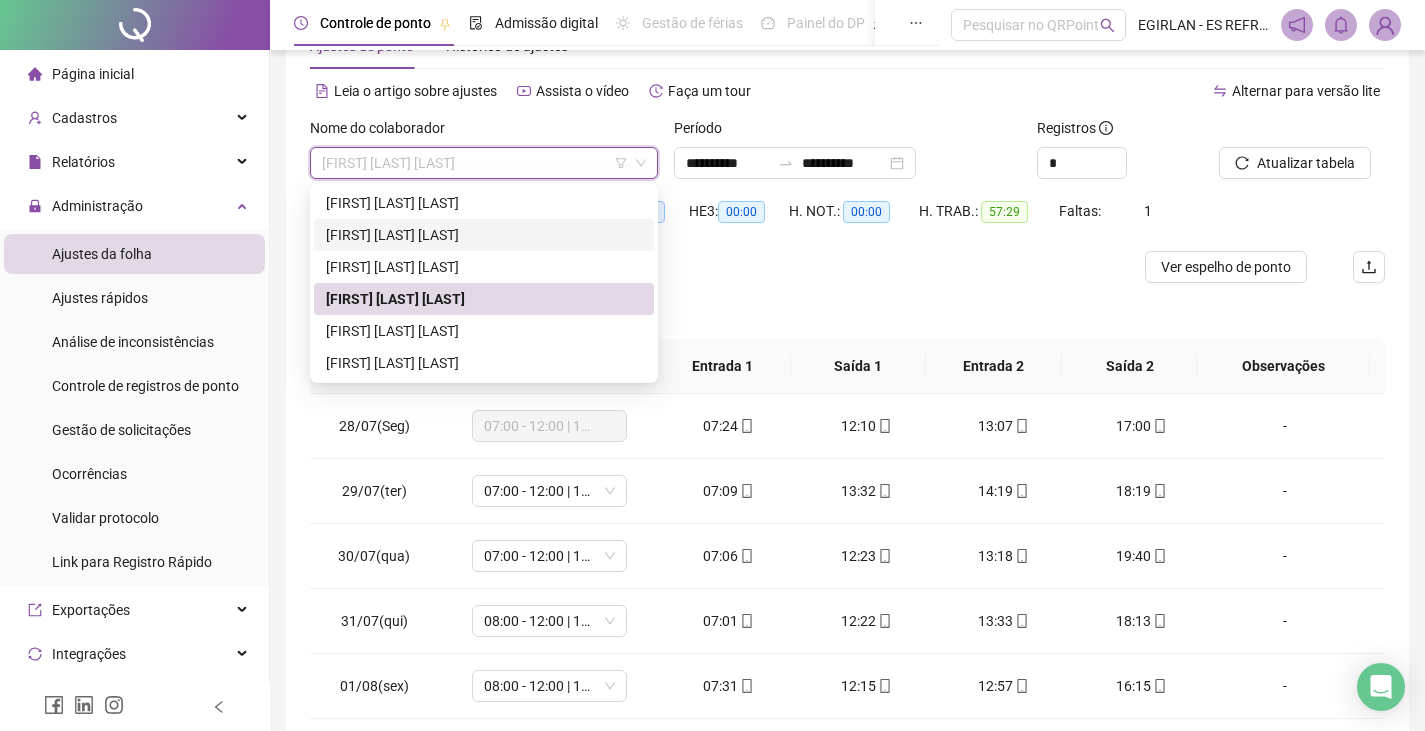 click on "[FIRST] [LAST] [LAST]" at bounding box center [484, 203] 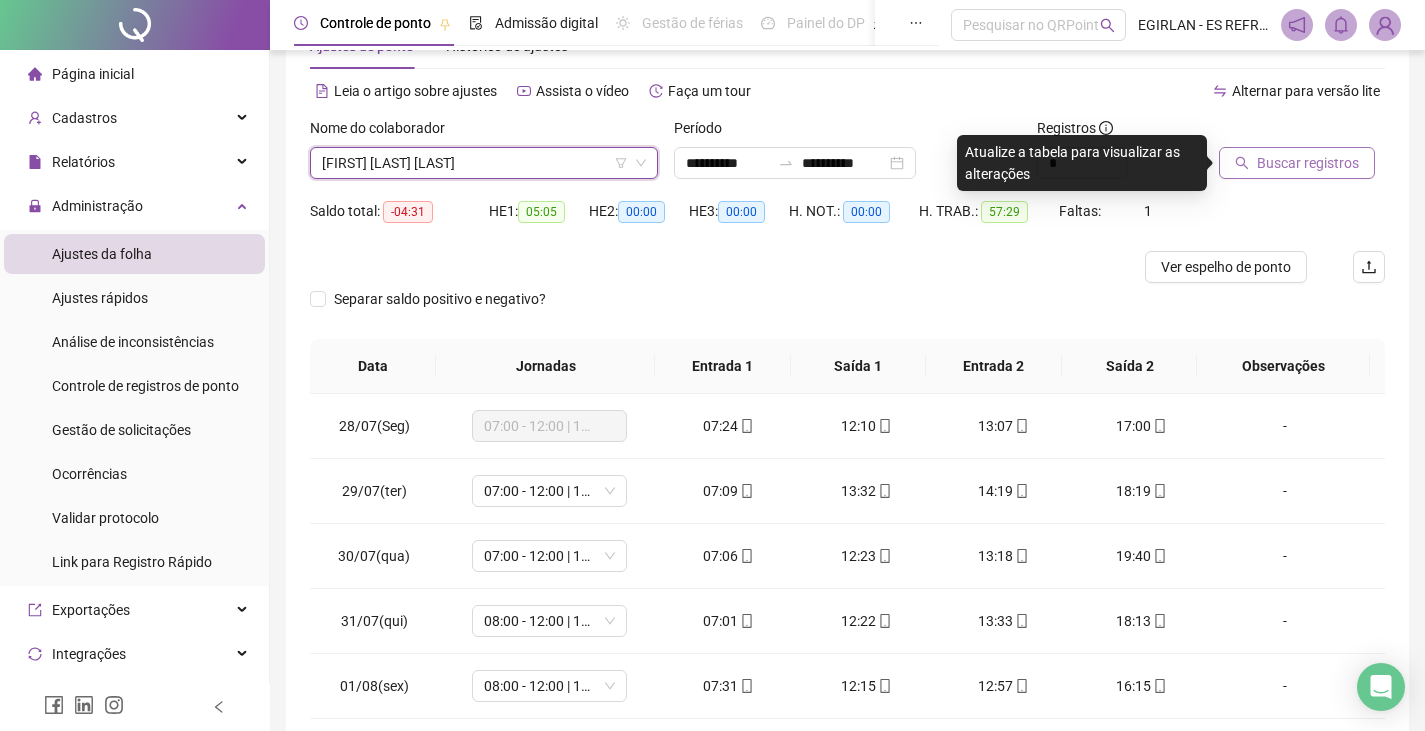 click on "Buscar registros" at bounding box center (1308, 163) 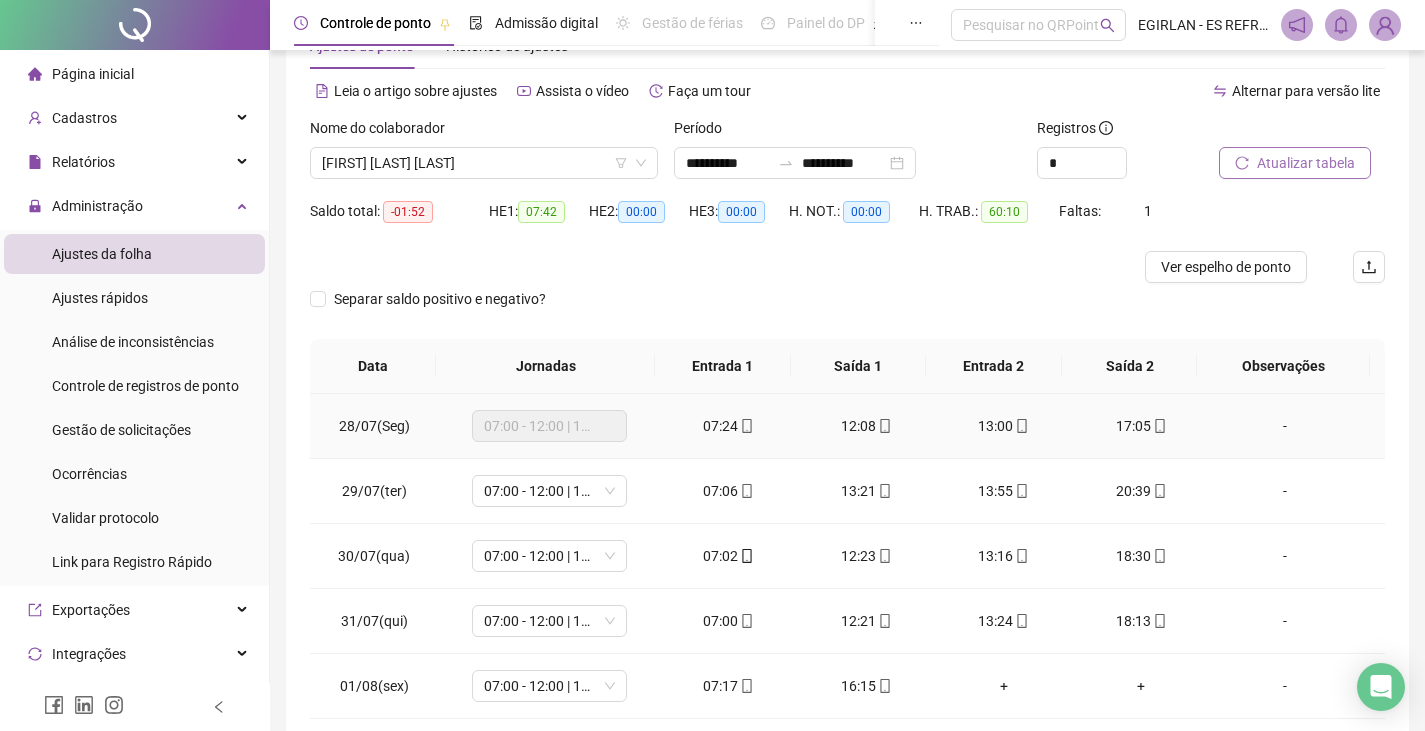 click on "17:05" at bounding box center (1133, 426) 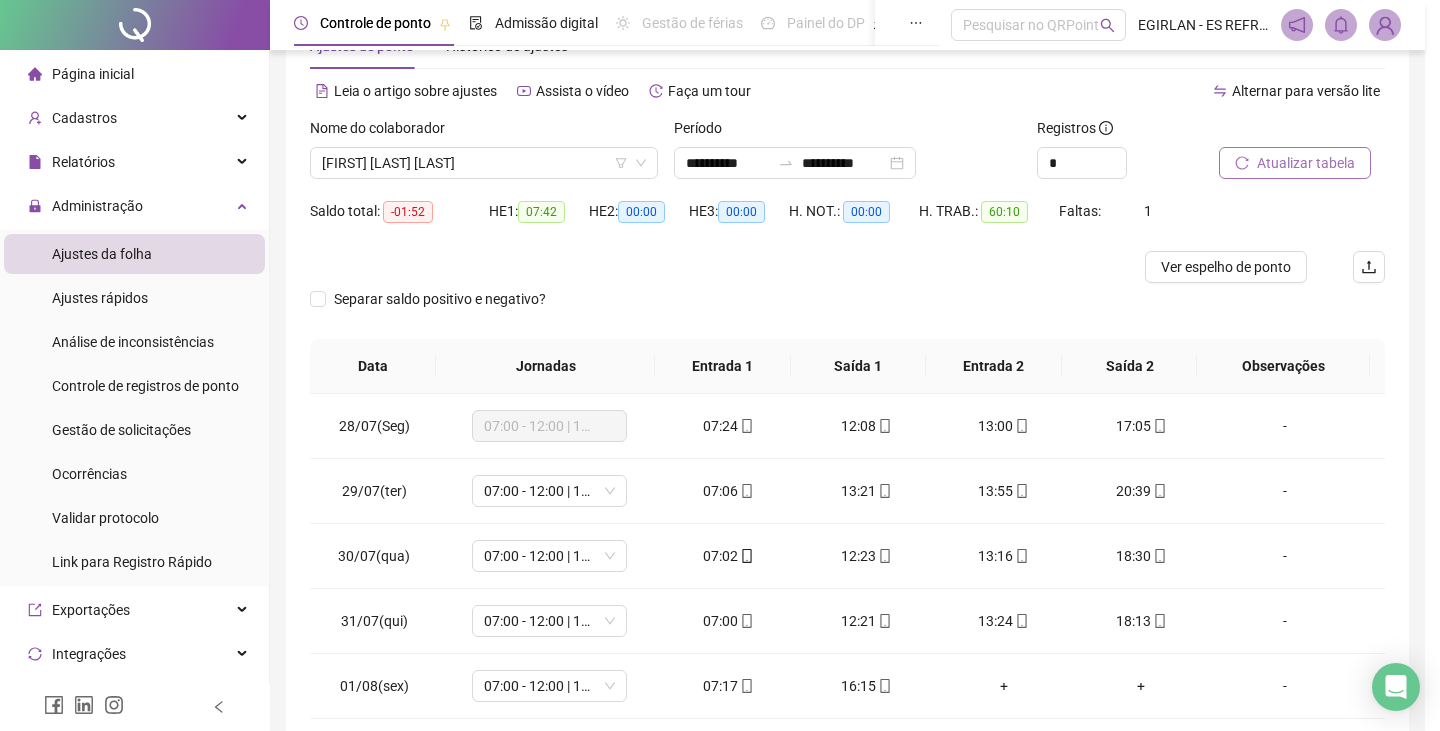 type on "**********" 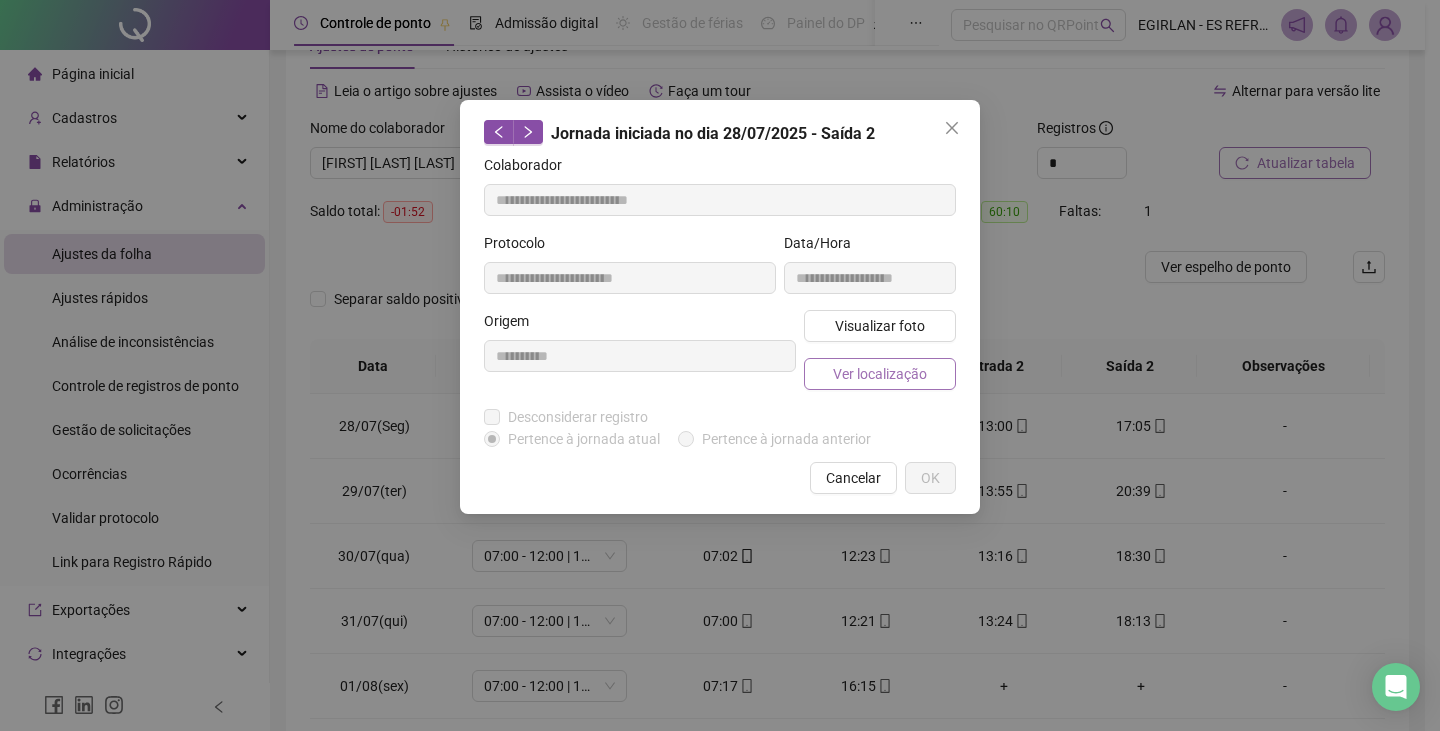 click on "Ver localização" at bounding box center (880, 374) 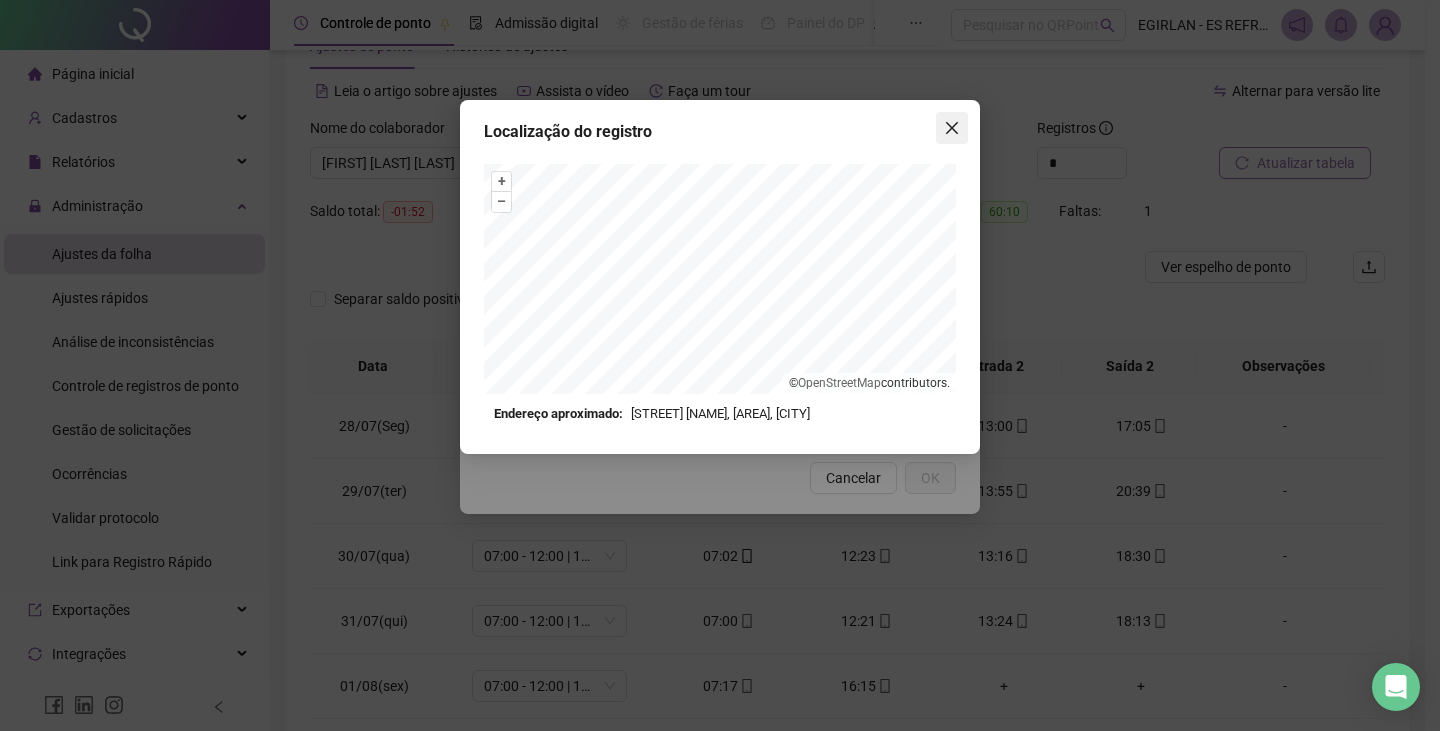 click 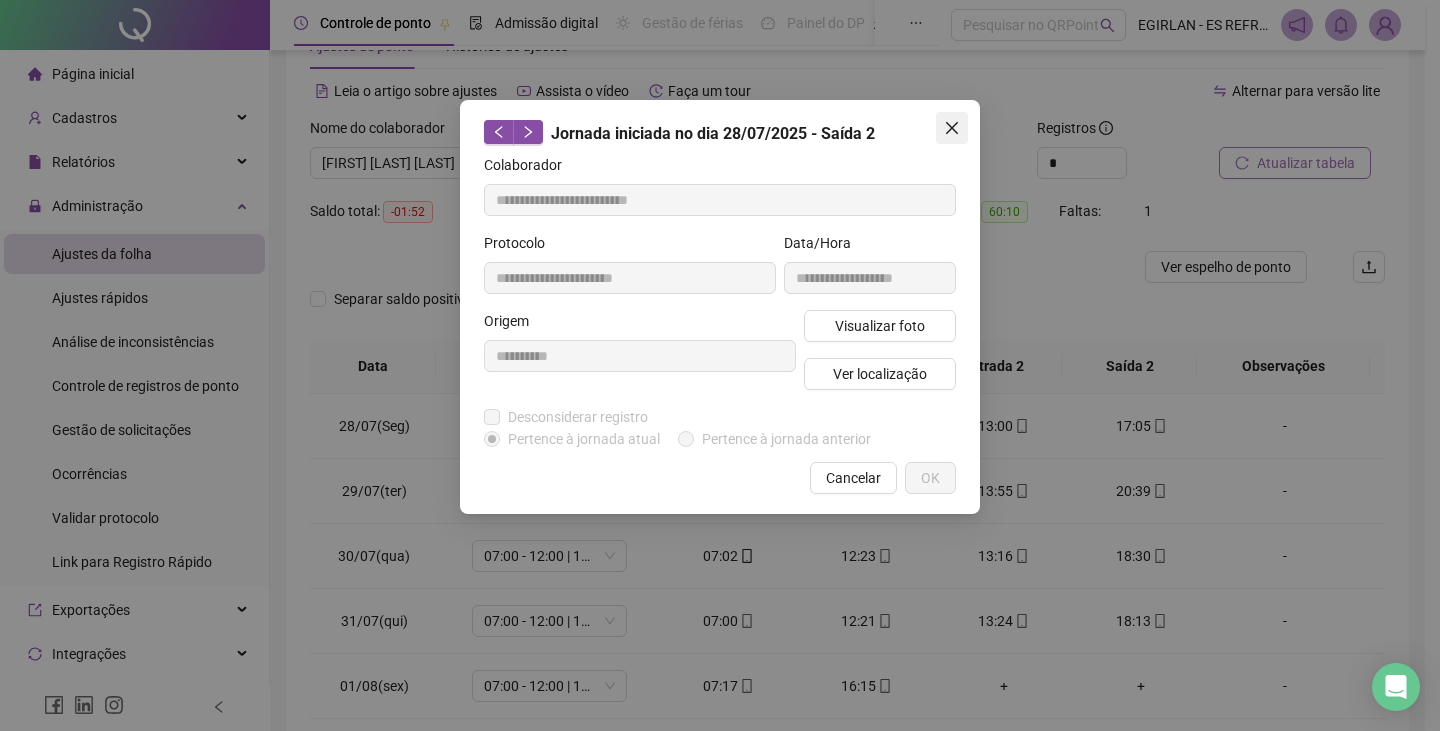 click at bounding box center [952, 128] 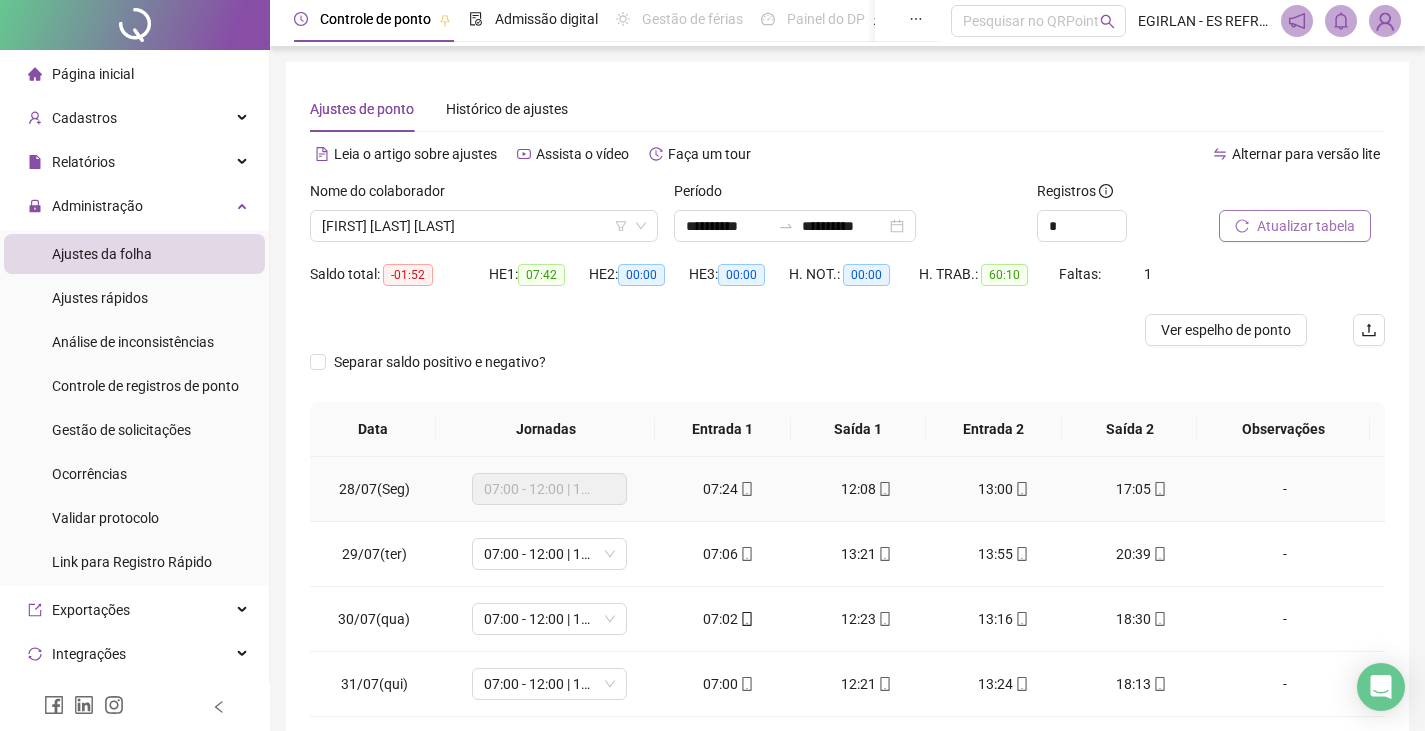 scroll, scrollTop: 0, scrollLeft: 0, axis: both 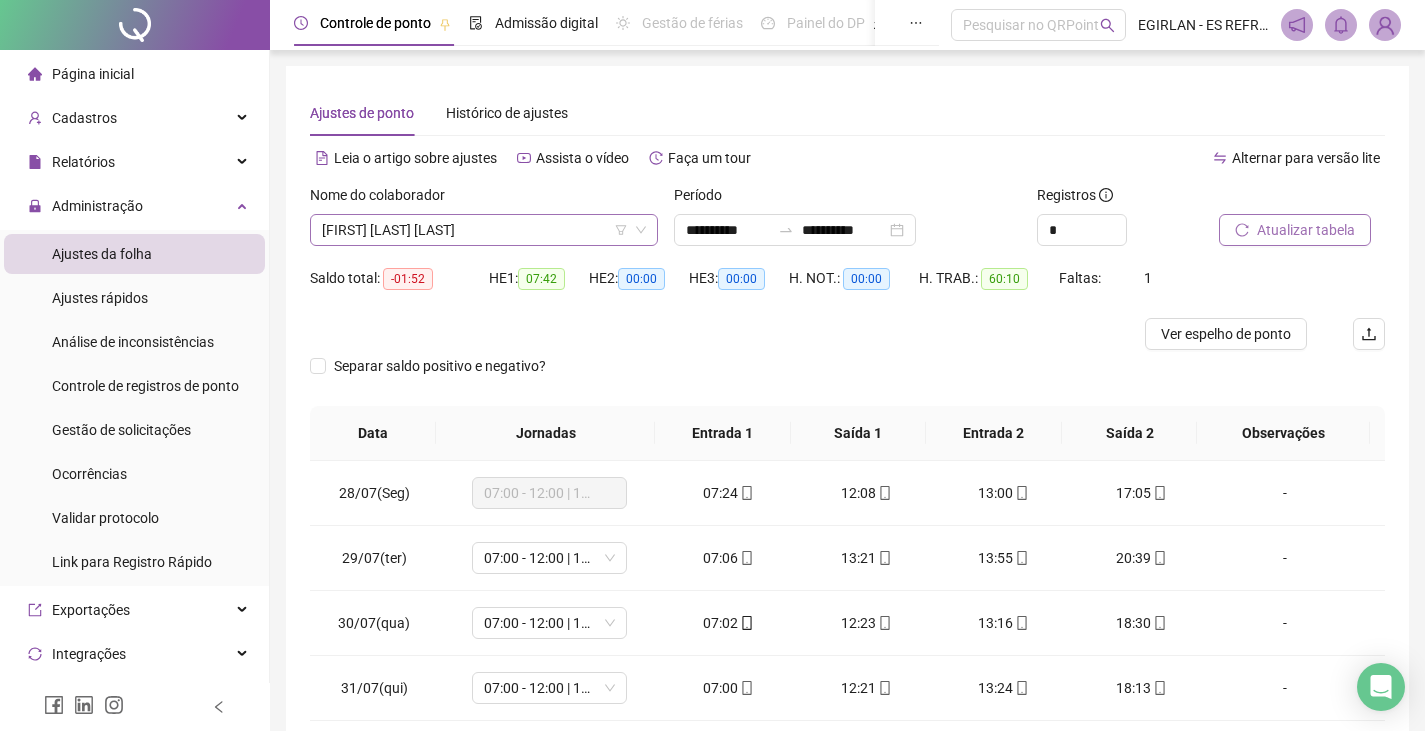 click on "[FIRST] [LAST] [LAST]" at bounding box center (484, 230) 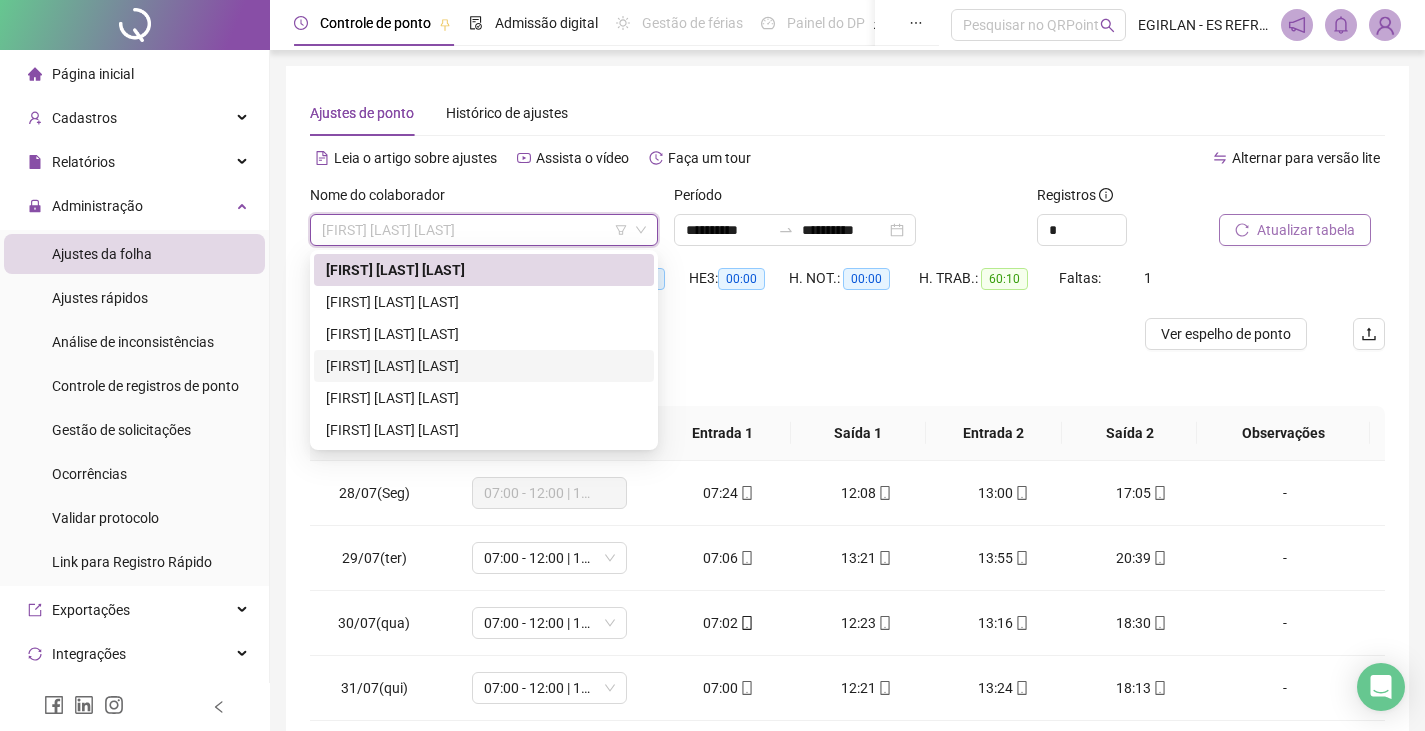 click on "[FIRST] [LAST] [LAST]" at bounding box center (484, 366) 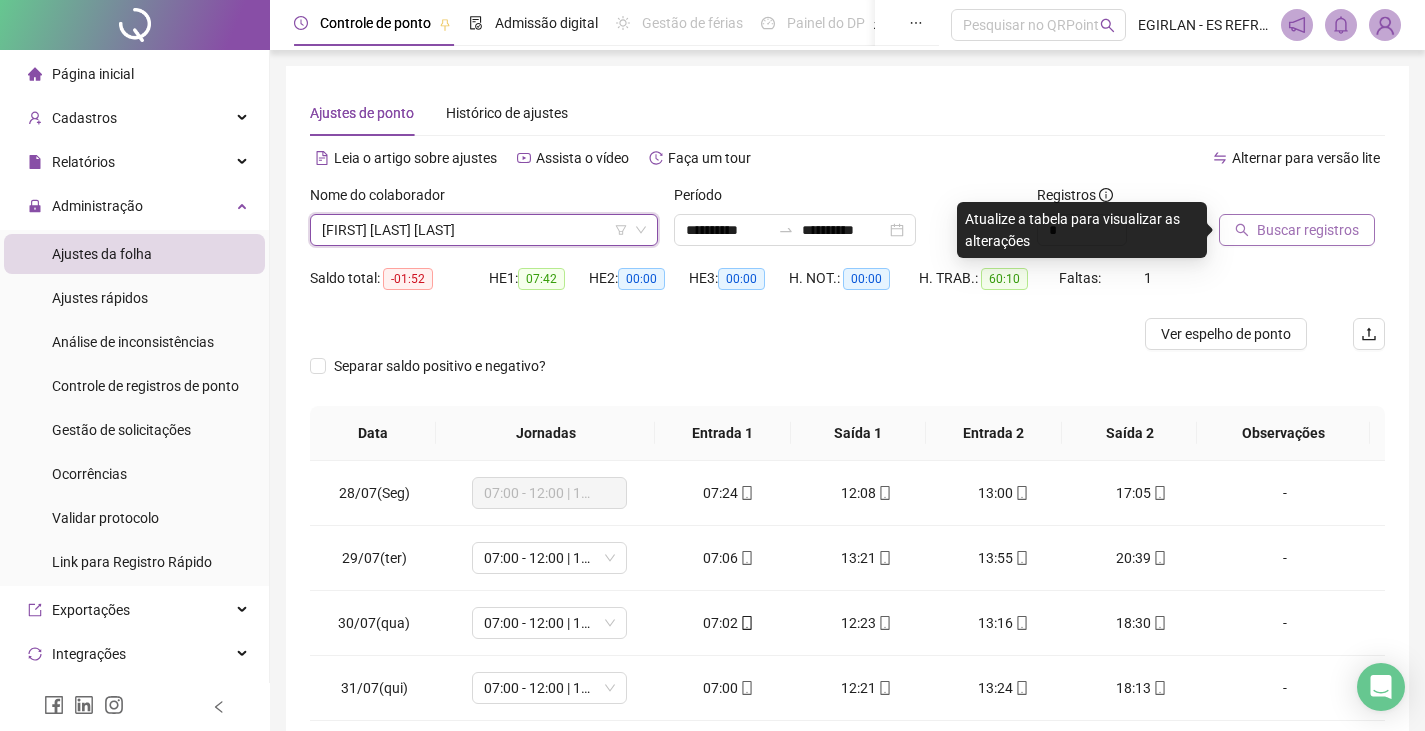 click 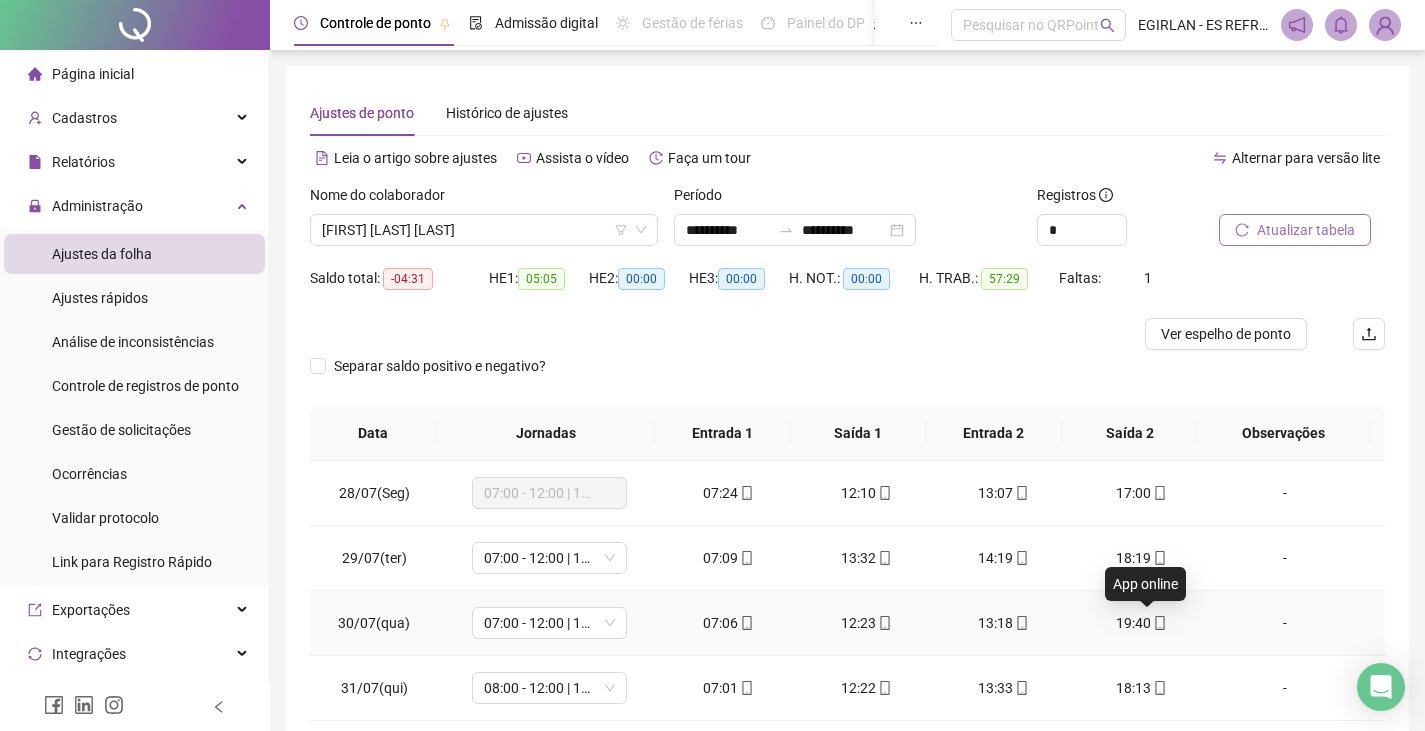 click at bounding box center [1159, 623] 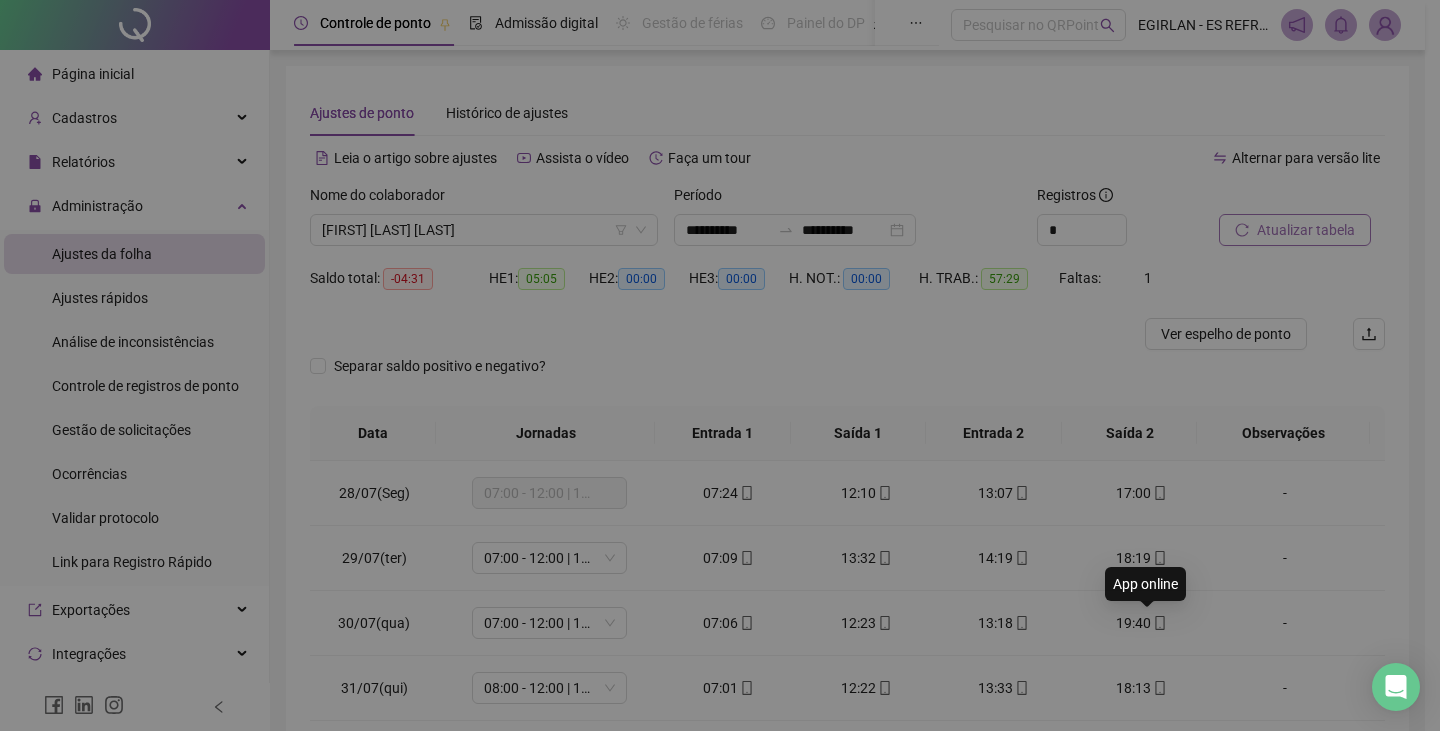 type on "**********" 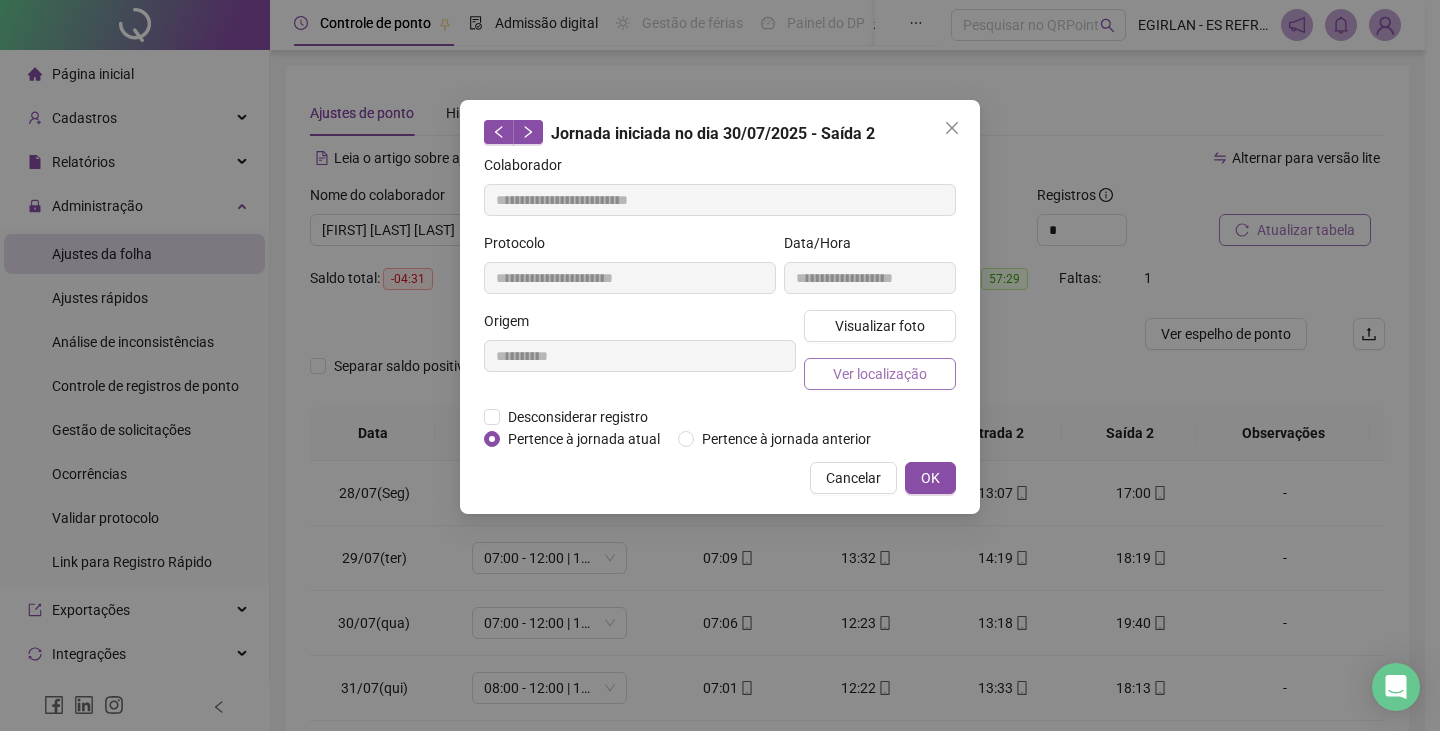click on "Ver localização" at bounding box center (880, 374) 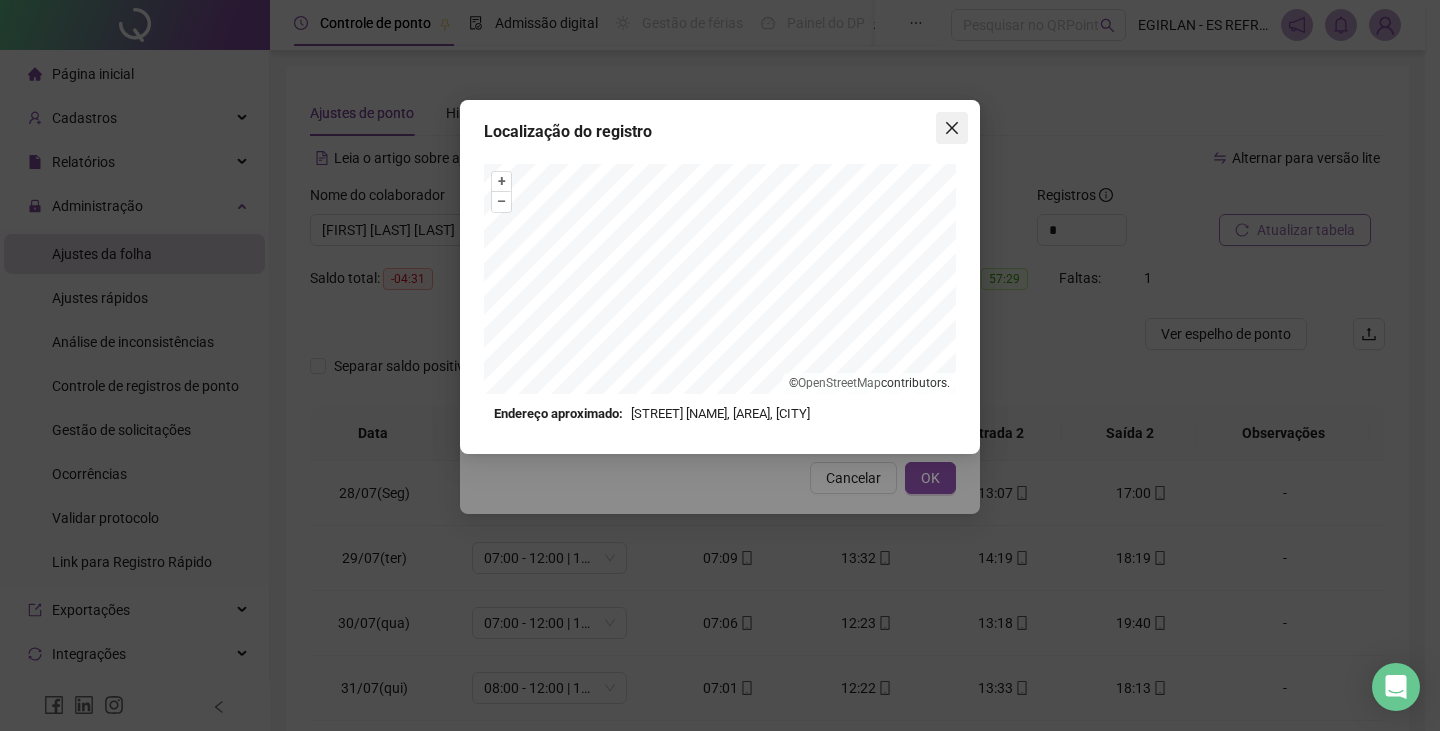 click 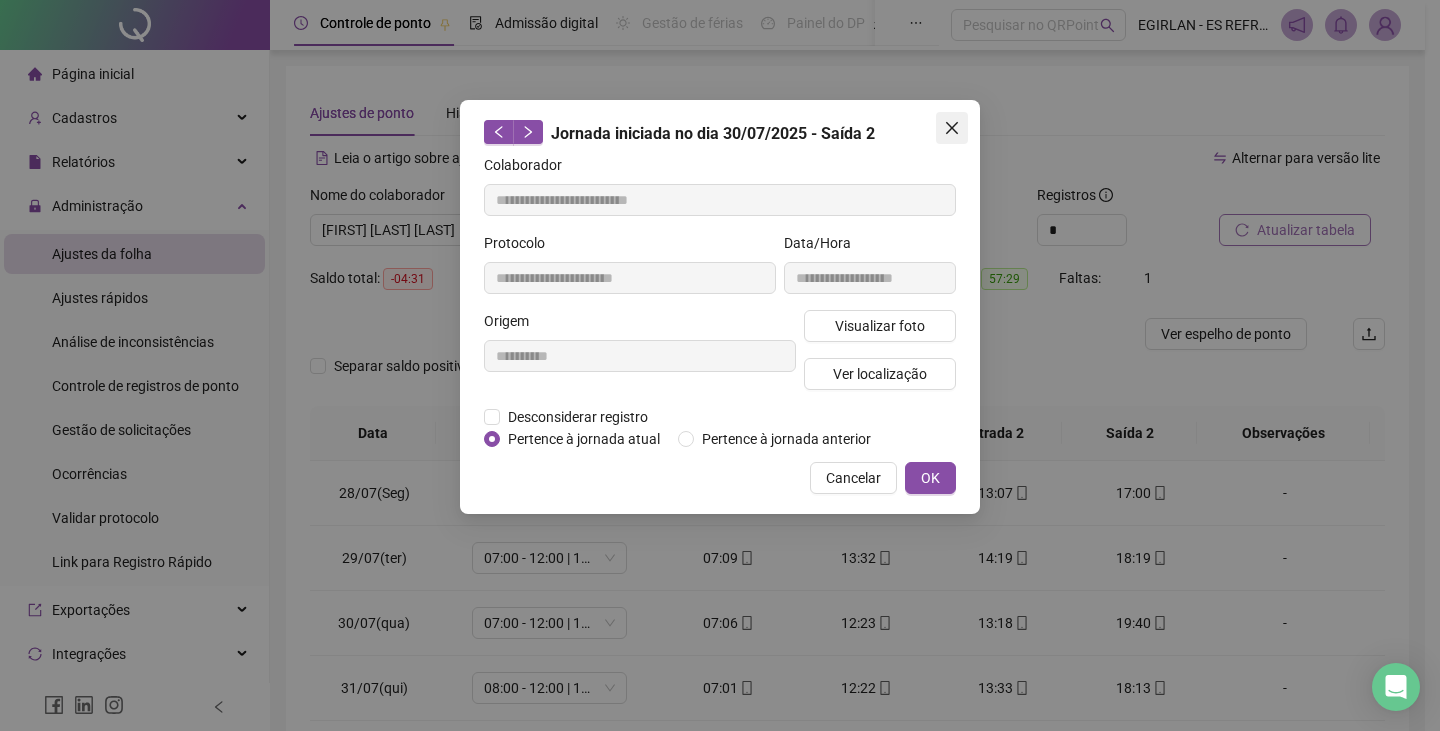 click 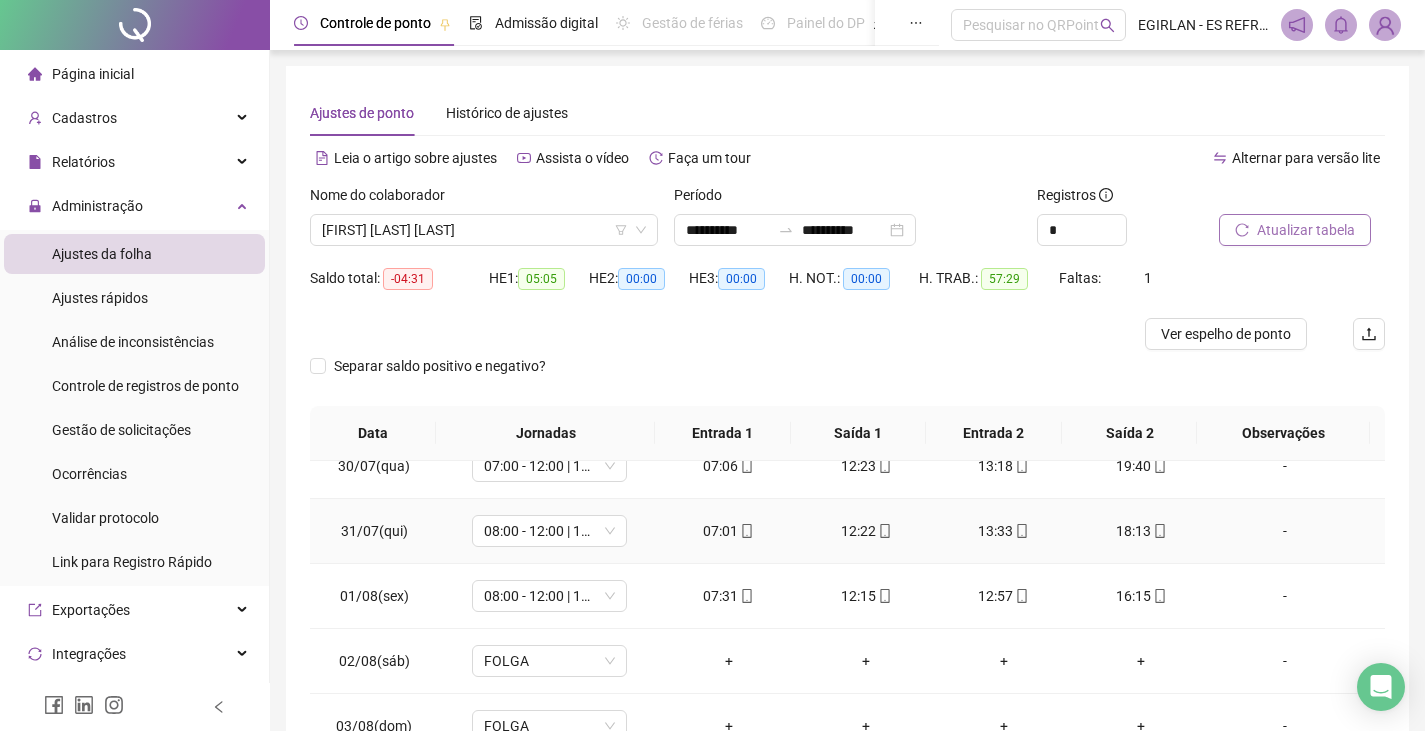 scroll, scrollTop: 158, scrollLeft: 0, axis: vertical 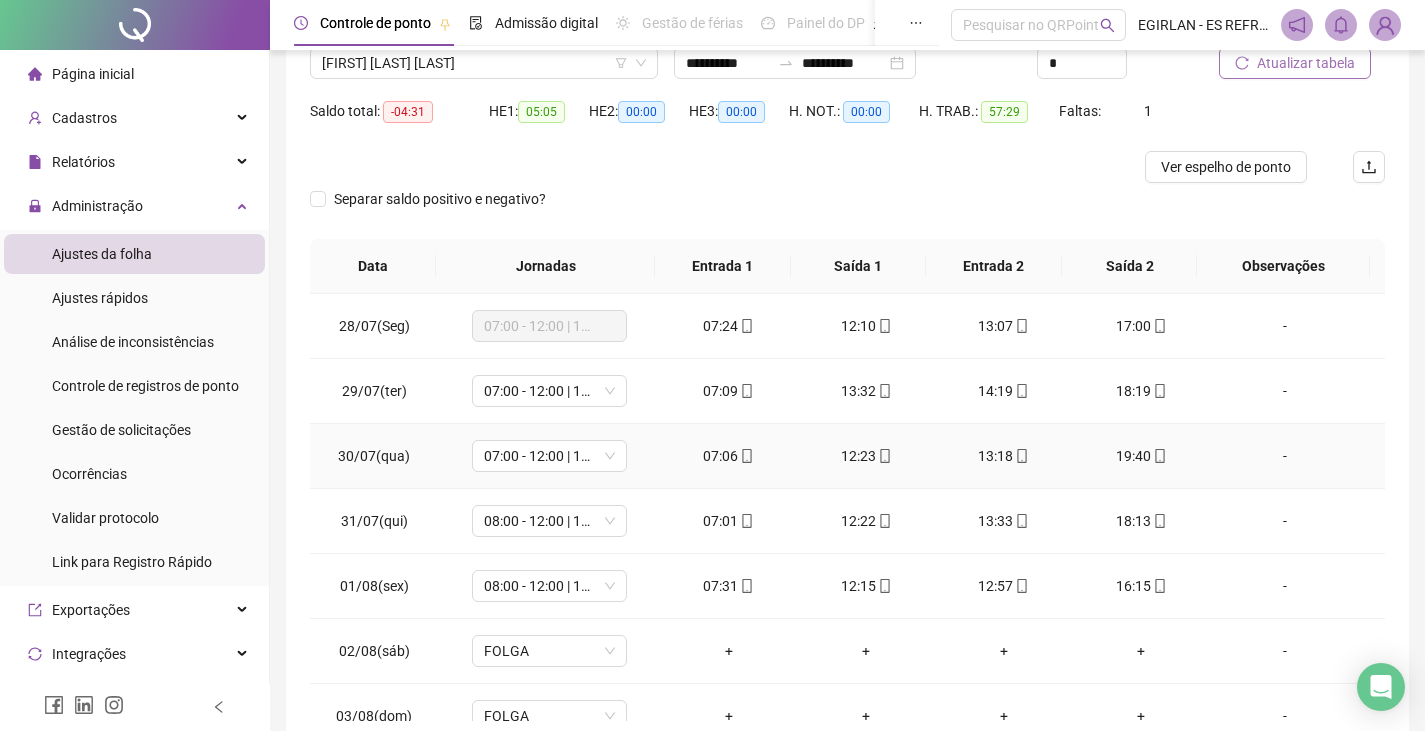 click on "19:40" at bounding box center [1142, 456] 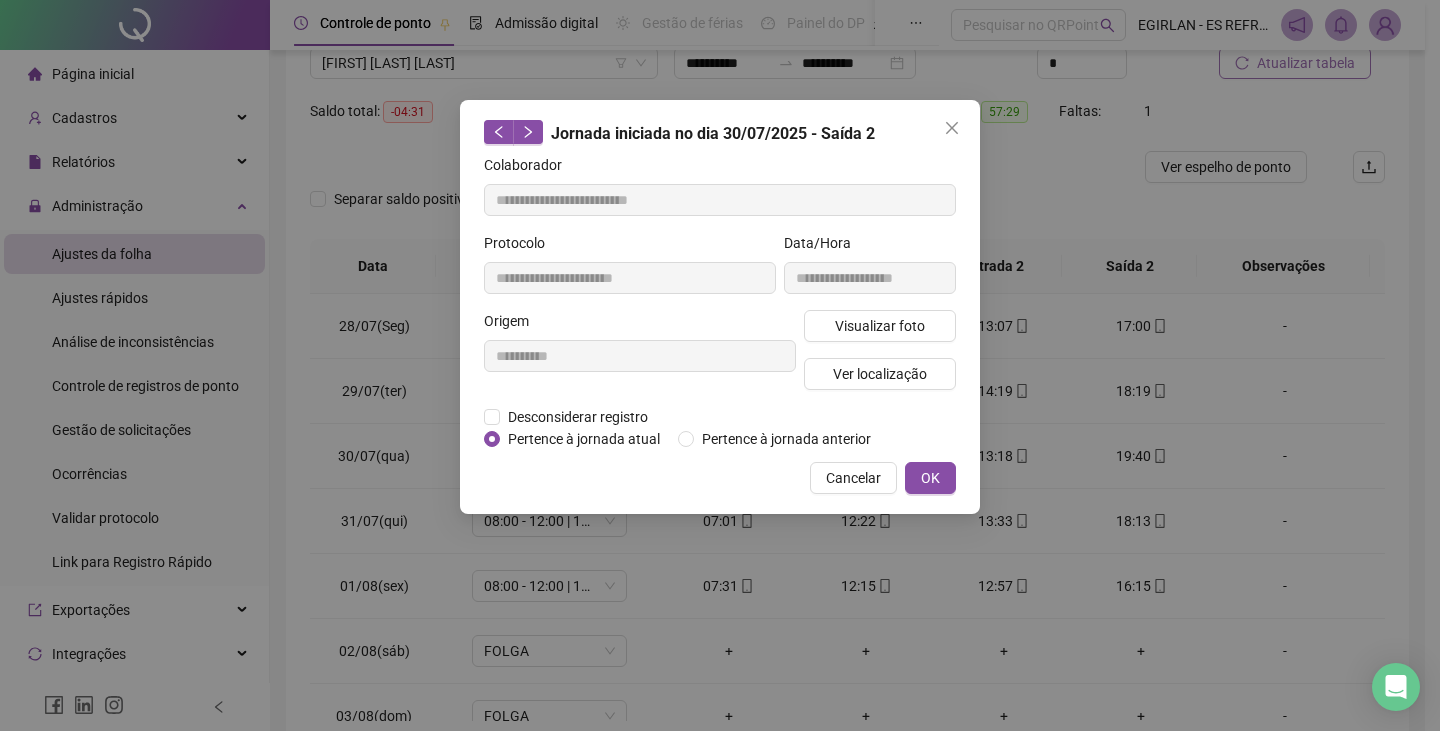 click on "Visualizar foto Ver localização" at bounding box center (880, 358) 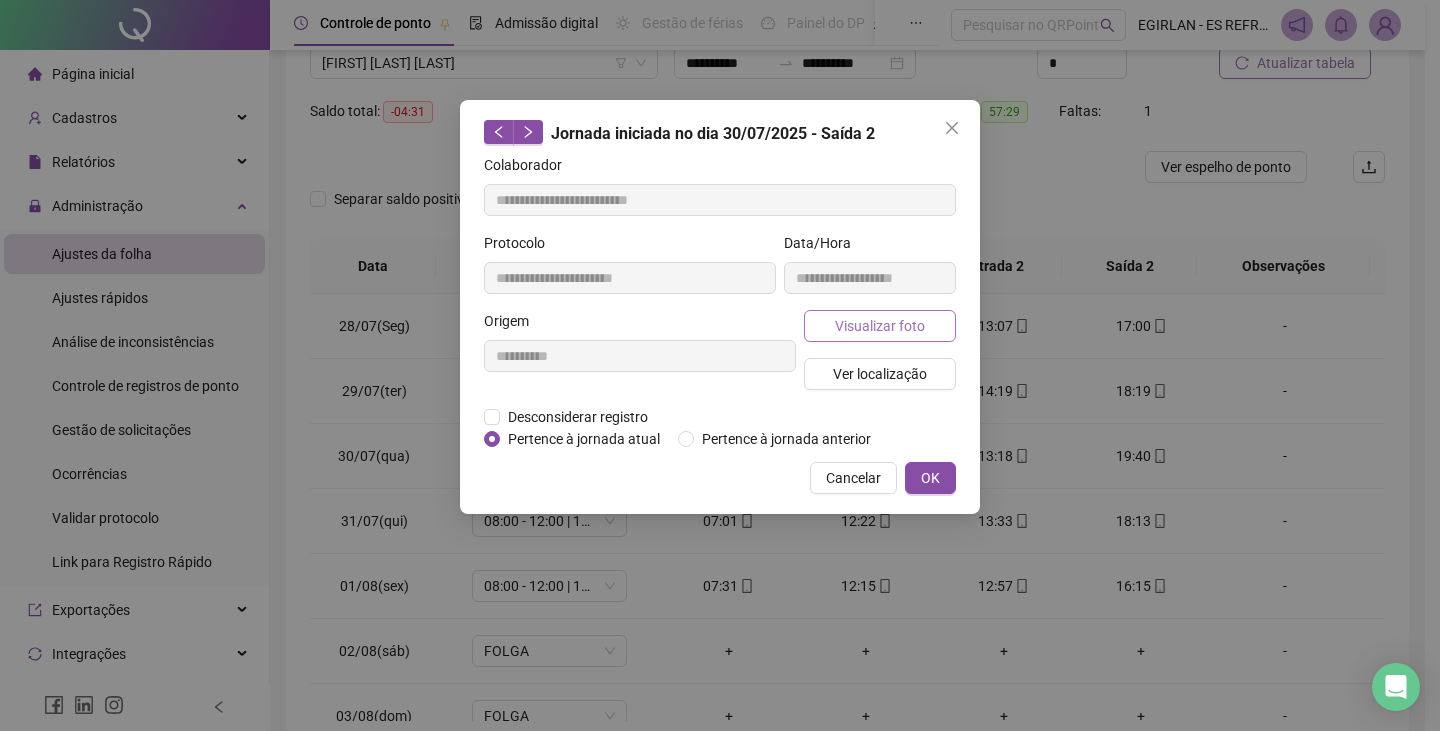 click on "Visualizar foto" at bounding box center (880, 326) 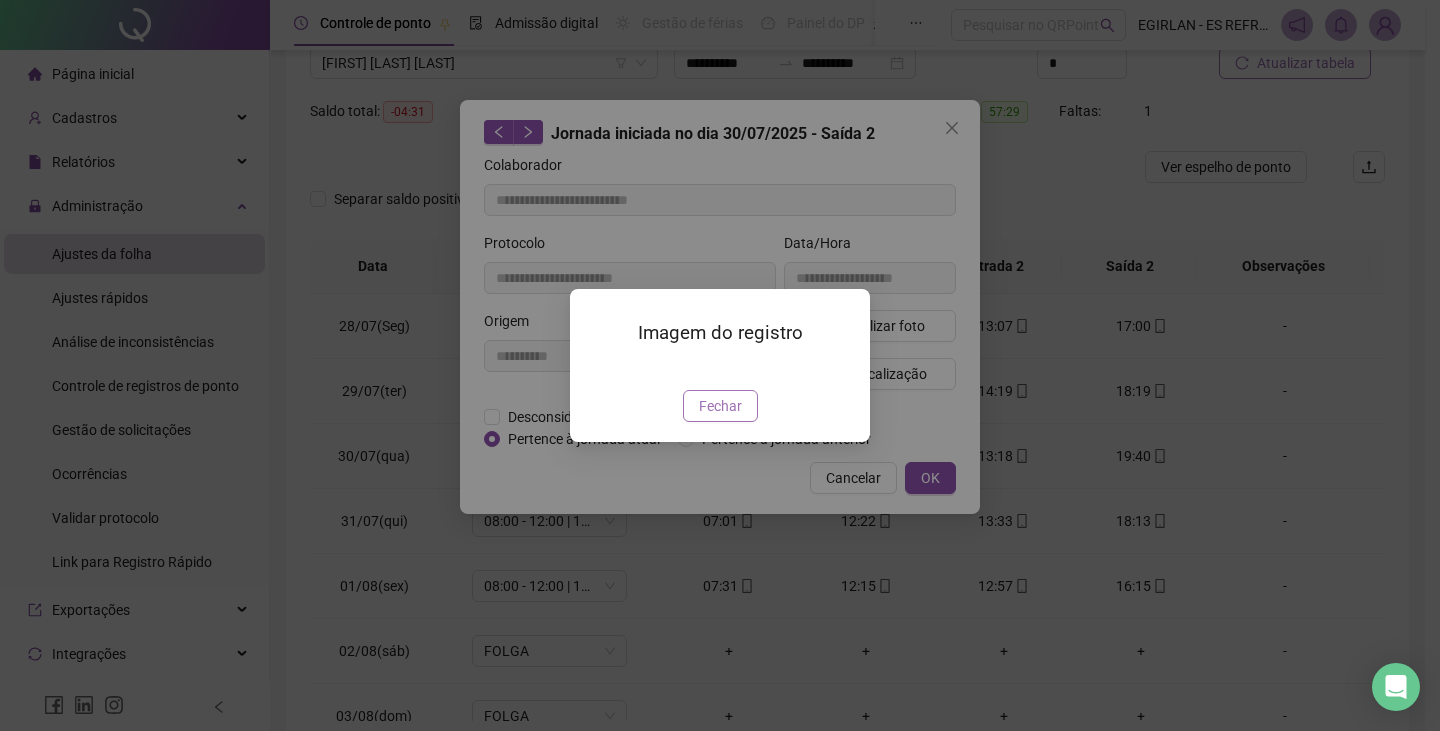 click on "Fechar" at bounding box center (720, 406) 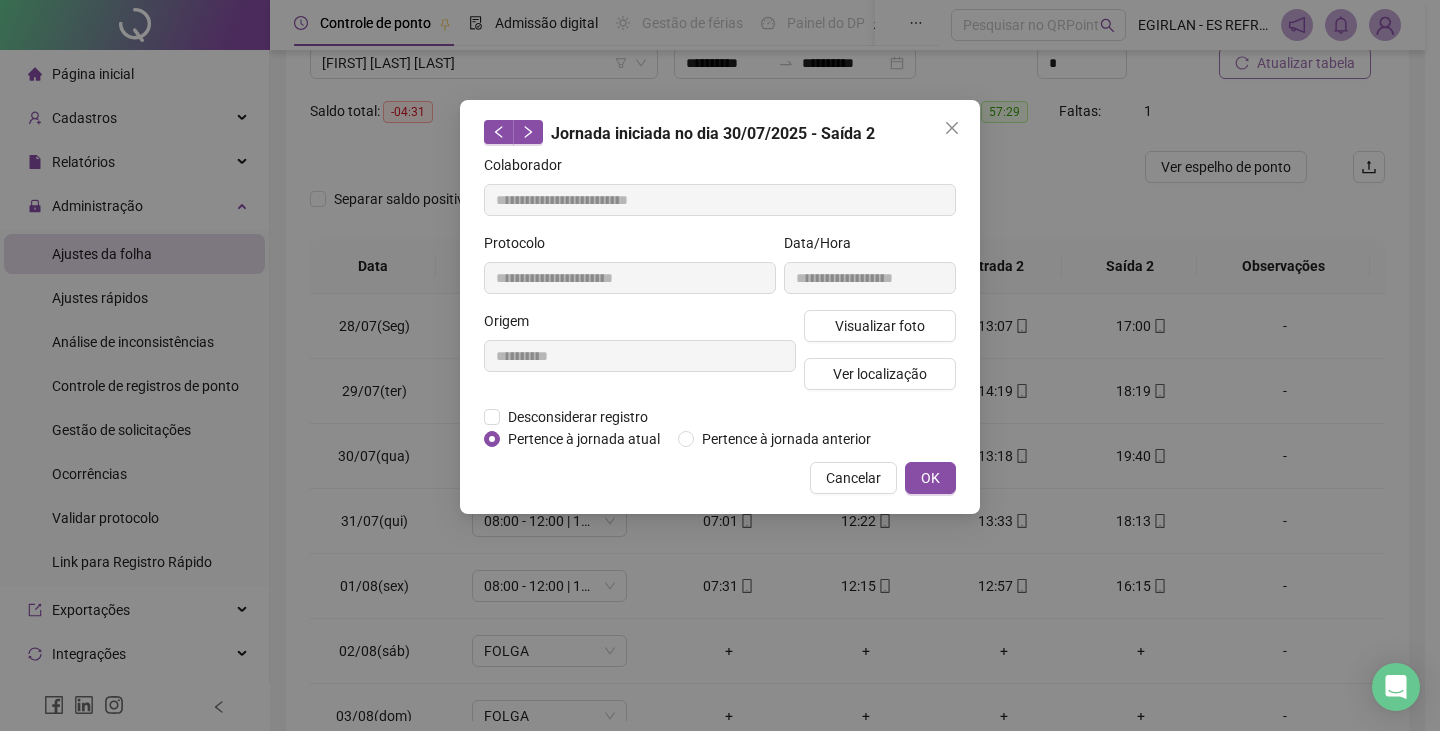 click 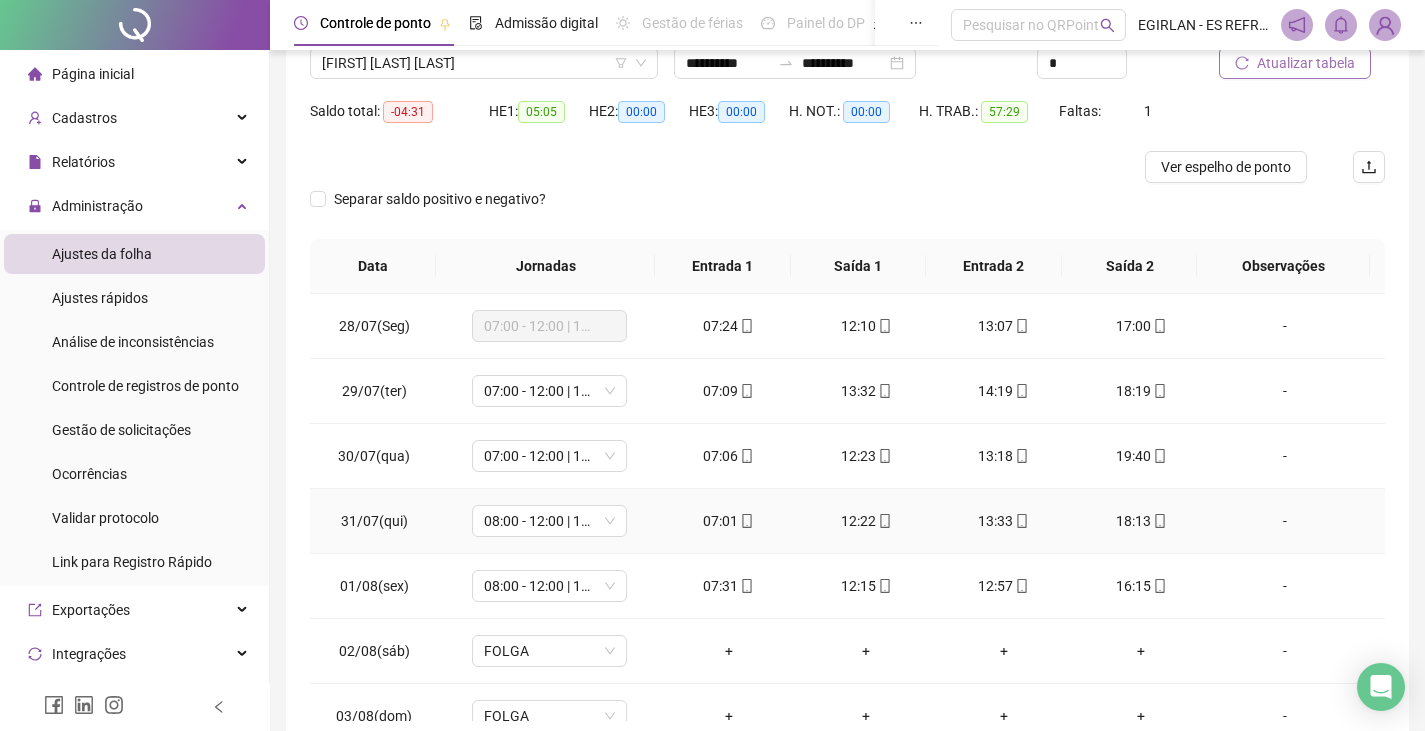 scroll, scrollTop: 67, scrollLeft: 0, axis: vertical 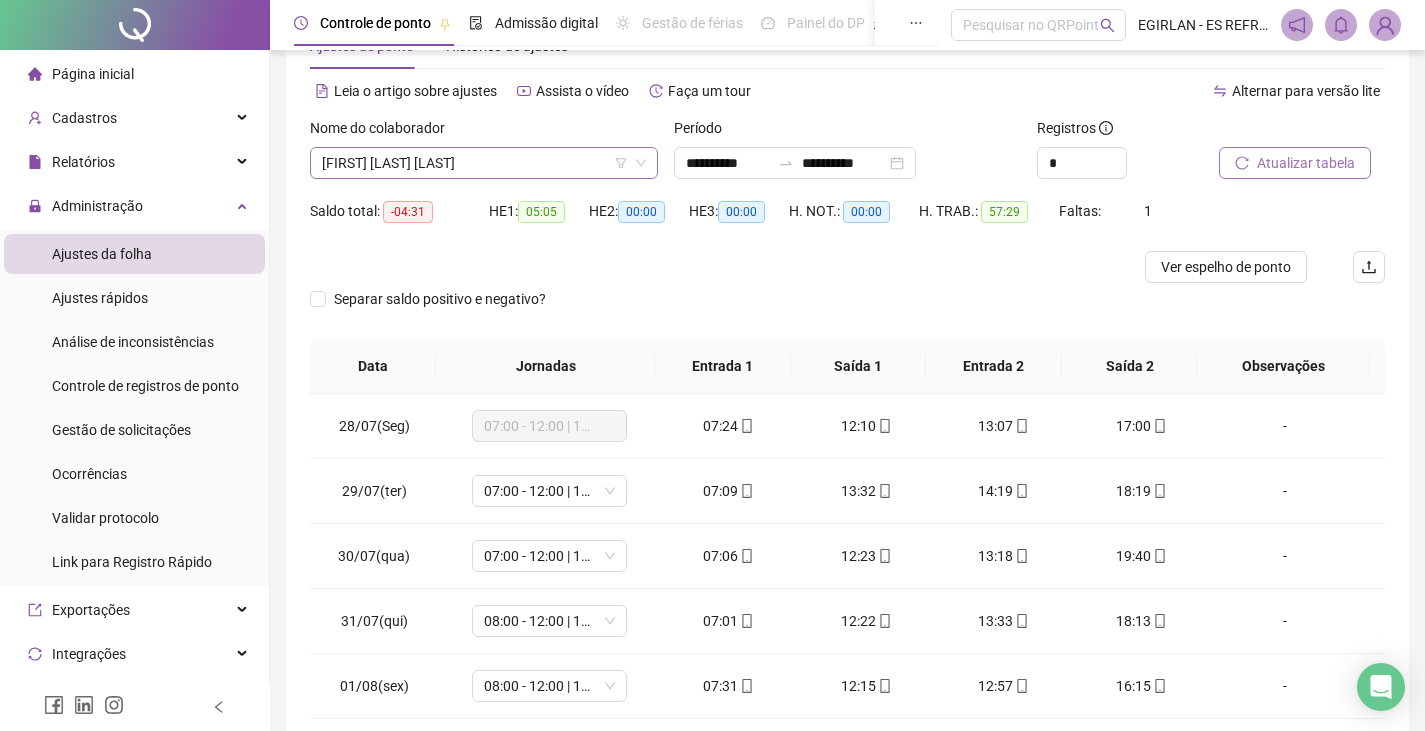 click on "[FIRST] [LAST] [LAST]" at bounding box center (484, 163) 